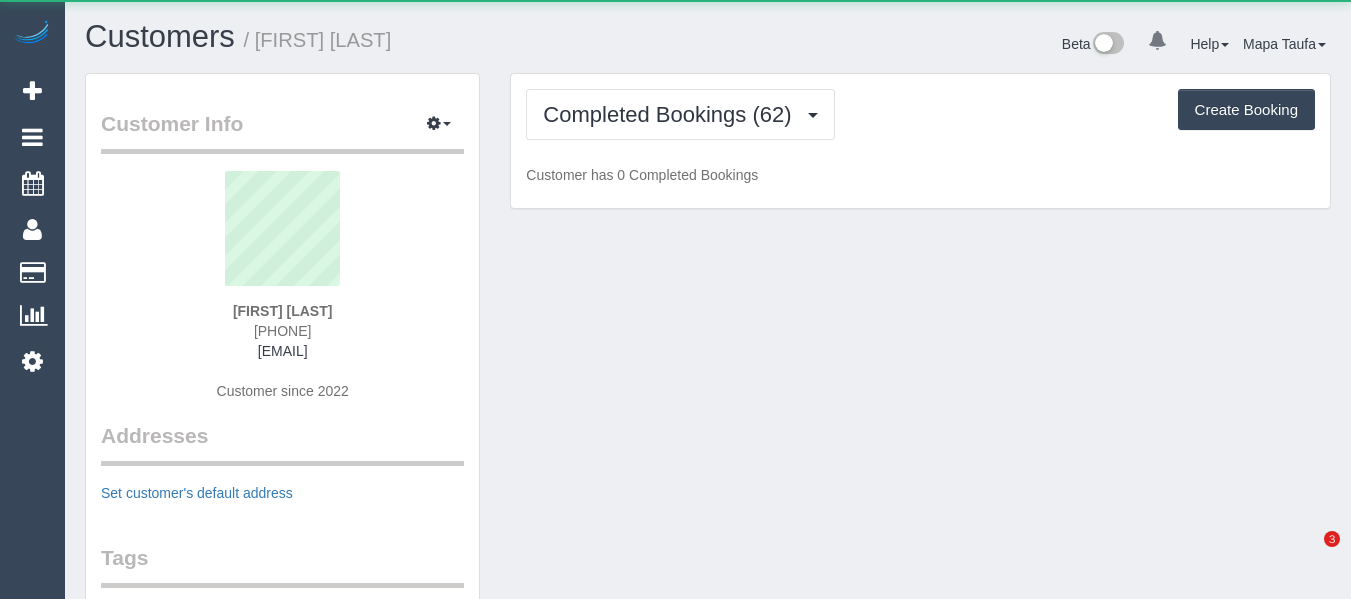 scroll, scrollTop: 0, scrollLeft: 0, axis: both 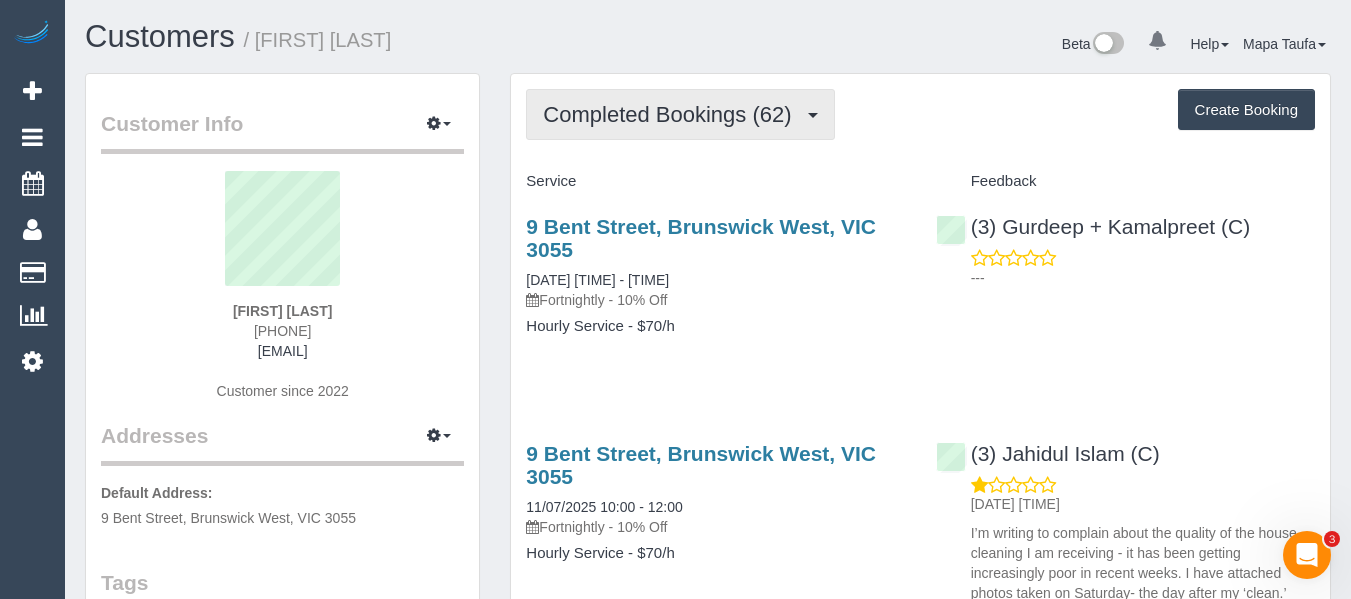 click on "Completed Bookings (62)" at bounding box center [672, 114] 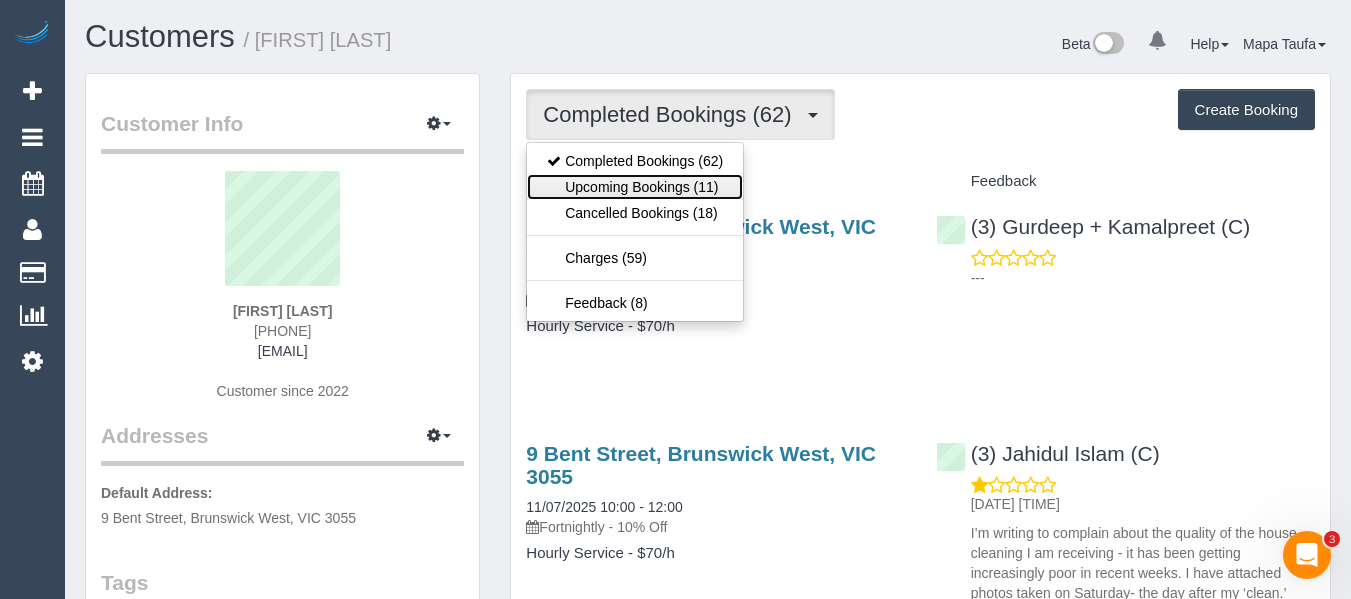 click on "Upcoming Bookings (11)" at bounding box center [635, 187] 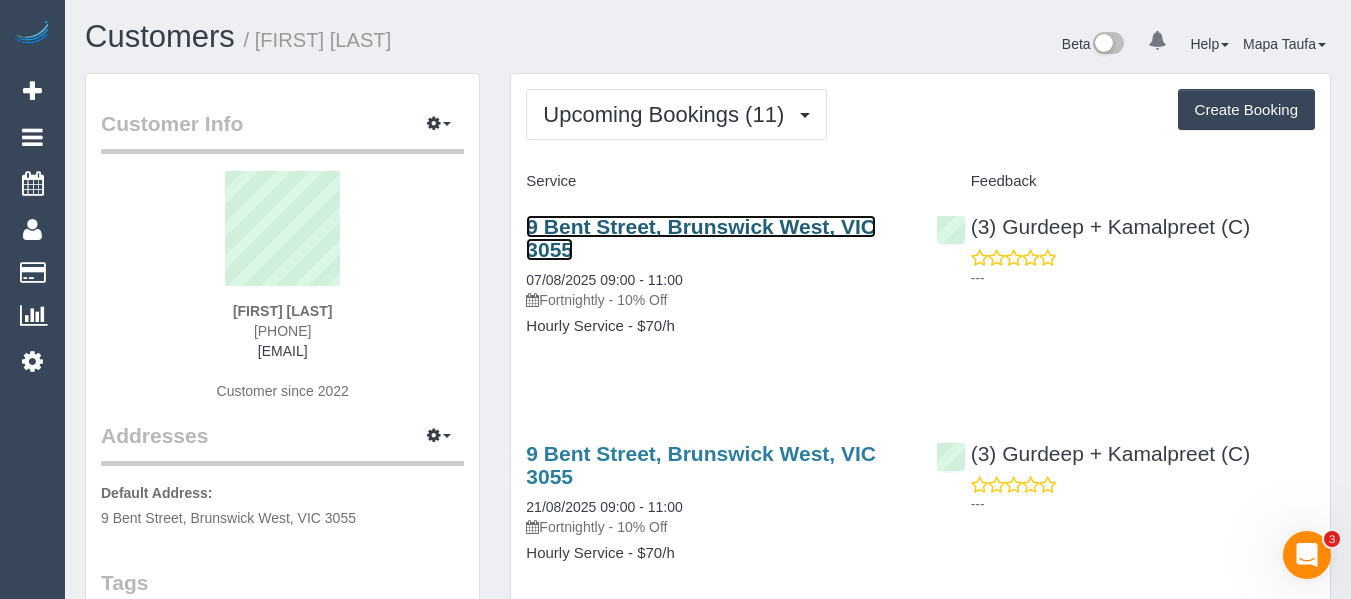 click on "9 Bent Street, Brunswick West, VIC 3055" at bounding box center (701, 238) 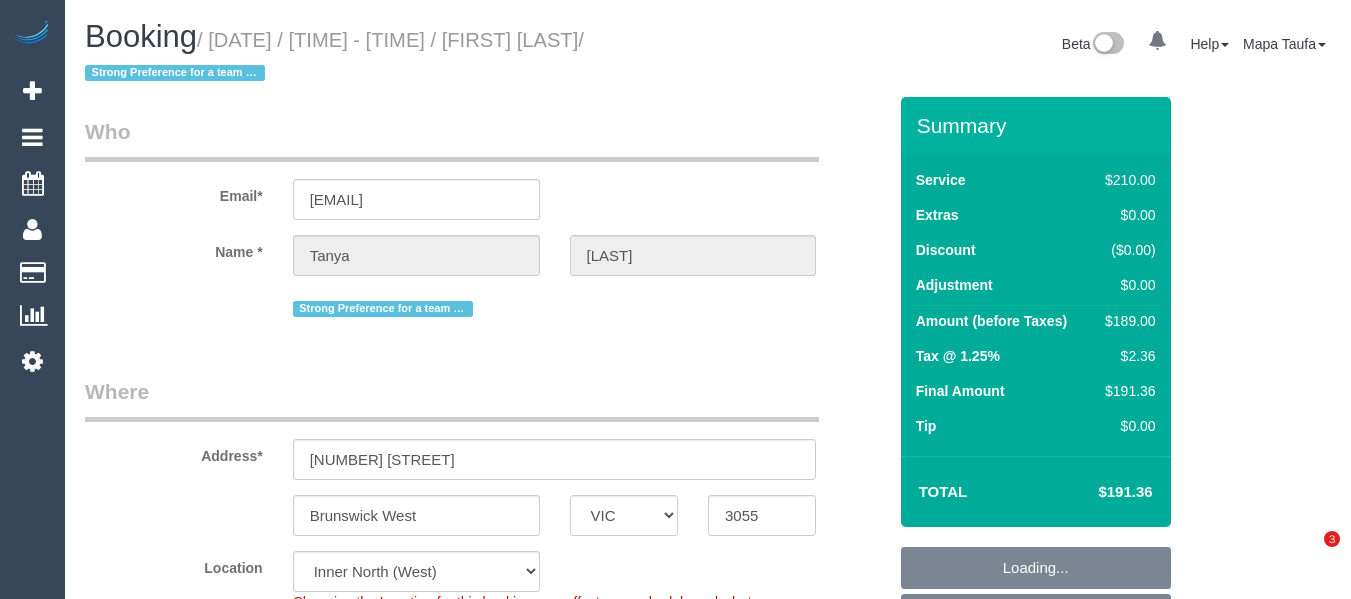 select on "VIC" 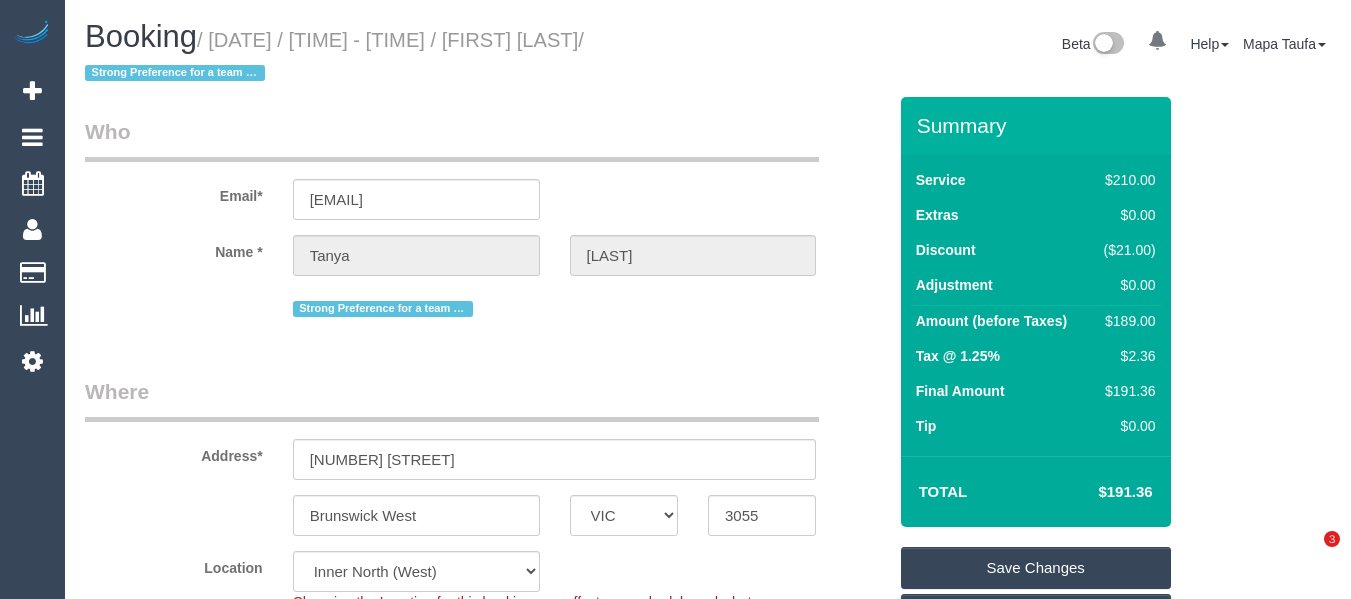 scroll, scrollTop: 0, scrollLeft: 0, axis: both 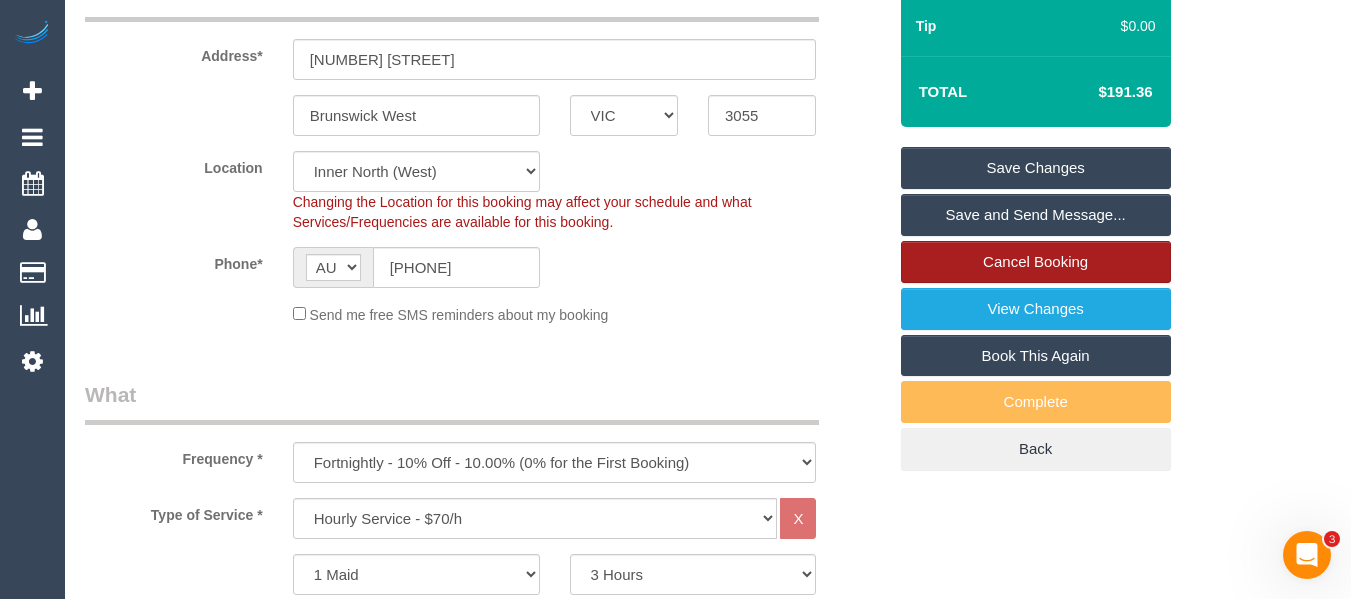 click on "Cancel Booking" at bounding box center (1036, 262) 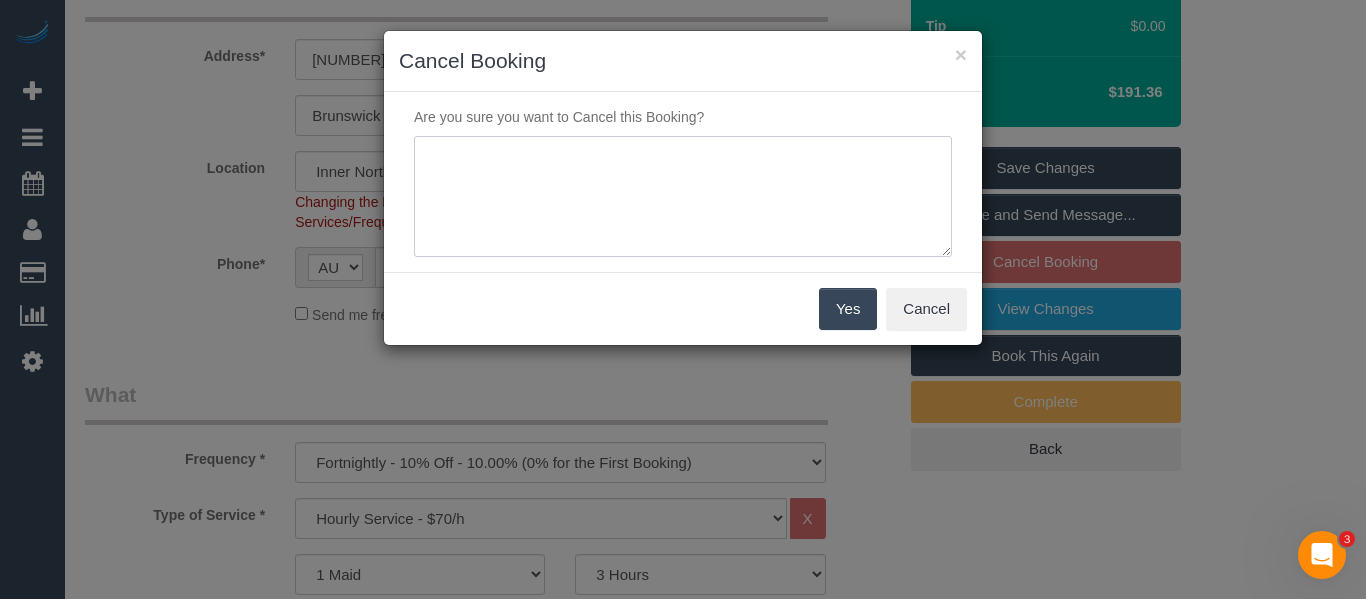 click at bounding box center [683, 197] 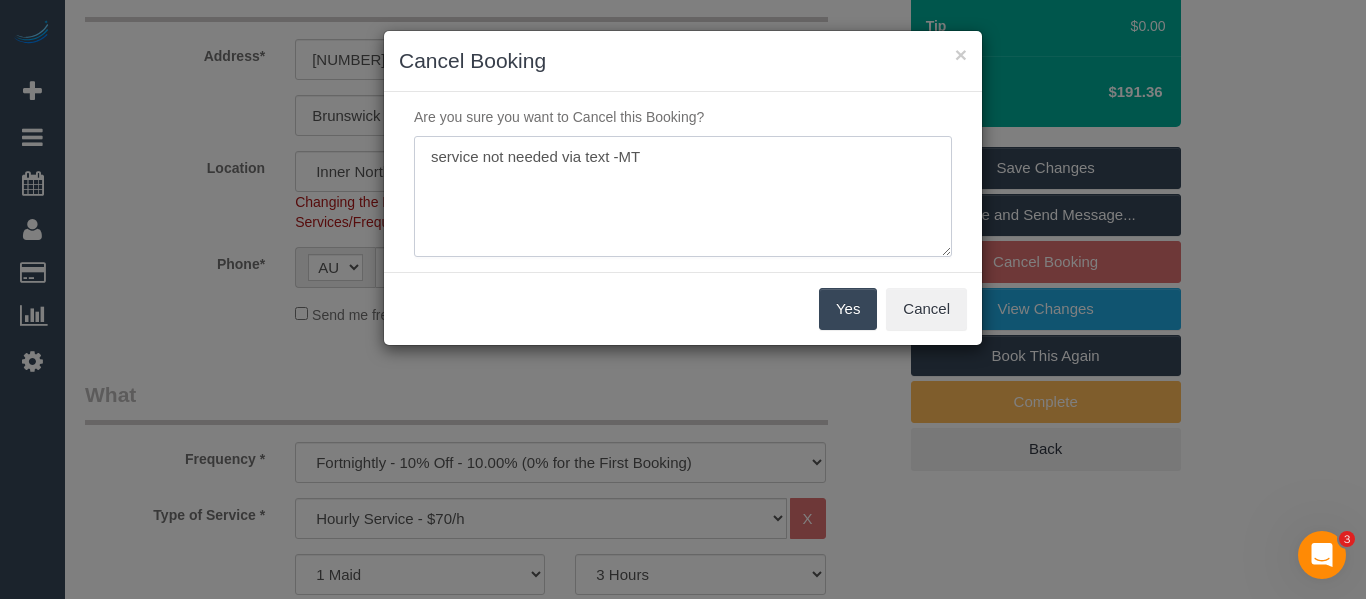 type on "service not needed via text -MT" 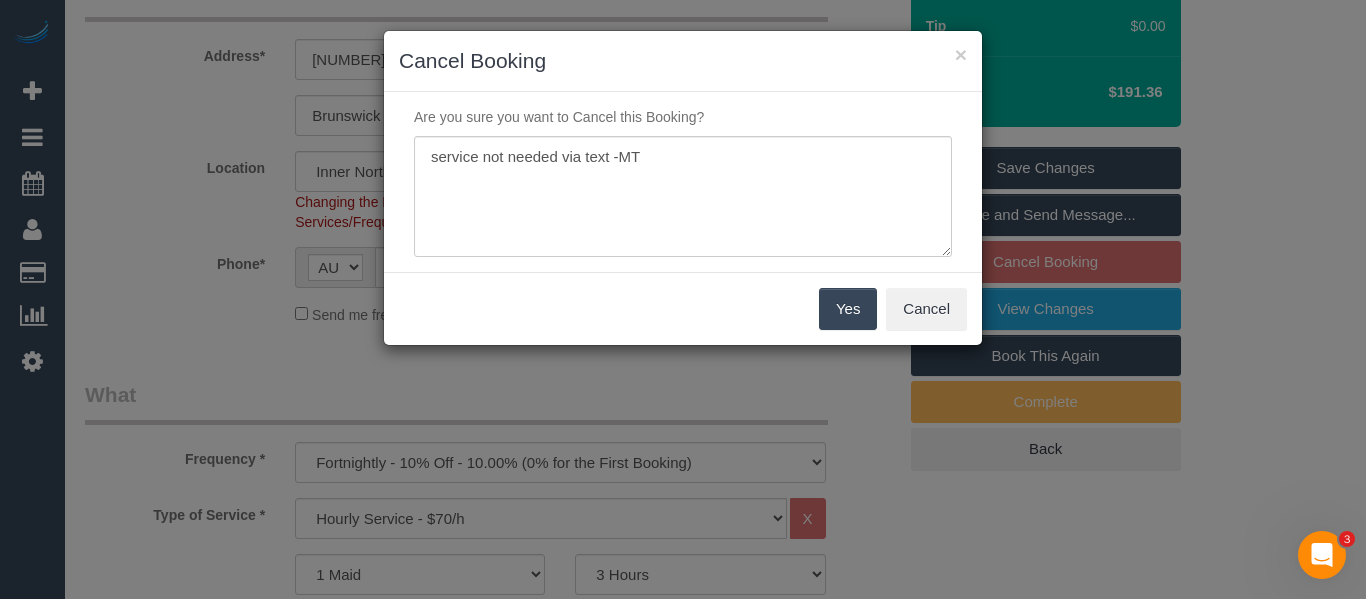 click on "Yes" at bounding box center (848, 309) 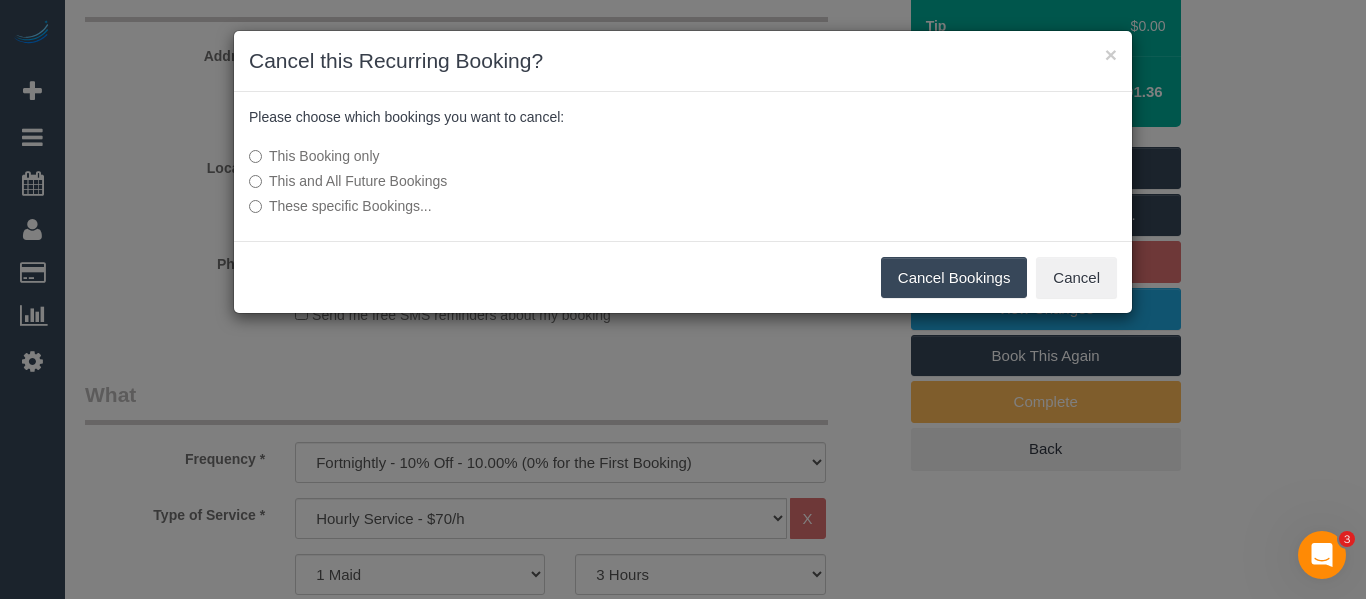 click on "Cancel Bookings" at bounding box center (954, 278) 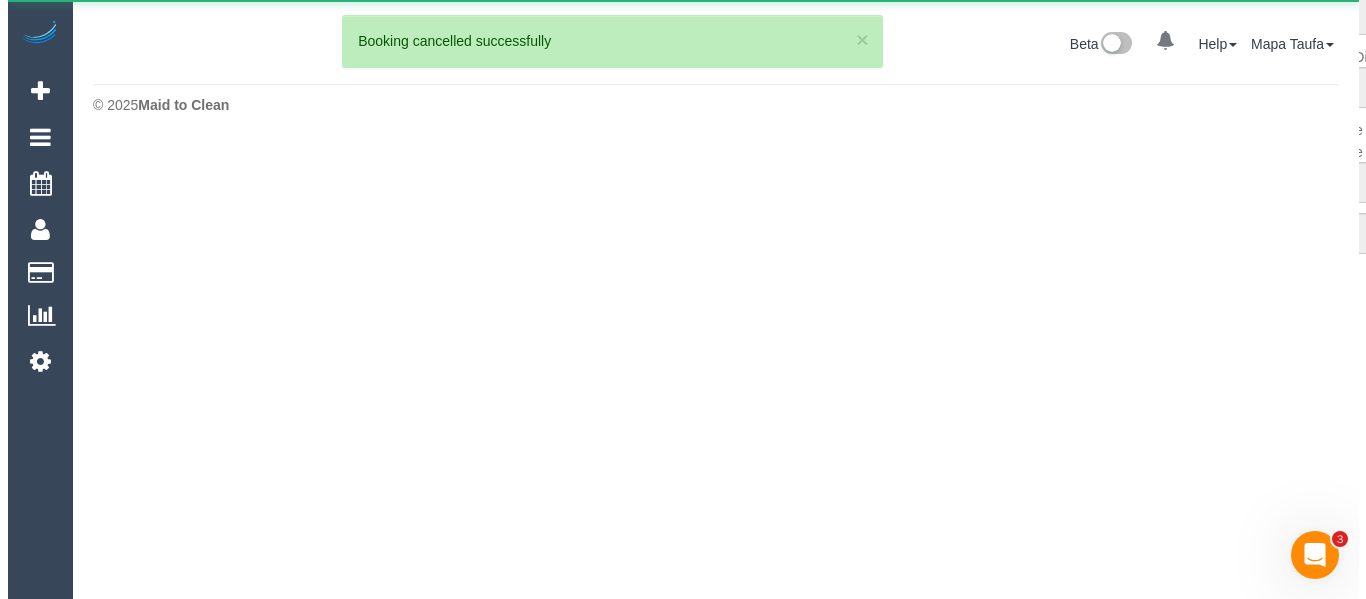 scroll, scrollTop: 0, scrollLeft: 0, axis: both 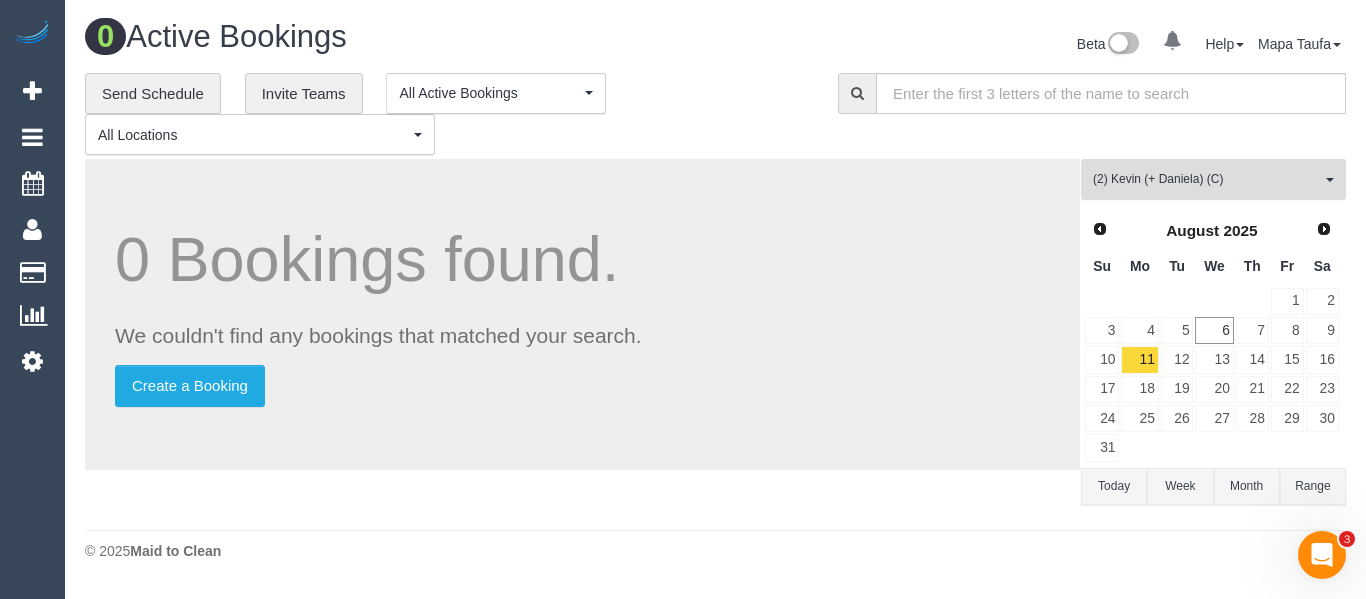 click on "(2) Kevin (+ Daniela) (C)
All Teams" at bounding box center (1213, 179) 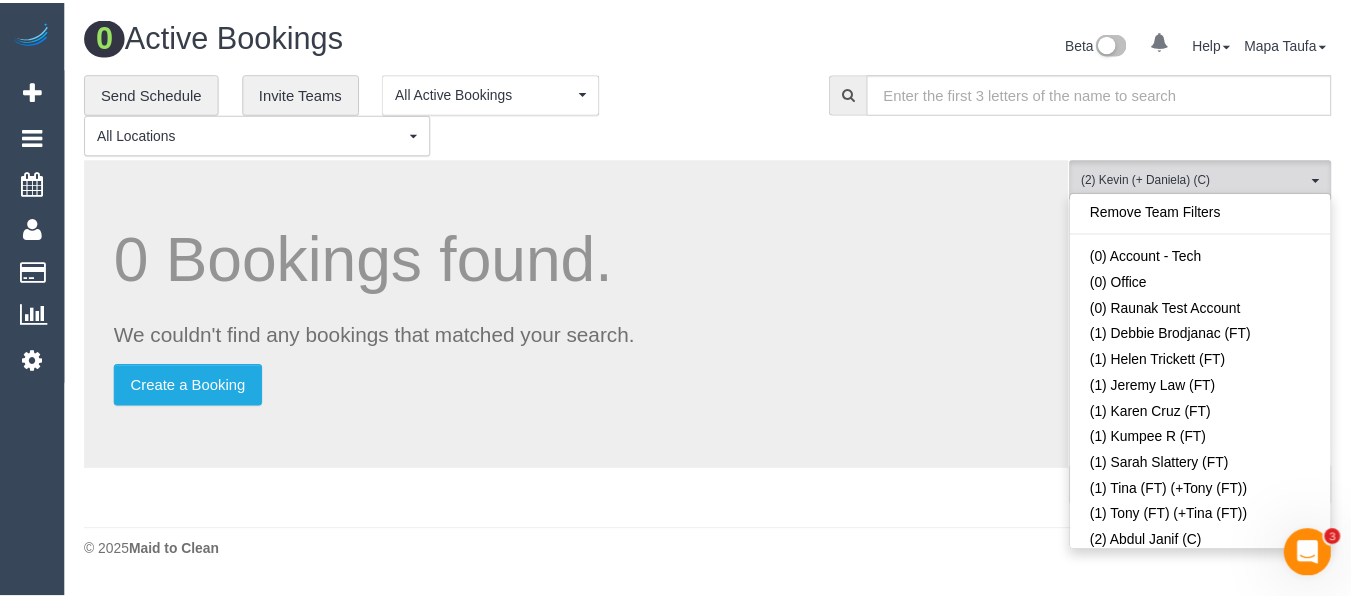 scroll, scrollTop: 1236, scrollLeft: 0, axis: vertical 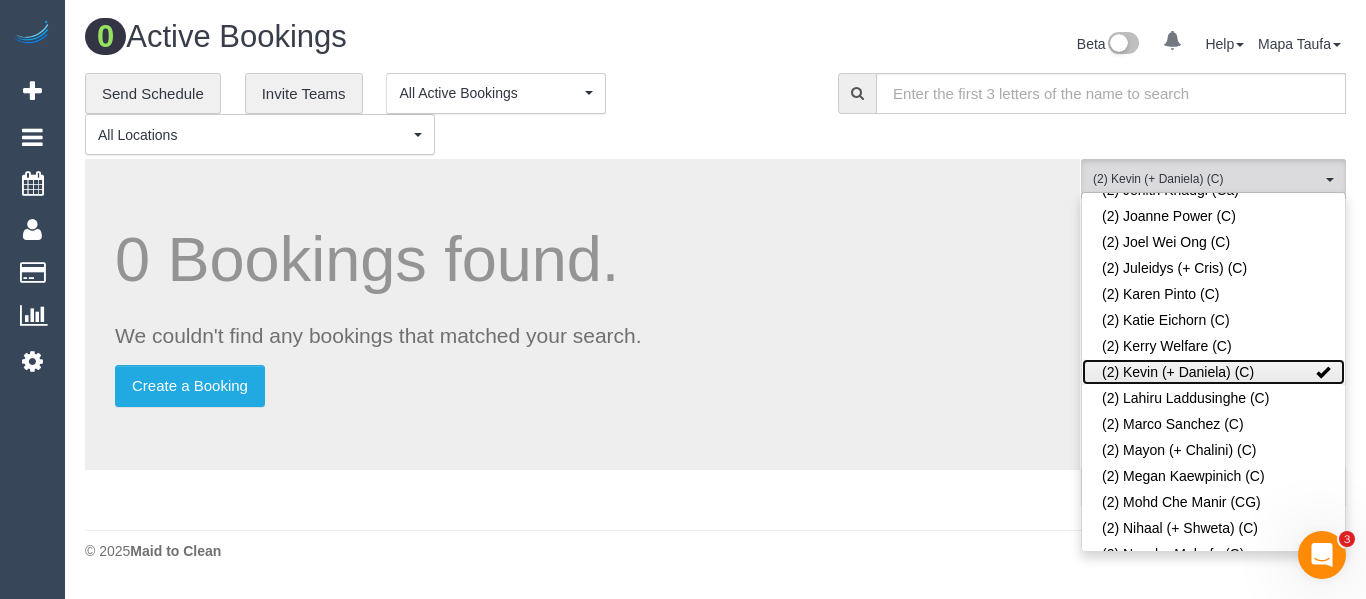 click on "(2) Kevin (+ Daniela) (C)" at bounding box center (1213, 372) 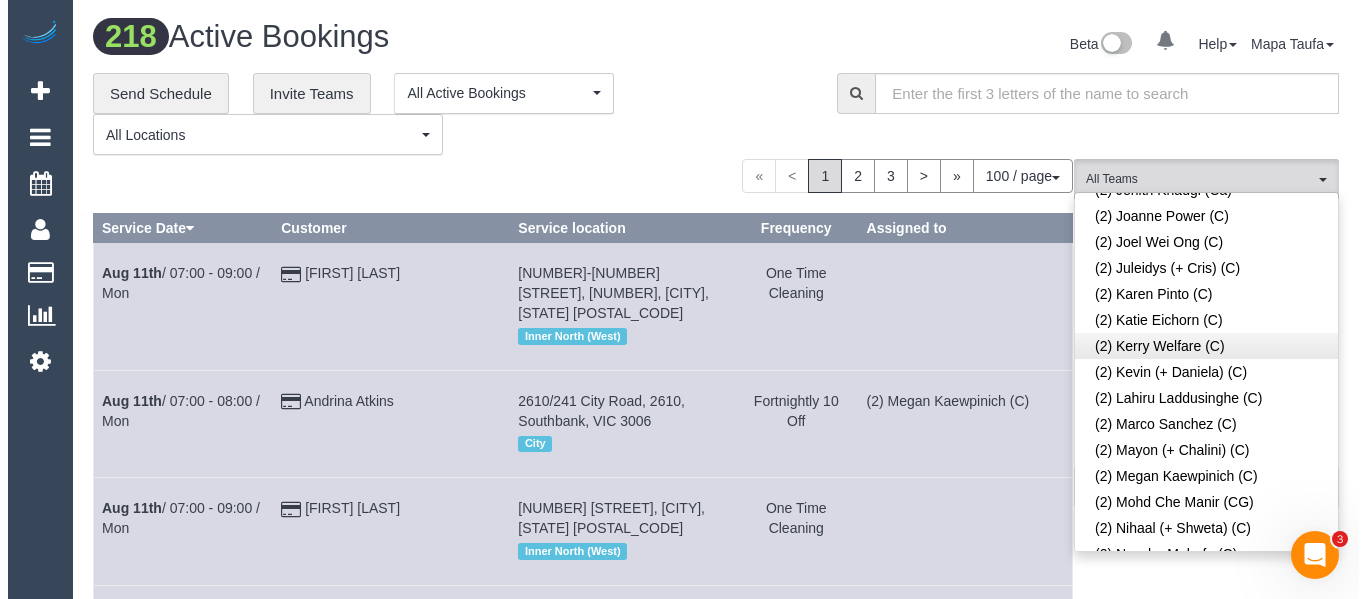 scroll, scrollTop: 2796, scrollLeft: 0, axis: vertical 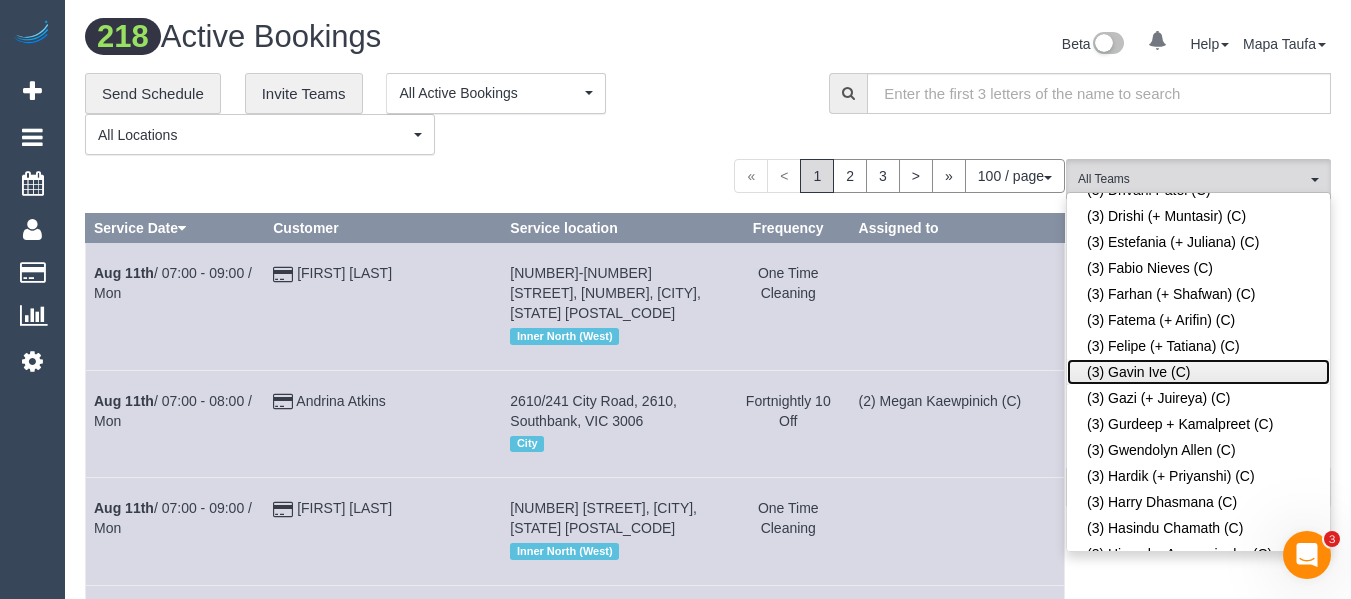 click on "(3) Gavin Ive (C)" at bounding box center (1198, 372) 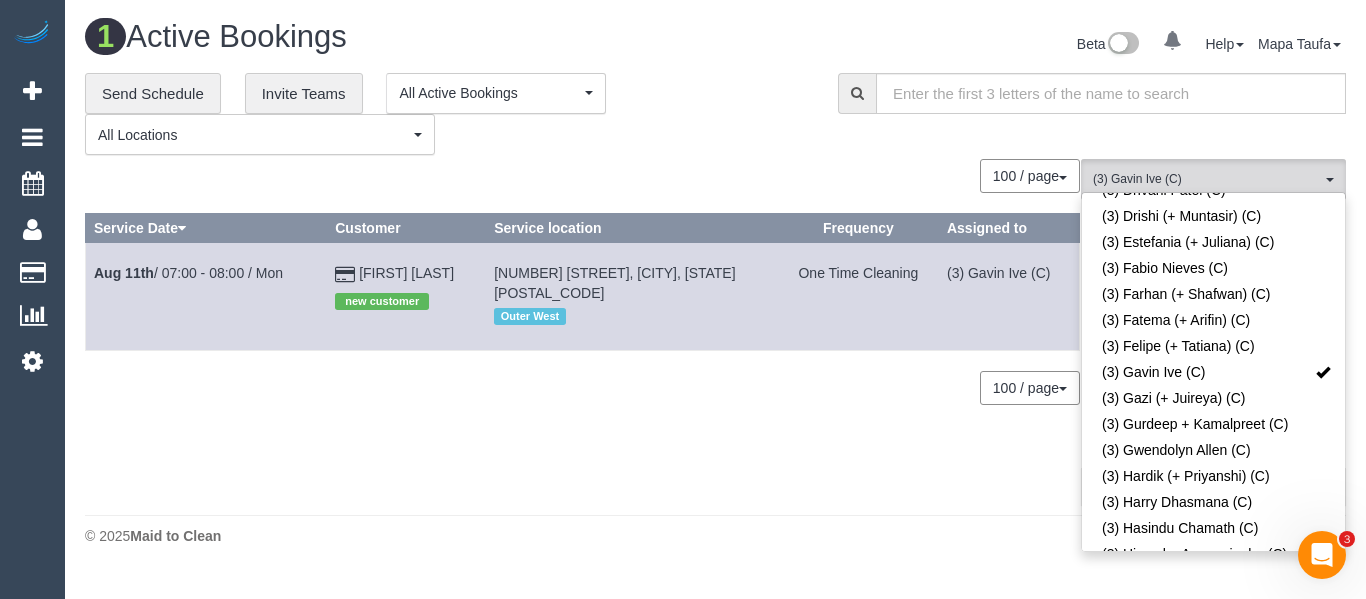 click on "1  Active Bookings
Beta
0
Your Notifications
You have 0 alerts
Help
Help Docs
Take a Tour
Contact Support
Mapa Taufa
My Account
Change Password
Email Preferences
Community
Log Out" at bounding box center [715, 46] 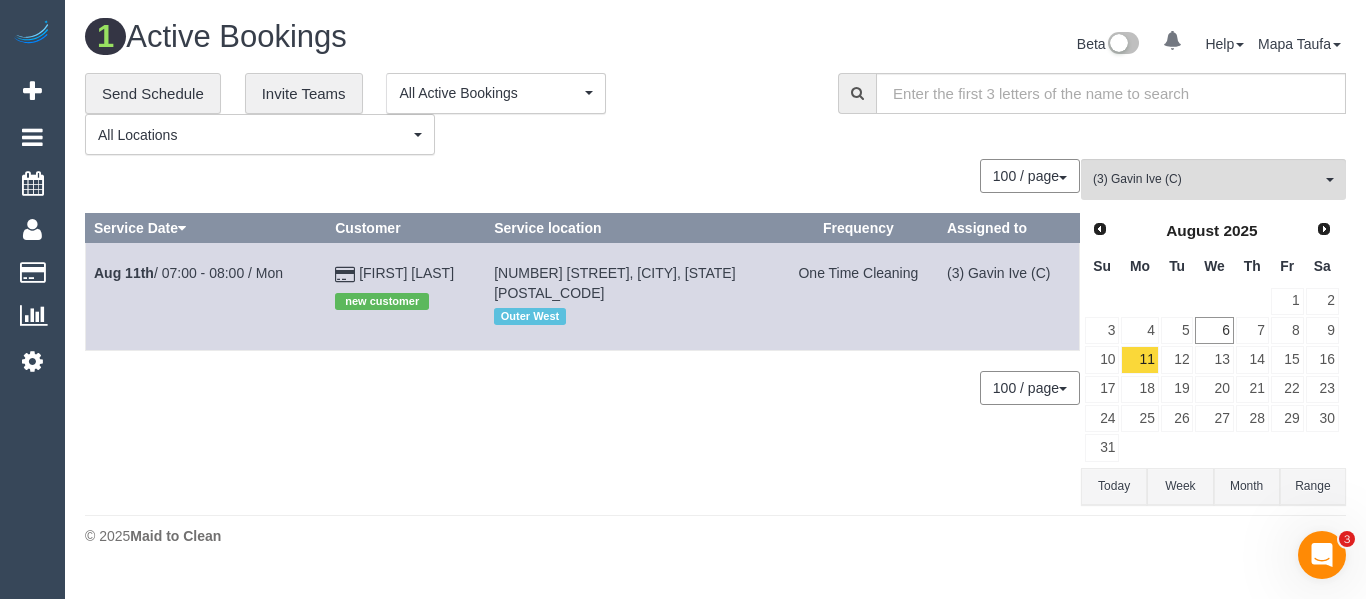 click on "Today" at bounding box center [1114, 486] 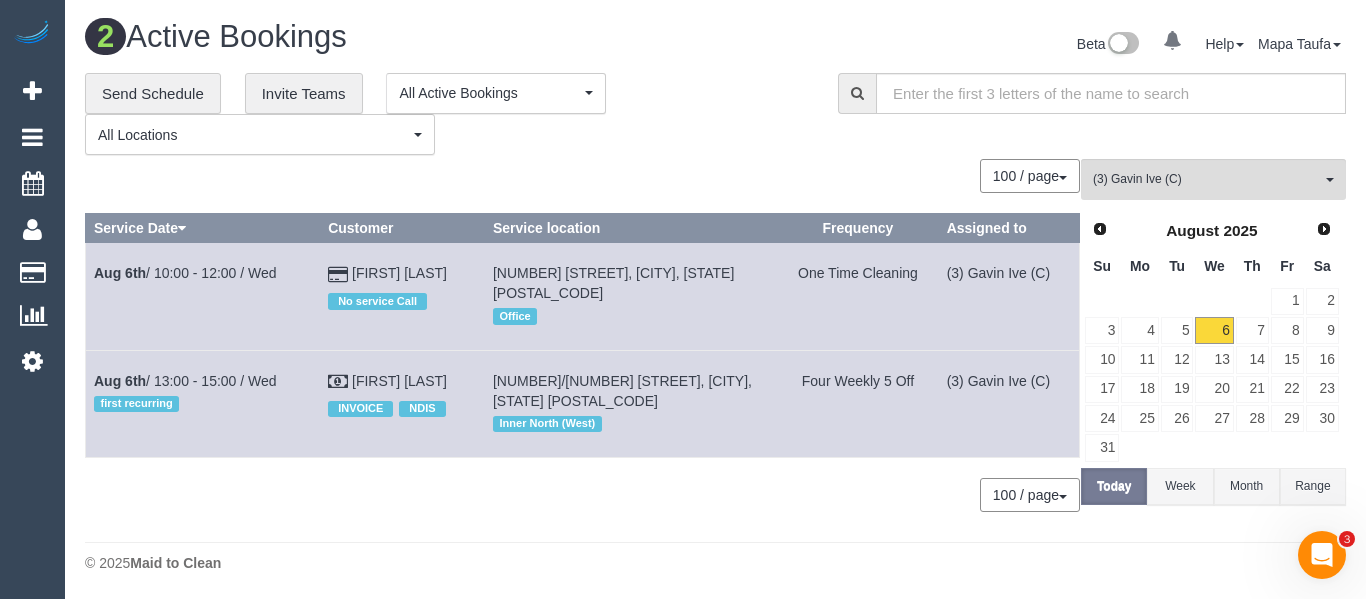 drag, startPoint x: 470, startPoint y: 359, endPoint x: 360, endPoint y: 354, distance: 110.11358 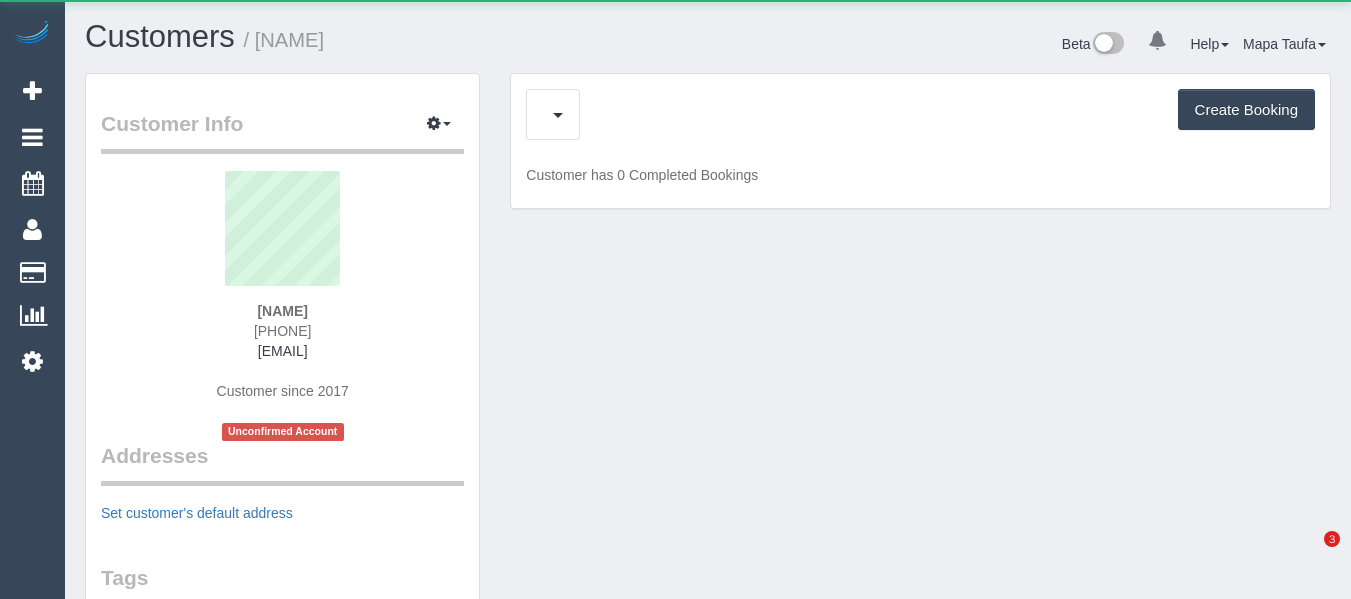 scroll, scrollTop: 0, scrollLeft: 0, axis: both 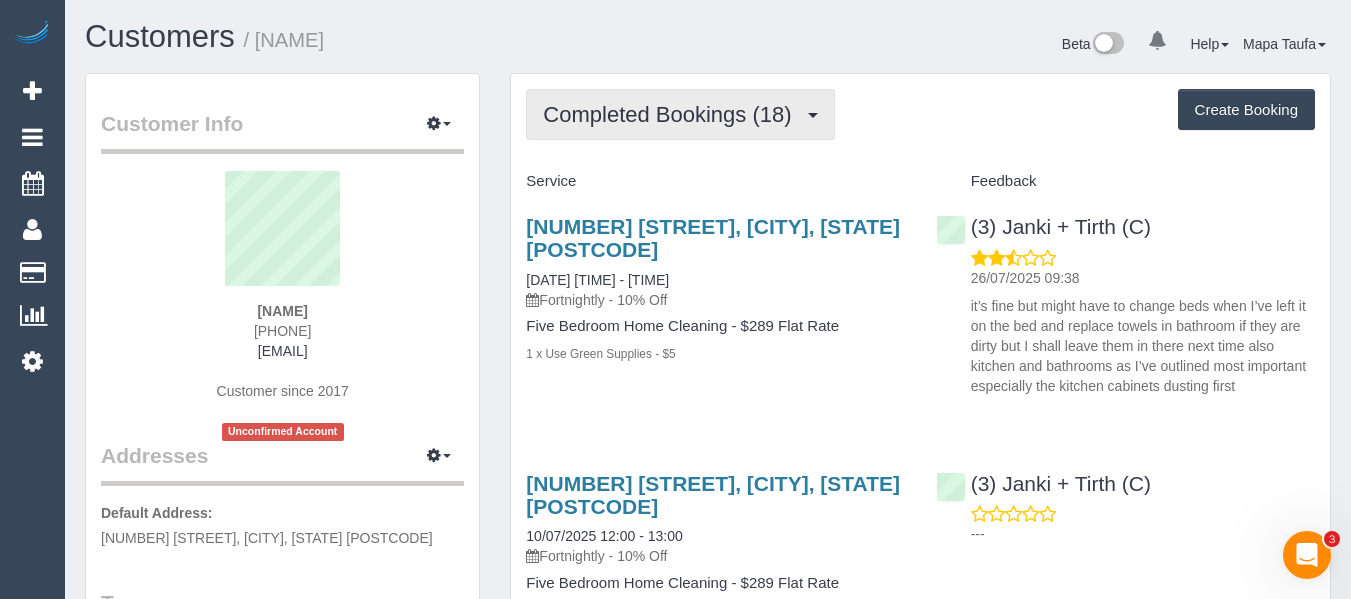 click on "Completed Bookings (18)" at bounding box center (680, 114) 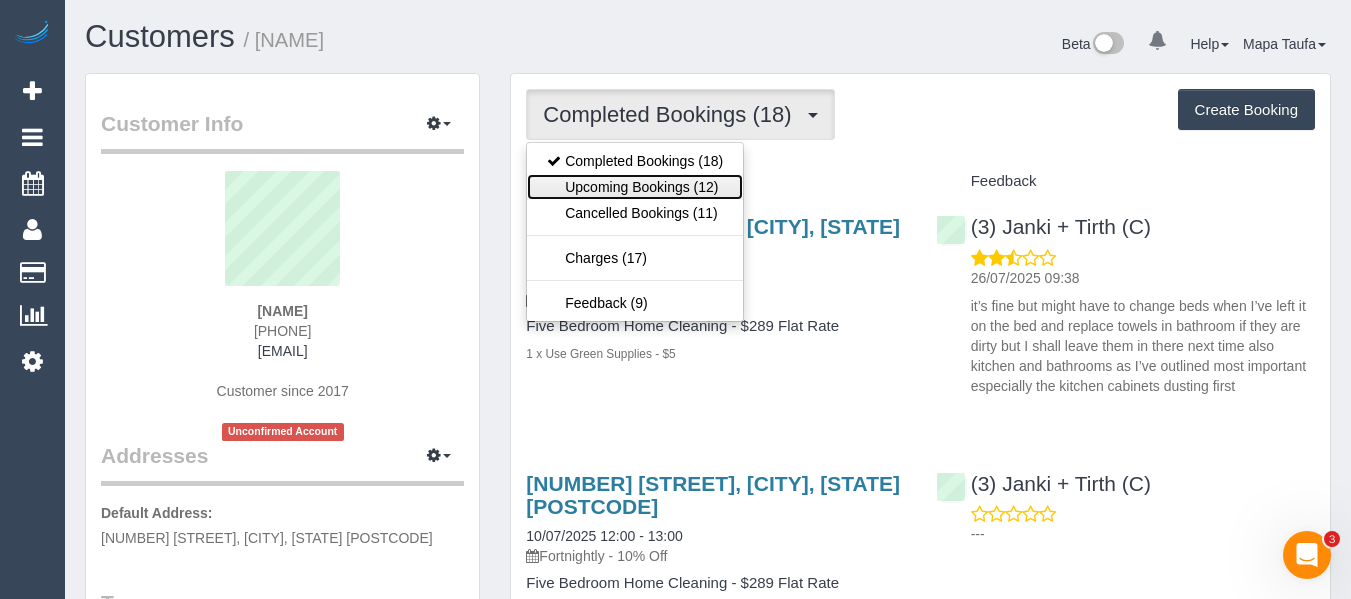 click on "Upcoming Bookings (12)" at bounding box center [635, 187] 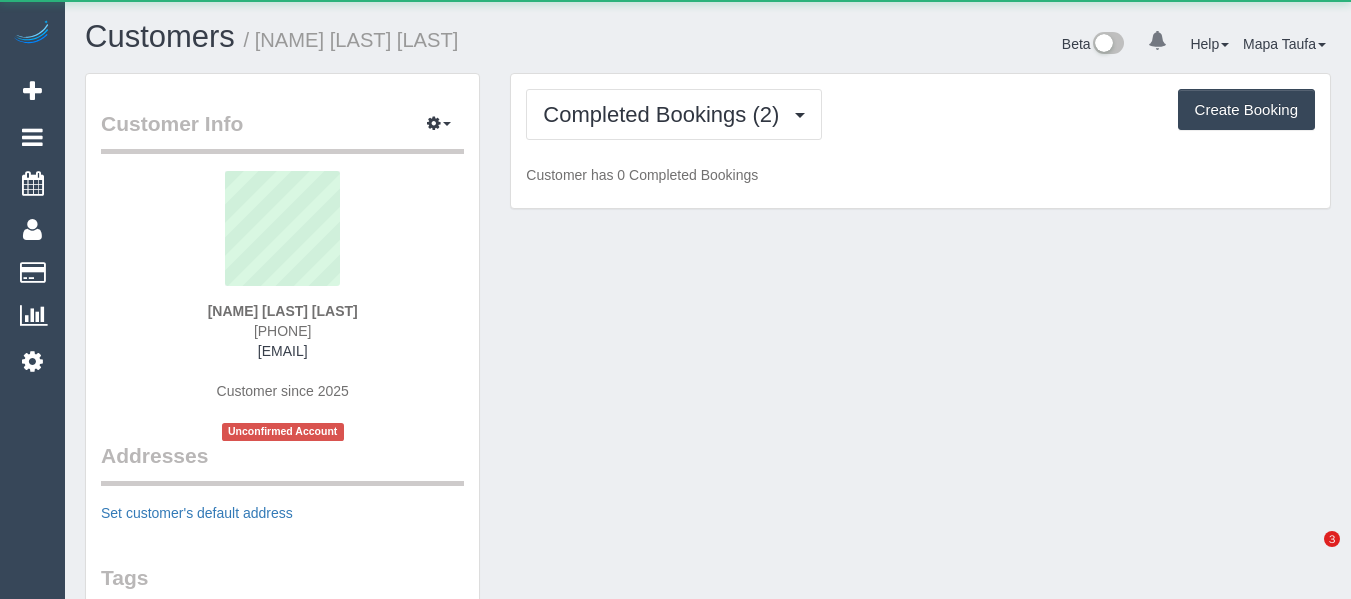 scroll, scrollTop: 0, scrollLeft: 0, axis: both 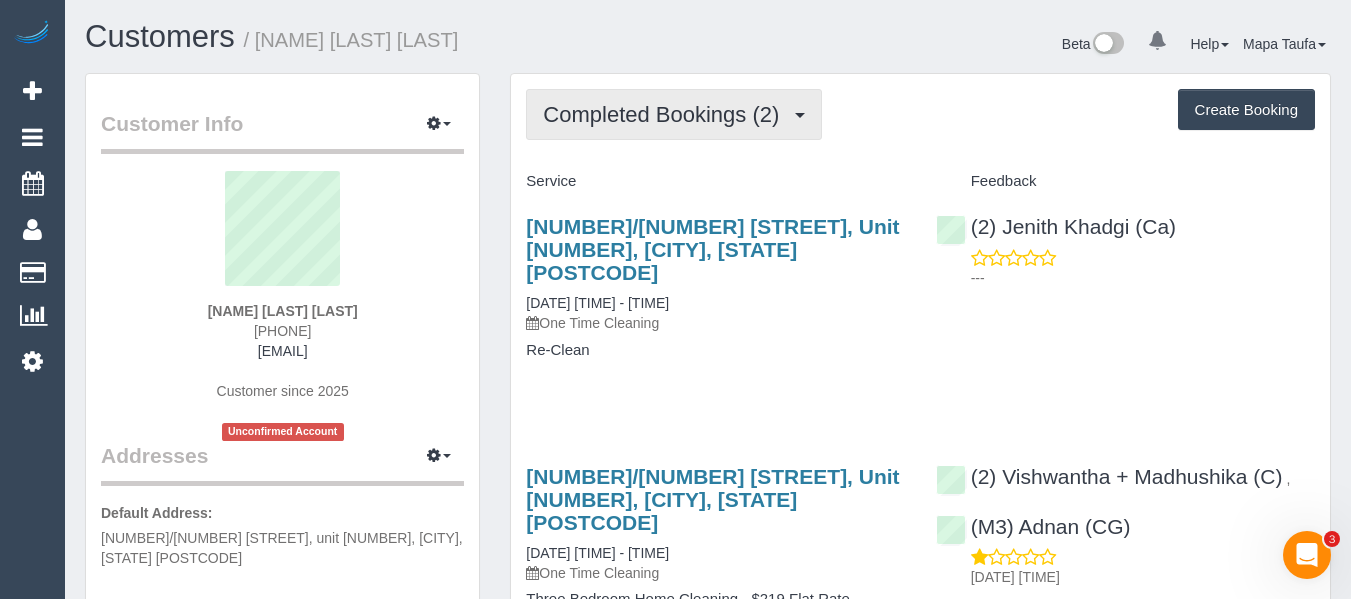 click on "Completed Bookings (2)" at bounding box center [666, 114] 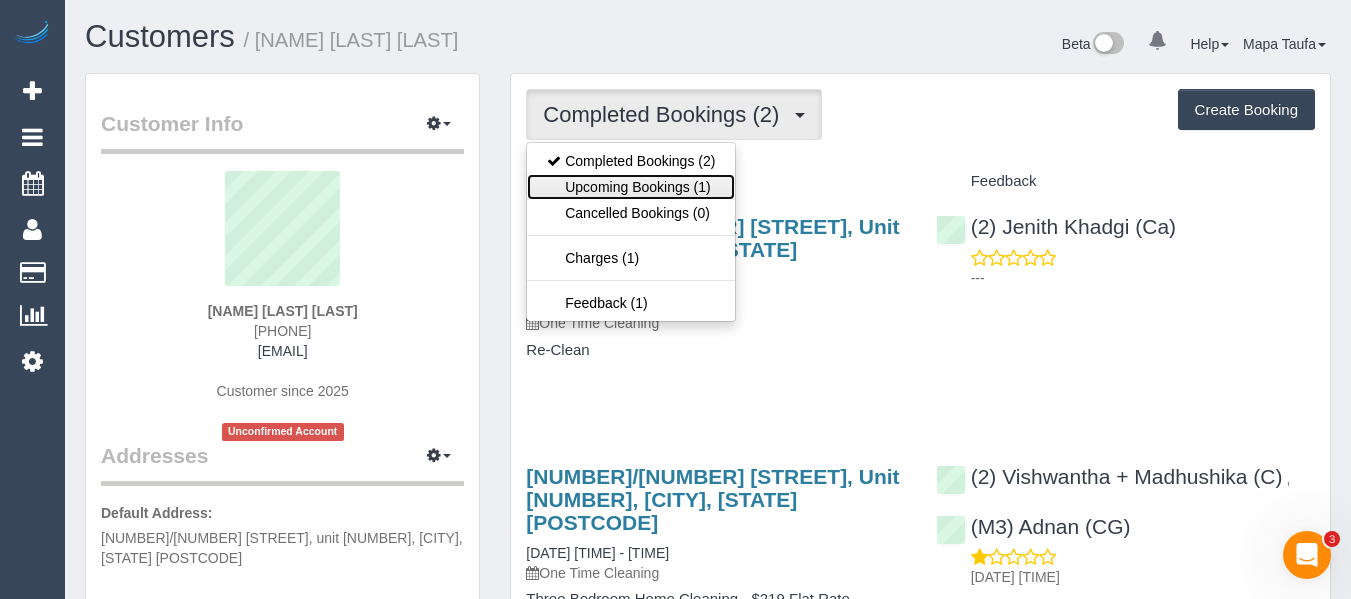 click on "Upcoming Bookings (1)" at bounding box center (631, 187) 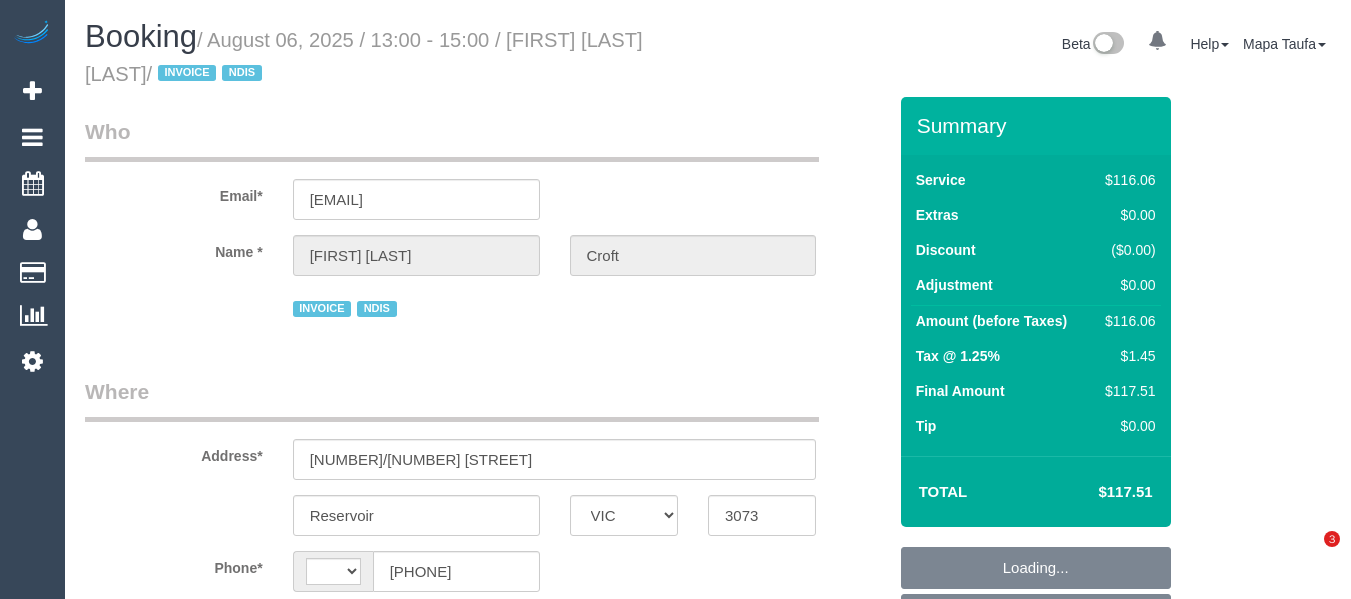 select on "VIC" 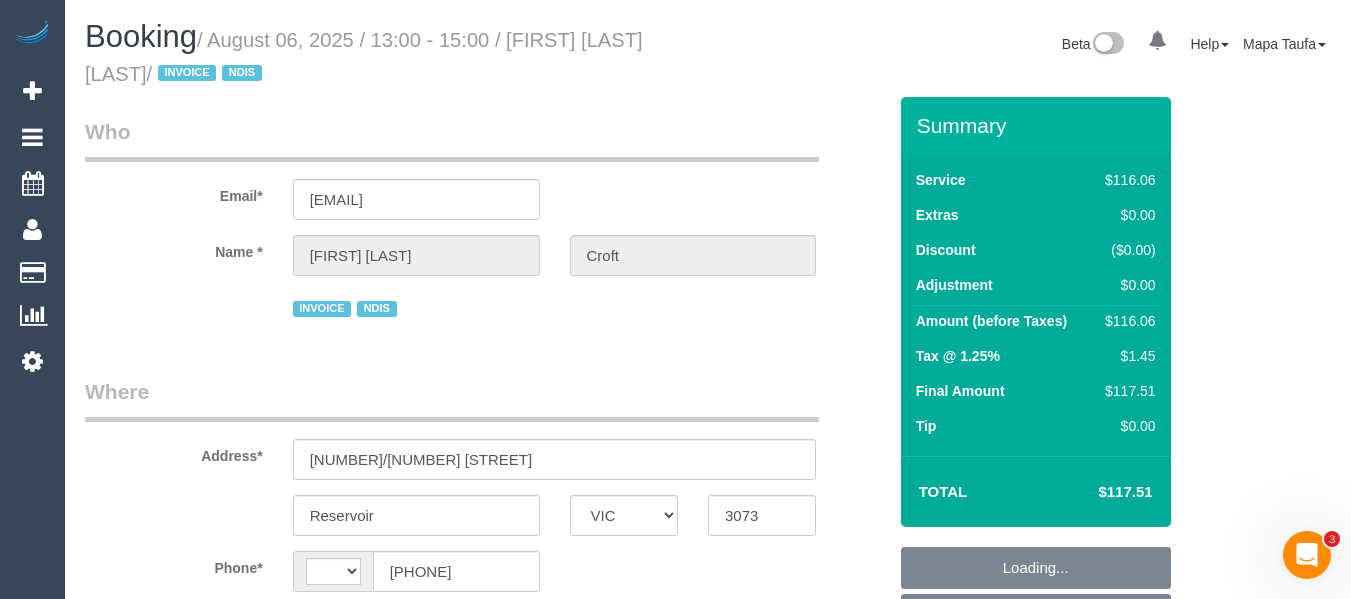 scroll, scrollTop: 0, scrollLeft: 0, axis: both 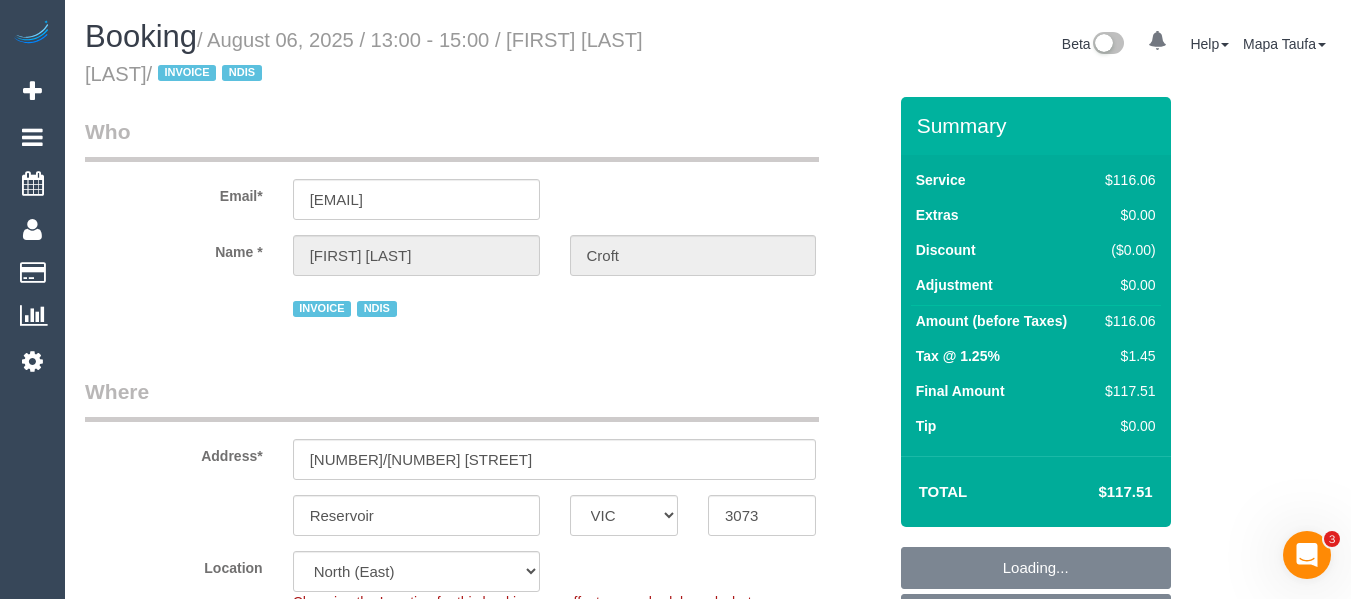 select on "object:289" 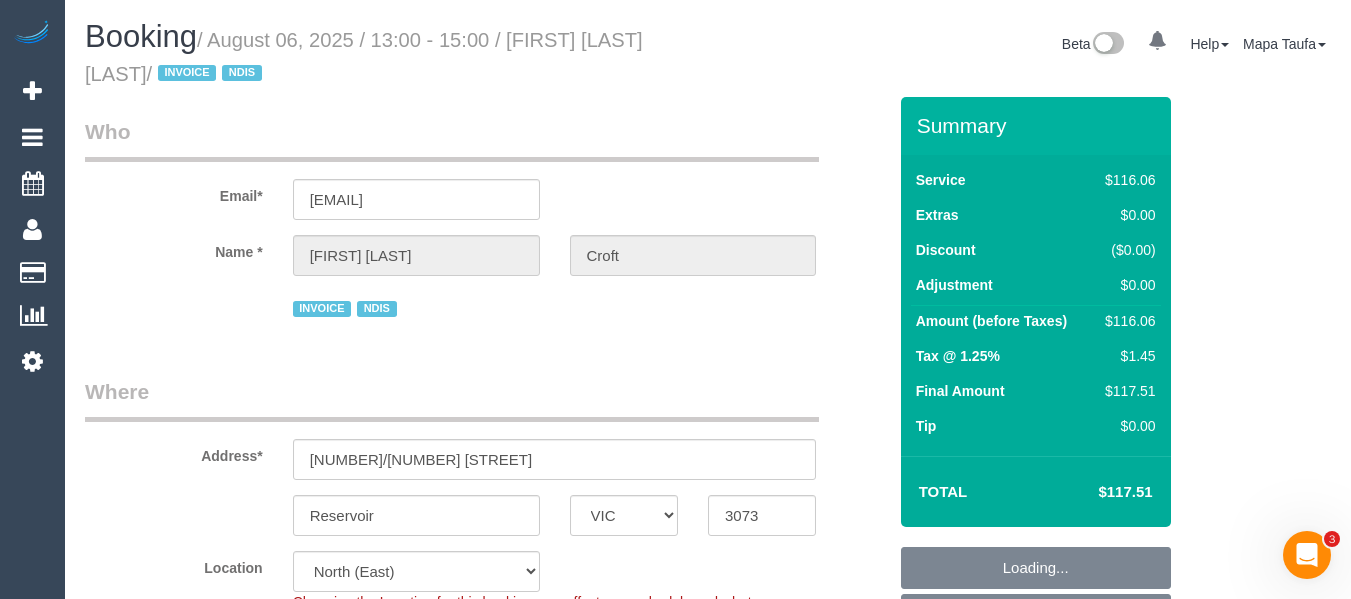 select on "string:AU" 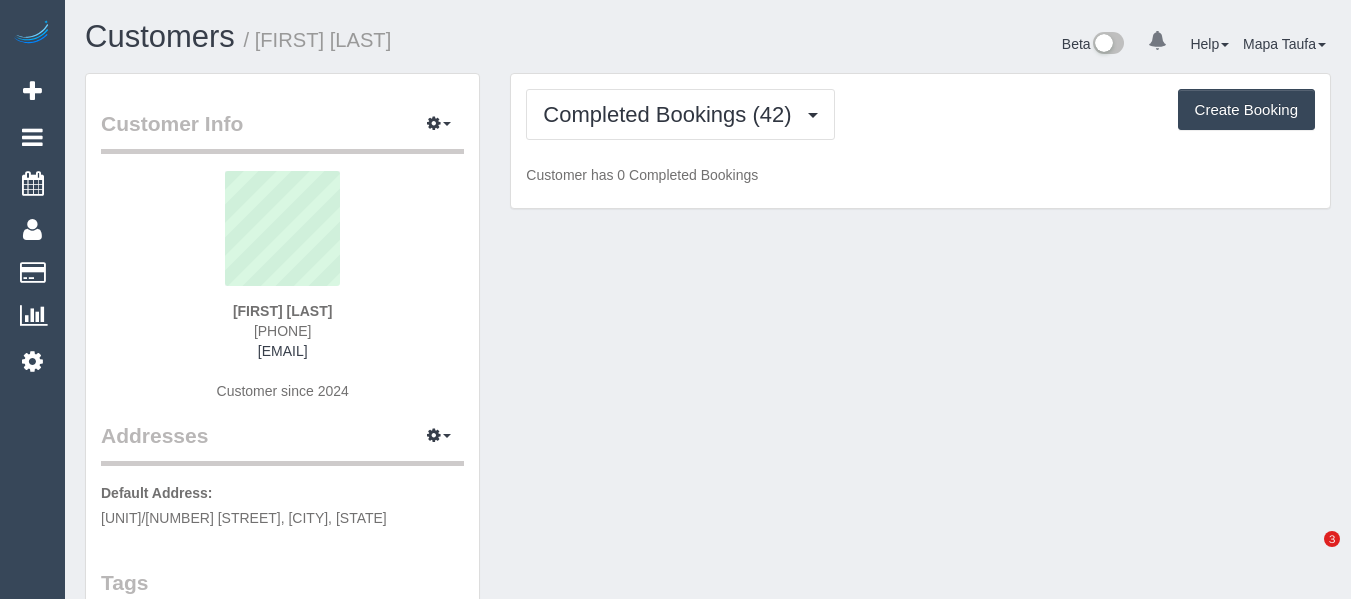 scroll, scrollTop: 0, scrollLeft: 0, axis: both 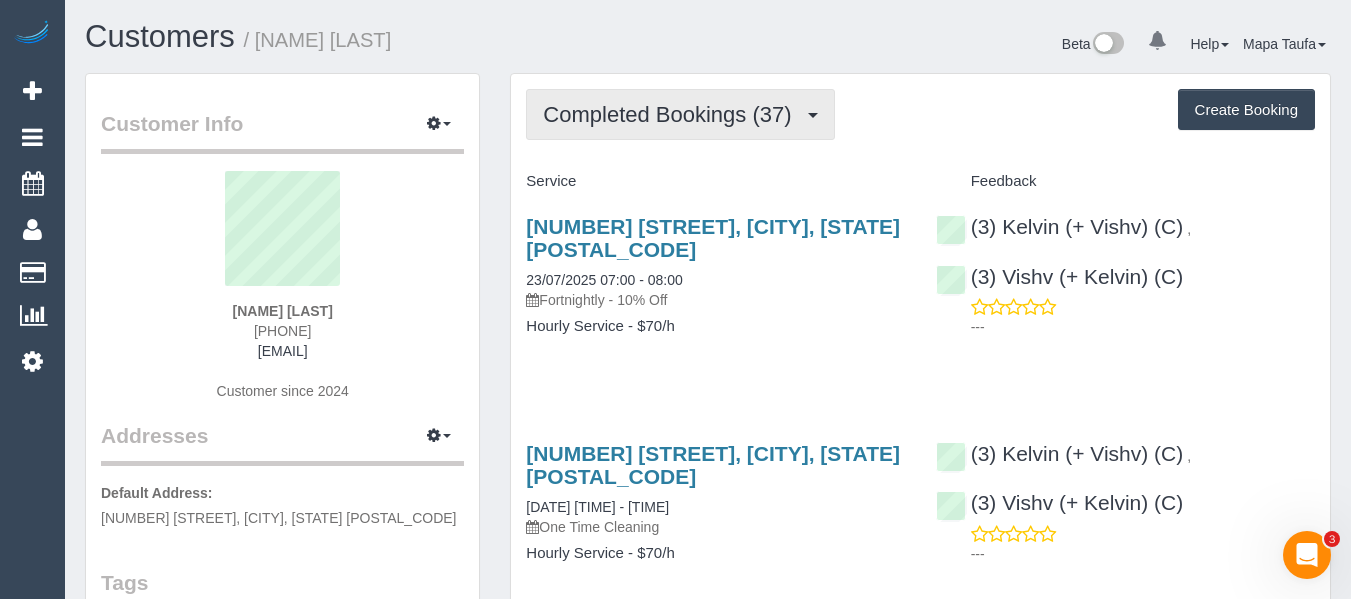 click on "Completed Bookings (37)" at bounding box center (672, 114) 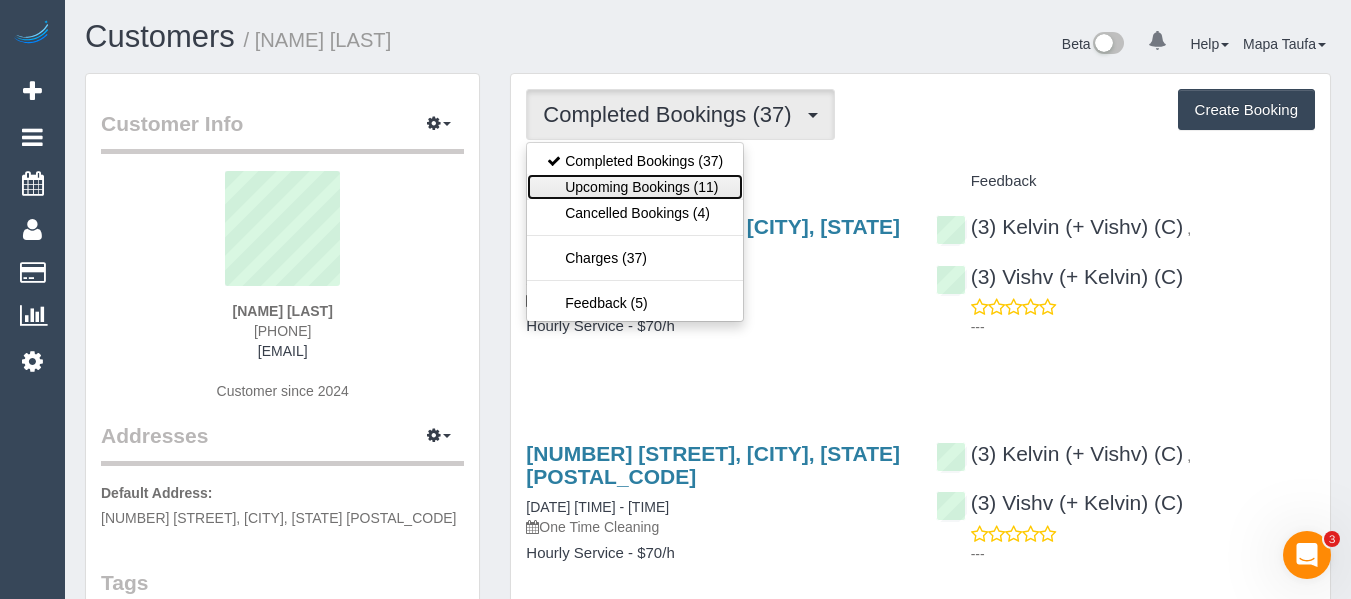 click on "Upcoming Bookings (11)" at bounding box center [635, 187] 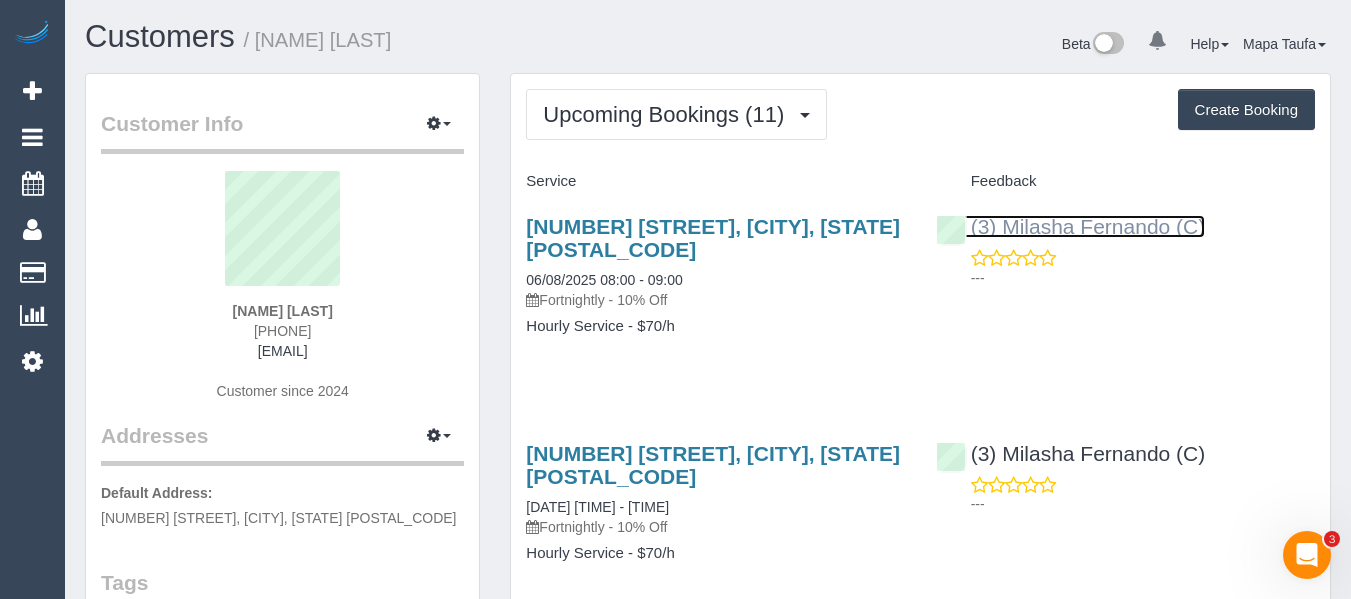 click on "(3) Milasha Fernando (C)" at bounding box center [1071, 226] 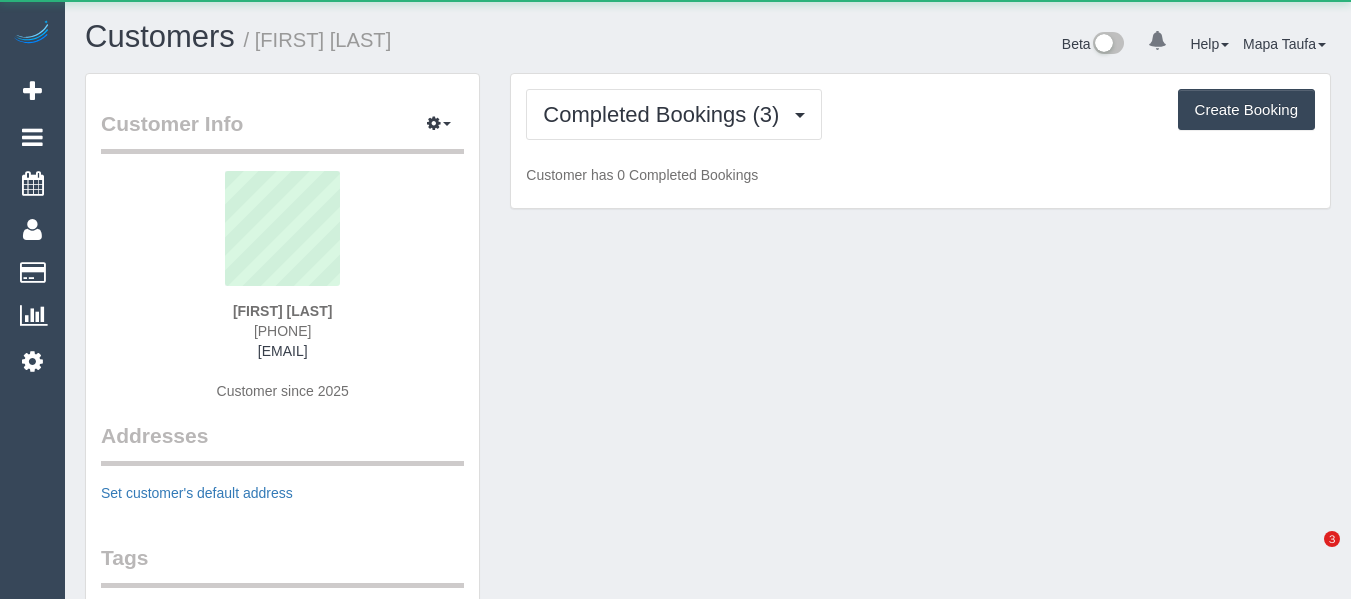 scroll, scrollTop: 0, scrollLeft: 0, axis: both 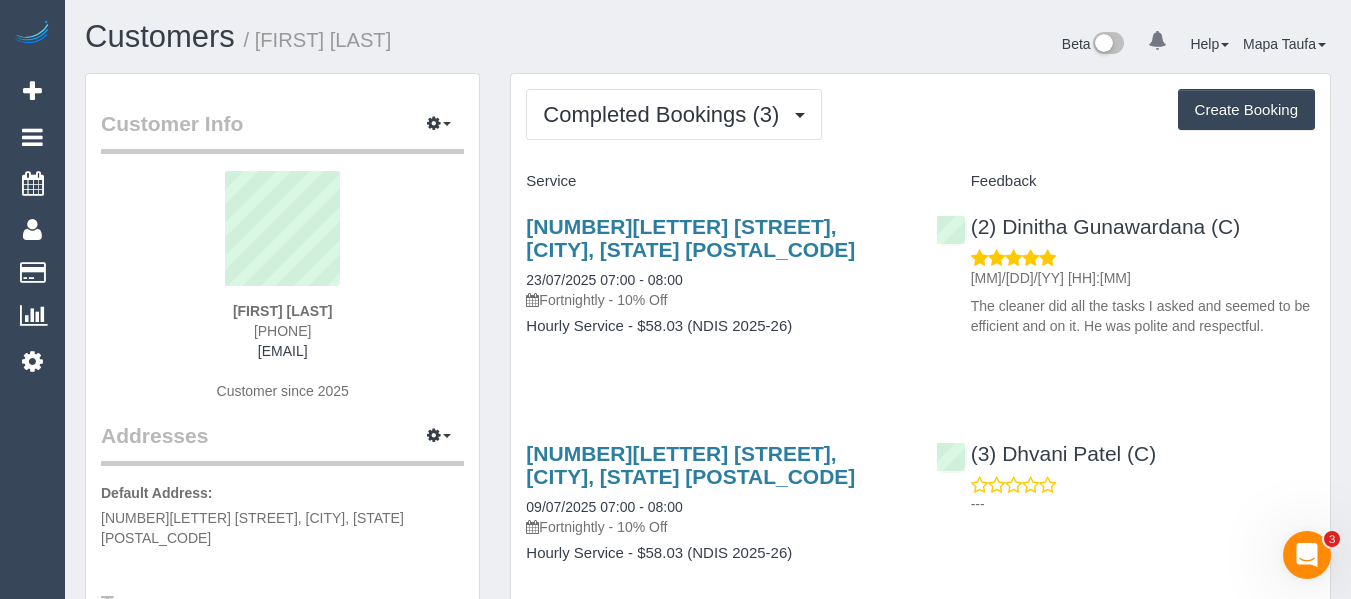 drag, startPoint x: 341, startPoint y: 313, endPoint x: 128, endPoint y: 320, distance: 213.11499 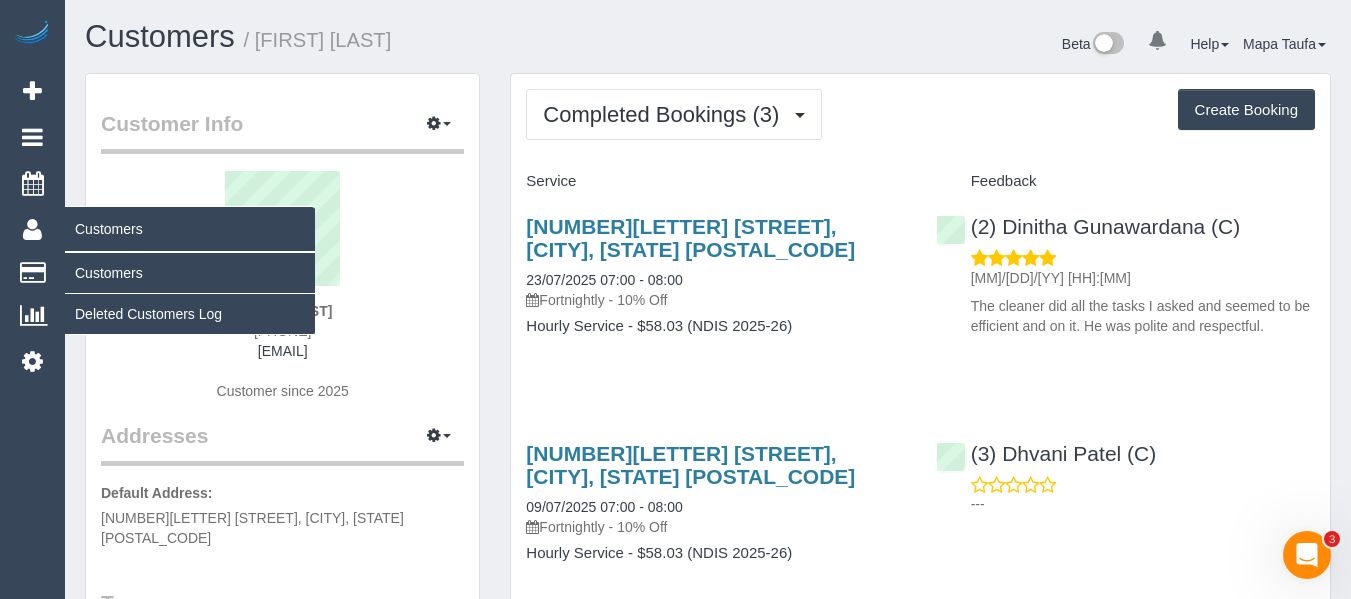 copy on "[FIRST] [LAST]" 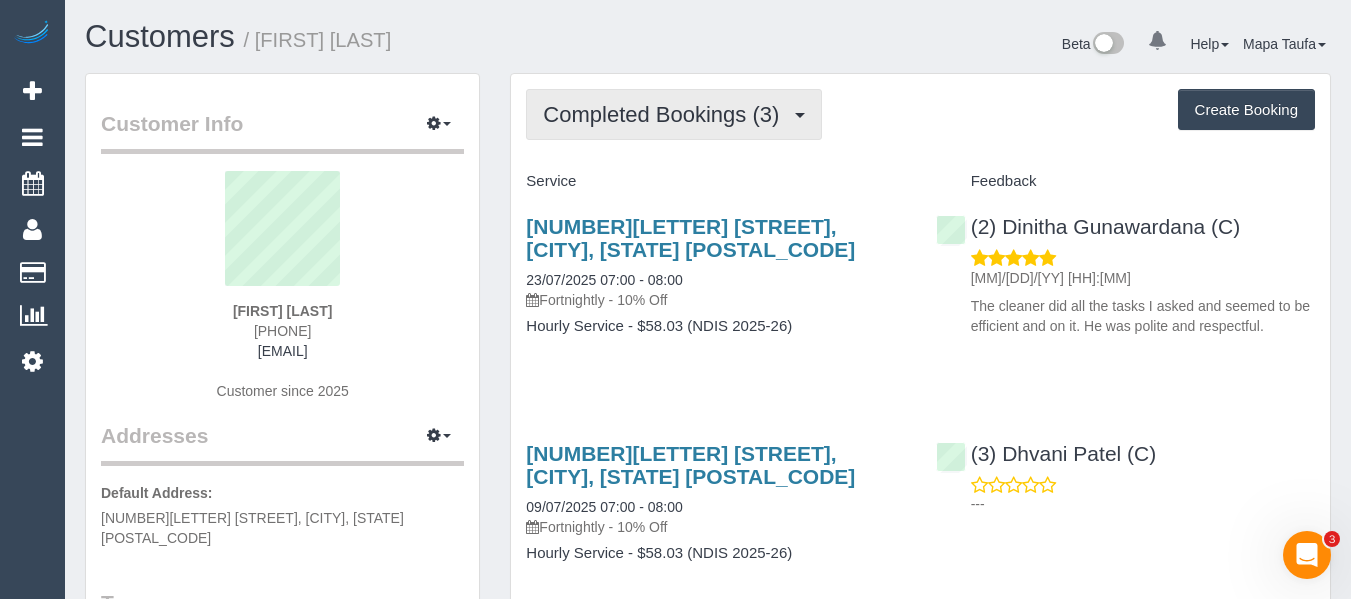 click on "Completed Bookings (3)" at bounding box center [674, 114] 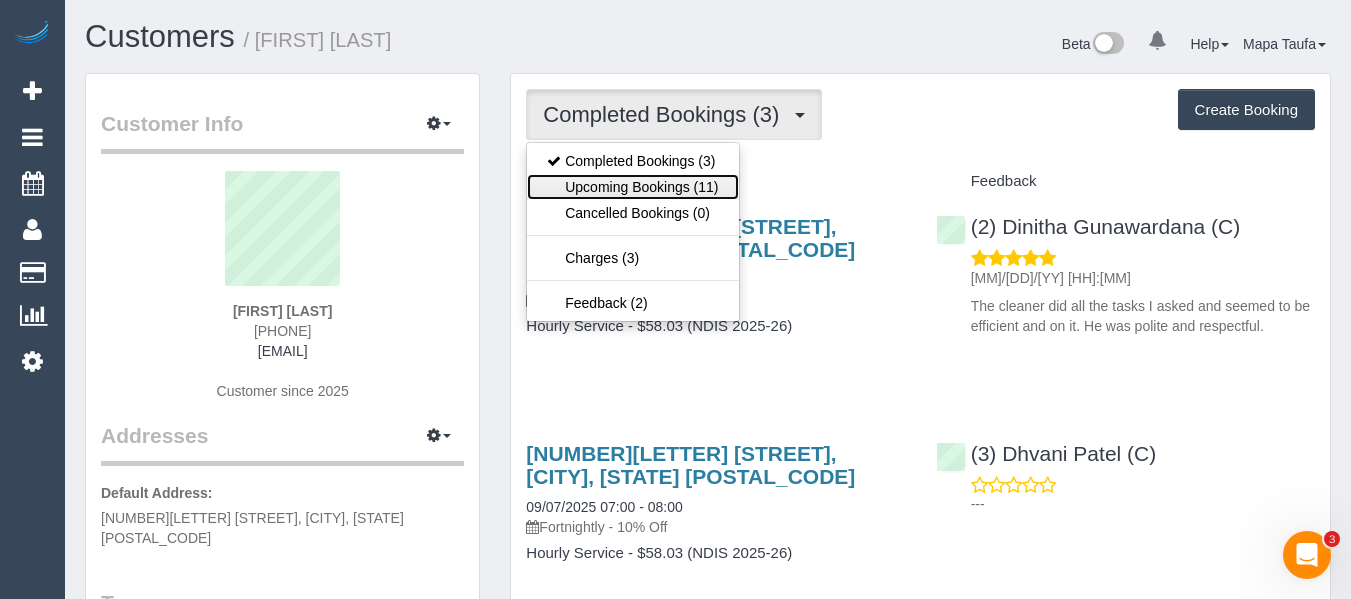 click on "Upcoming Bookings (11)" at bounding box center (632, 187) 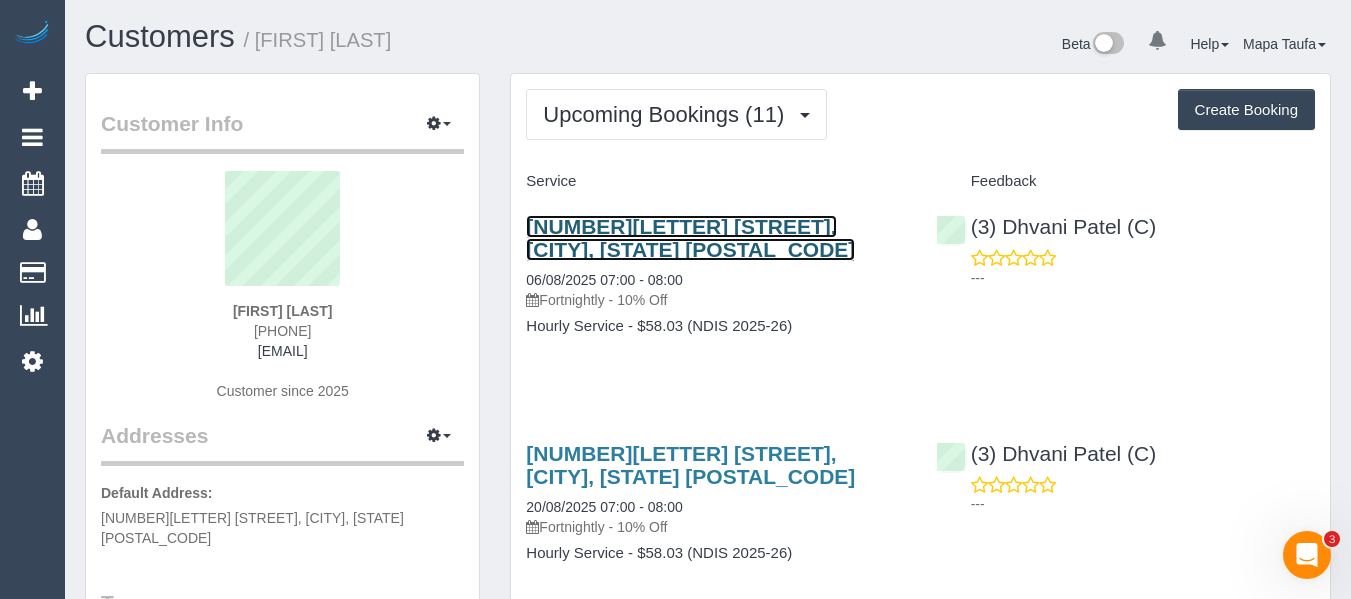 click on "[NUMBER][LETTER] [STREET], [CITY], [STATE] [POSTAL_CODE]" at bounding box center [690, 238] 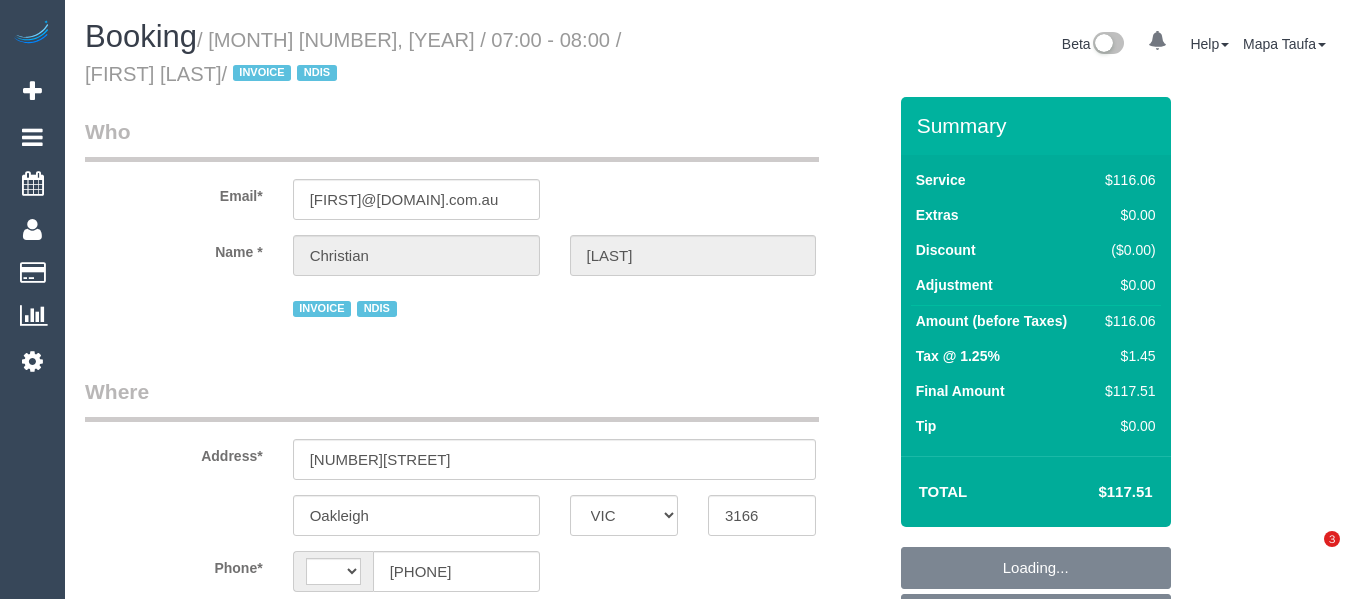 select on "VIC" 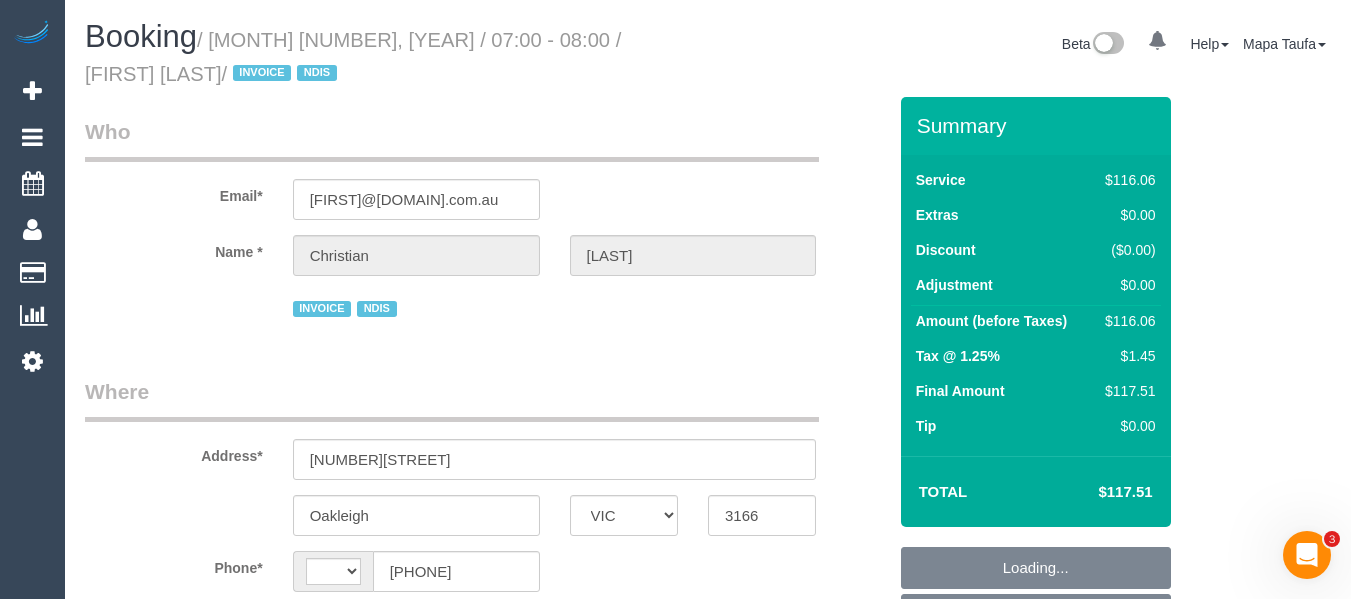 scroll, scrollTop: 0, scrollLeft: 0, axis: both 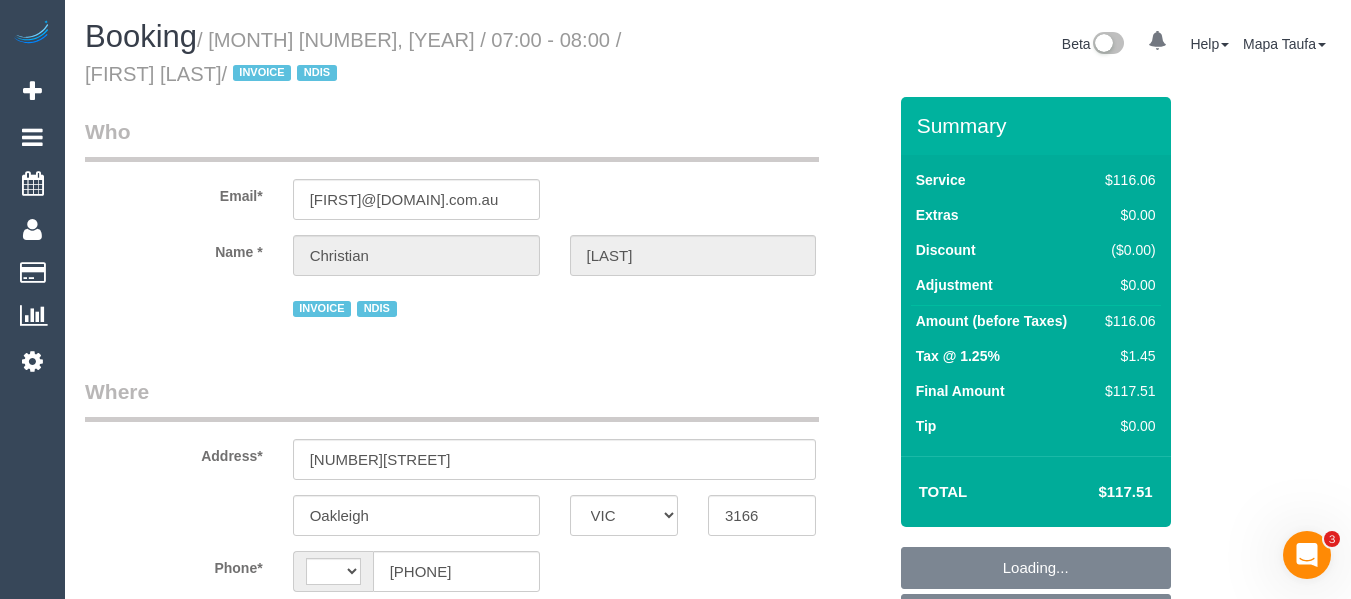 select on "string:AU" 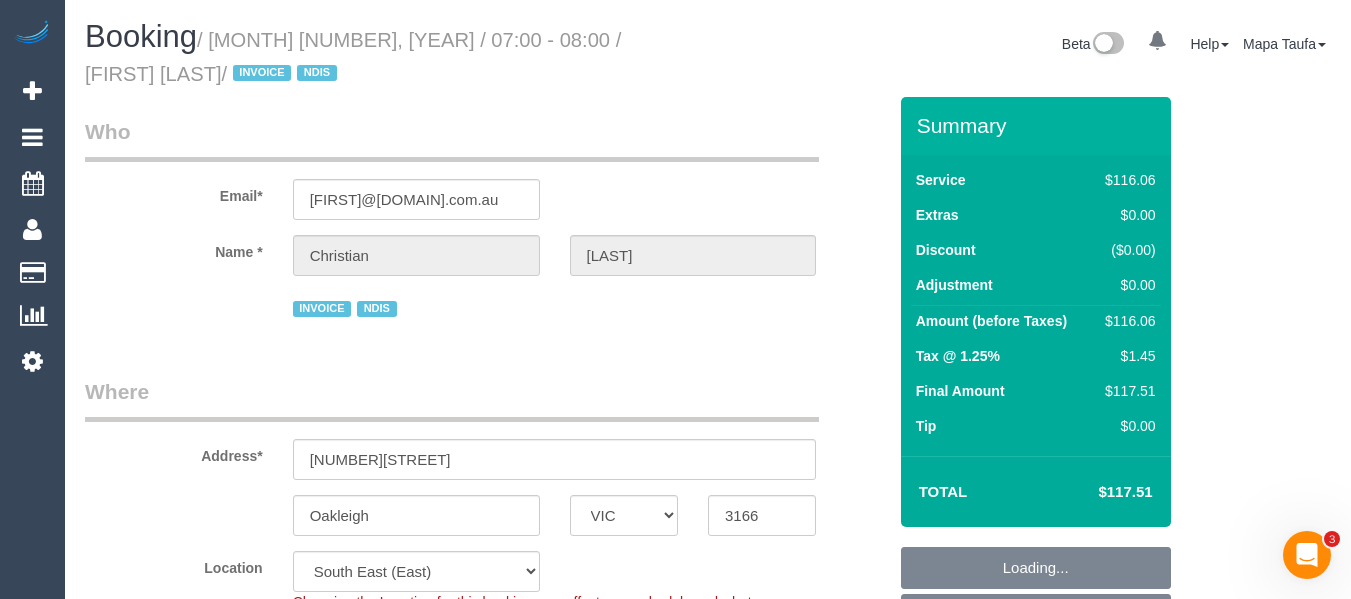 select on "object:1224" 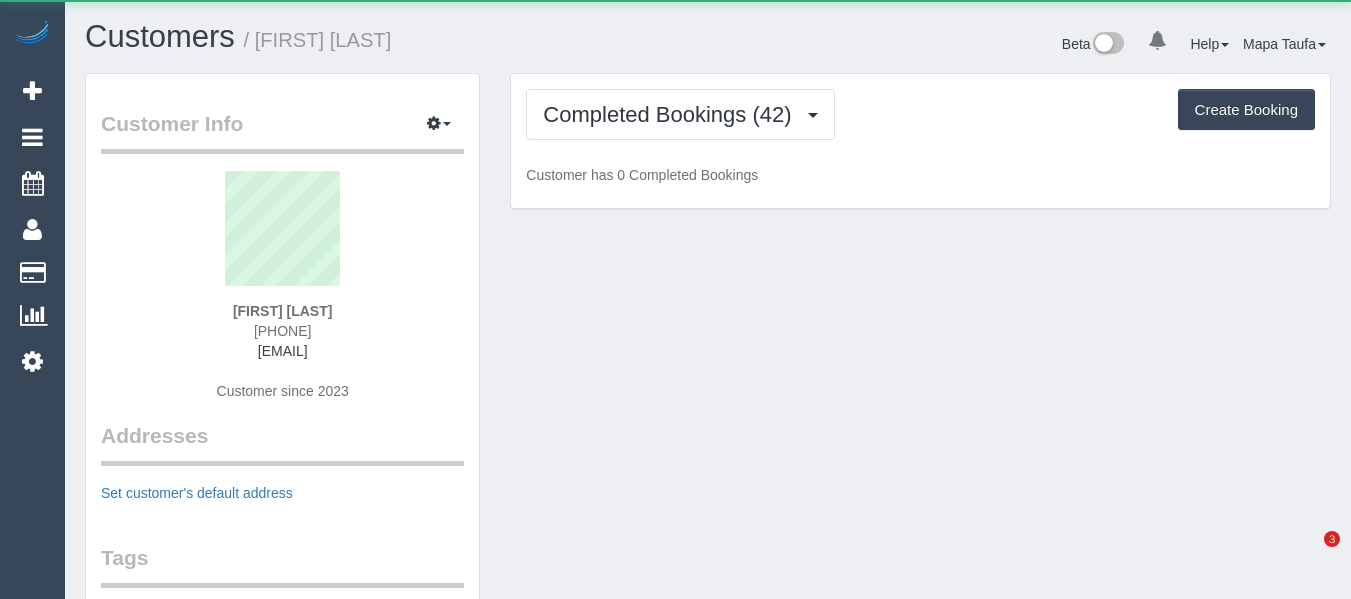 scroll, scrollTop: 0, scrollLeft: 0, axis: both 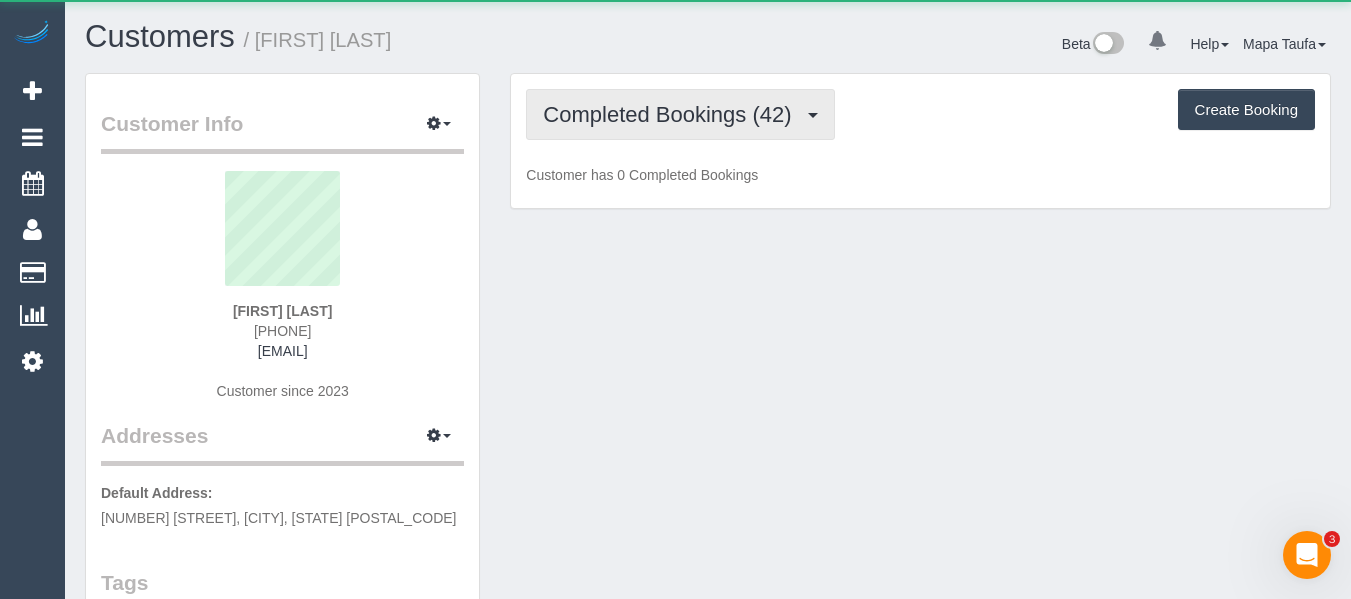 click on "Completed Bookings (42)" at bounding box center (672, 114) 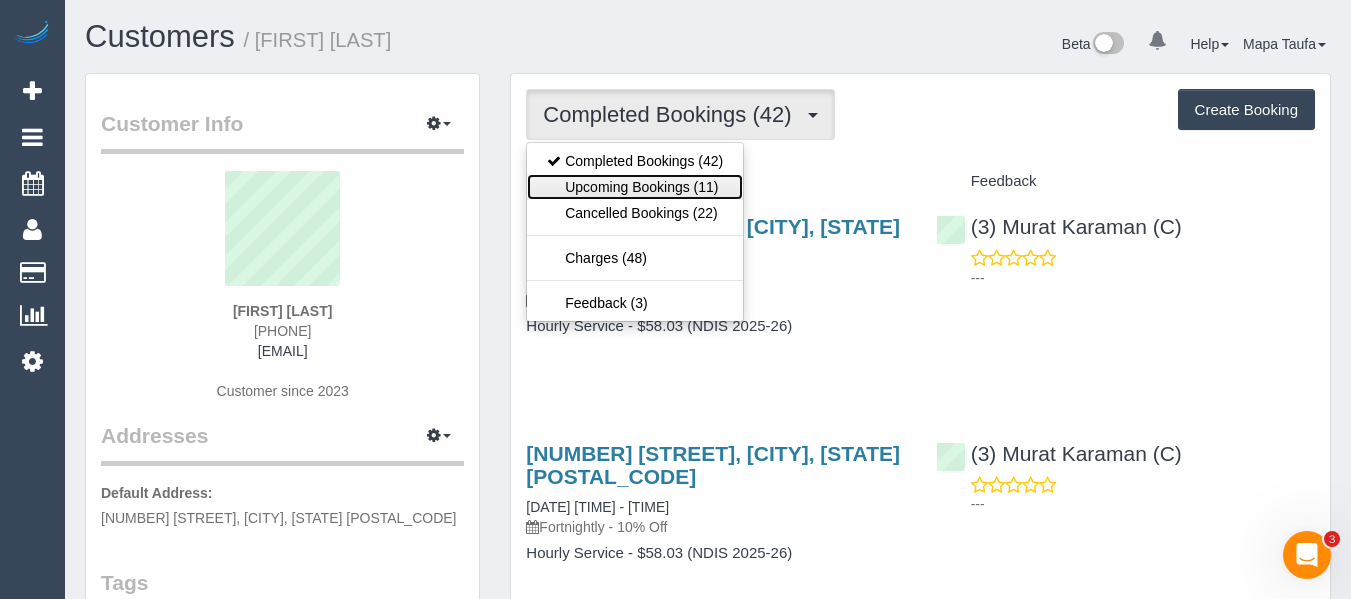 click on "Upcoming Bookings (11)" at bounding box center [635, 187] 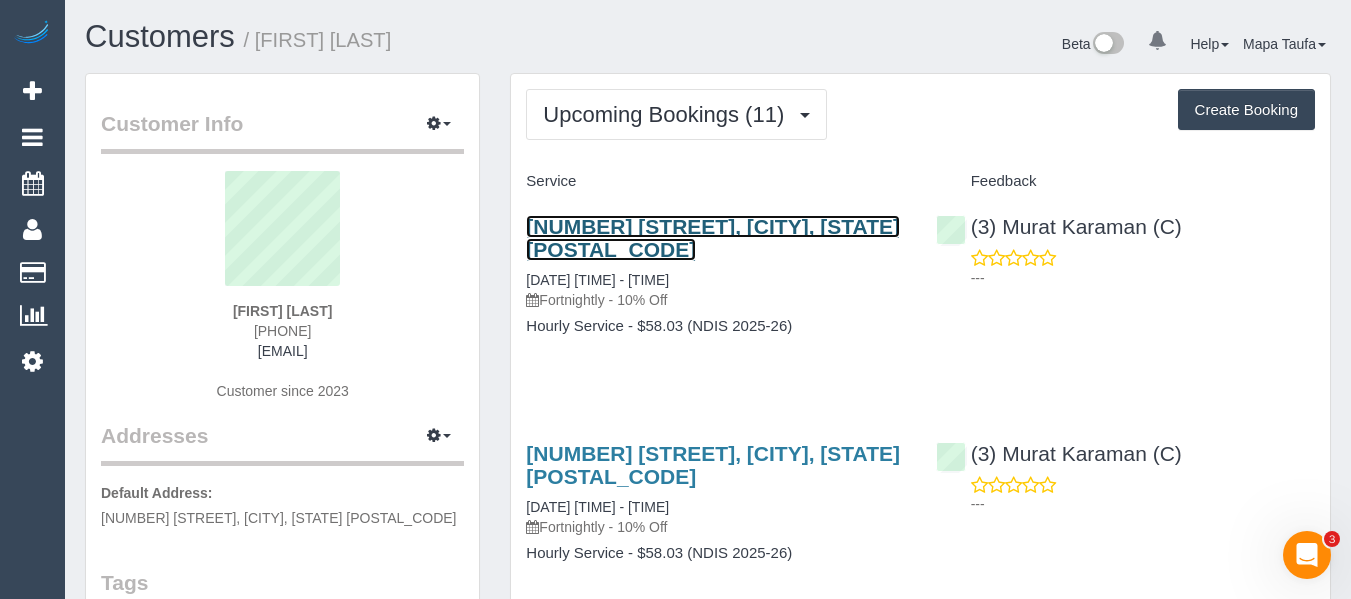 click on "4 Mulgrave St, Reservoir, VIC 3073" at bounding box center (713, 238) 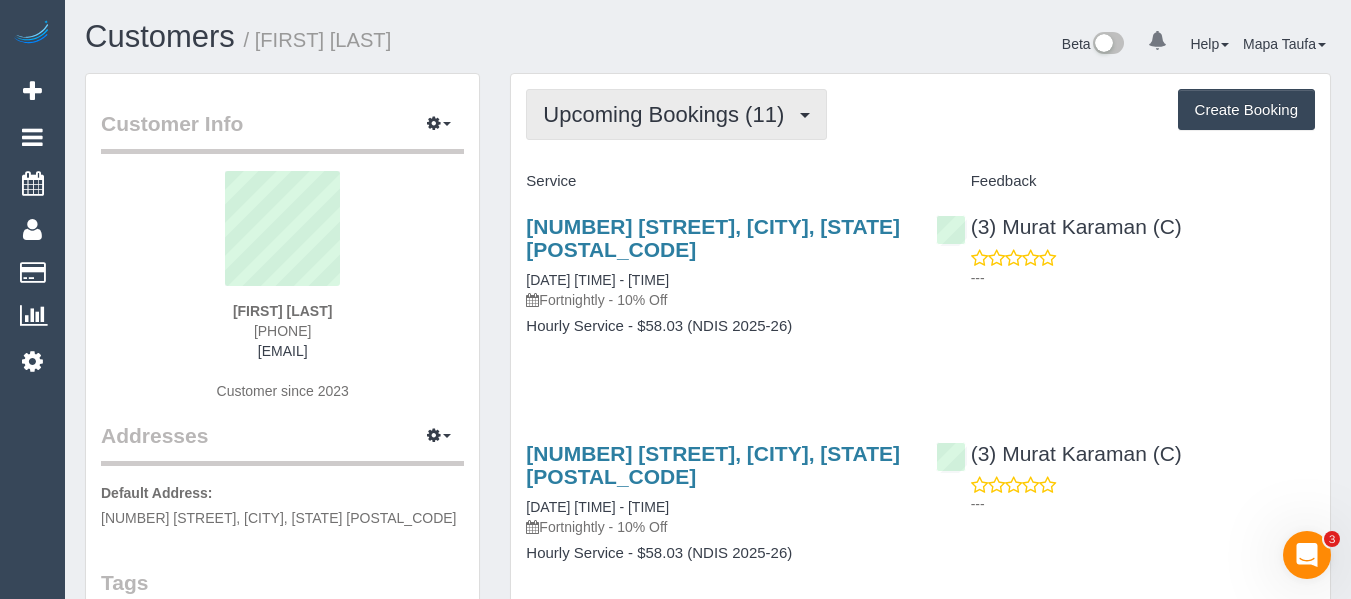 drag, startPoint x: 693, startPoint y: 116, endPoint x: 674, endPoint y: 141, distance: 31.400637 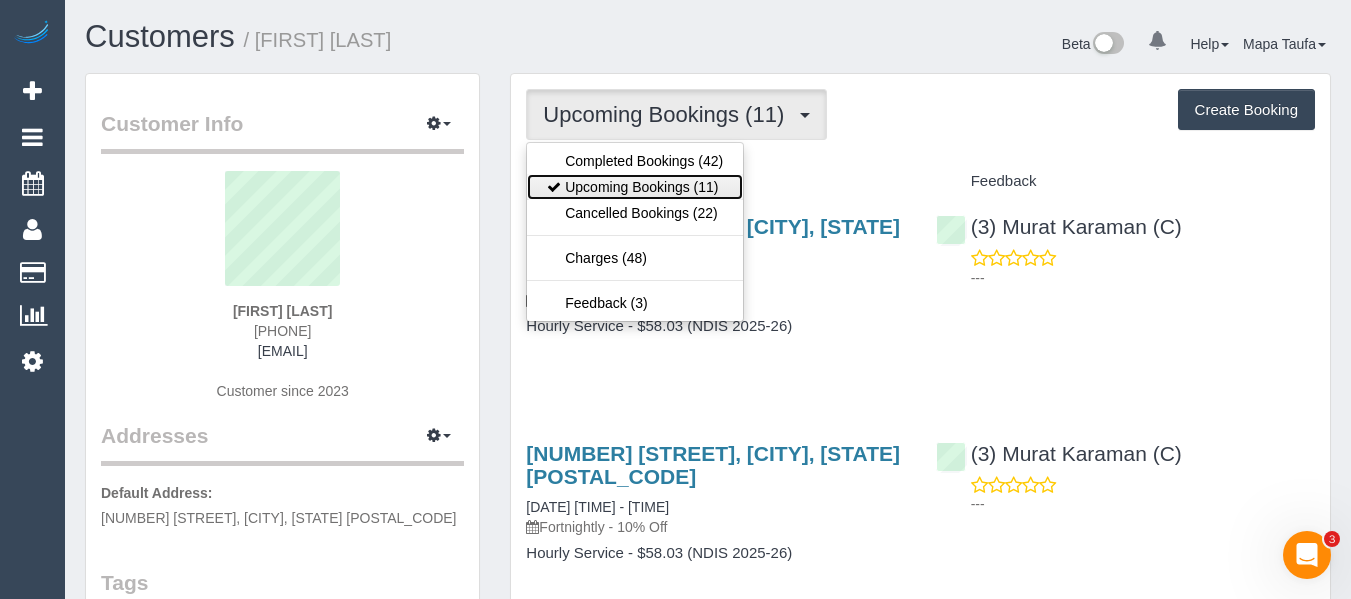 click on "Upcoming Bookings (11)" at bounding box center (635, 187) 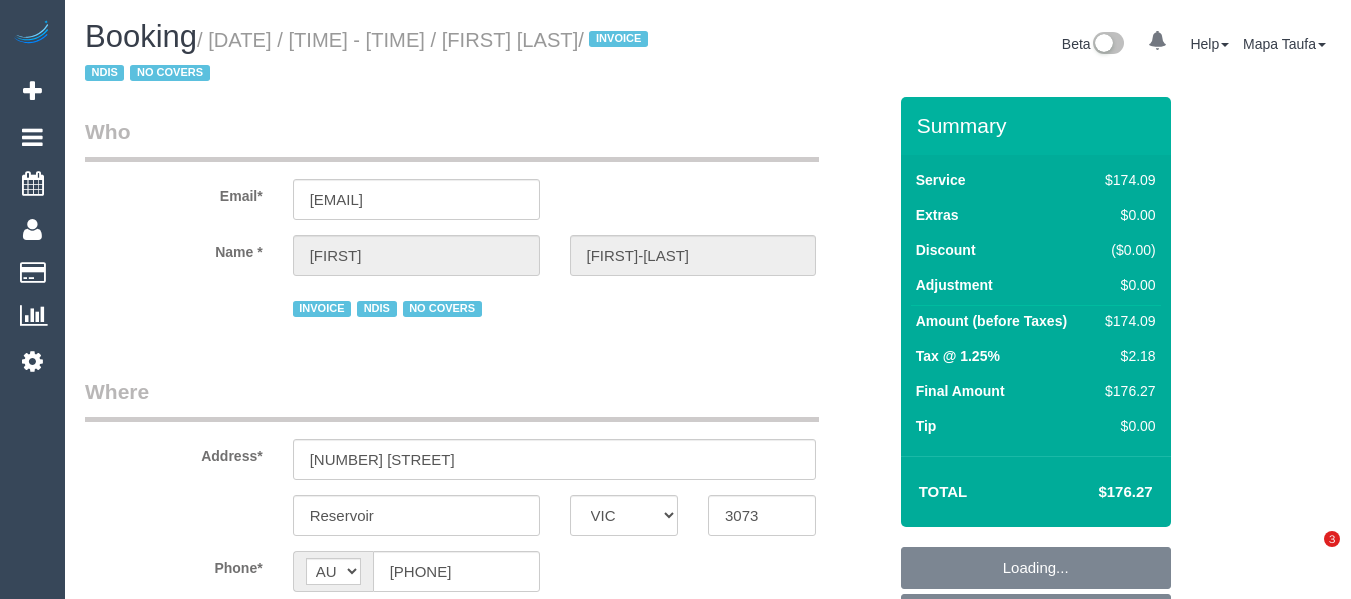 select on "VIC" 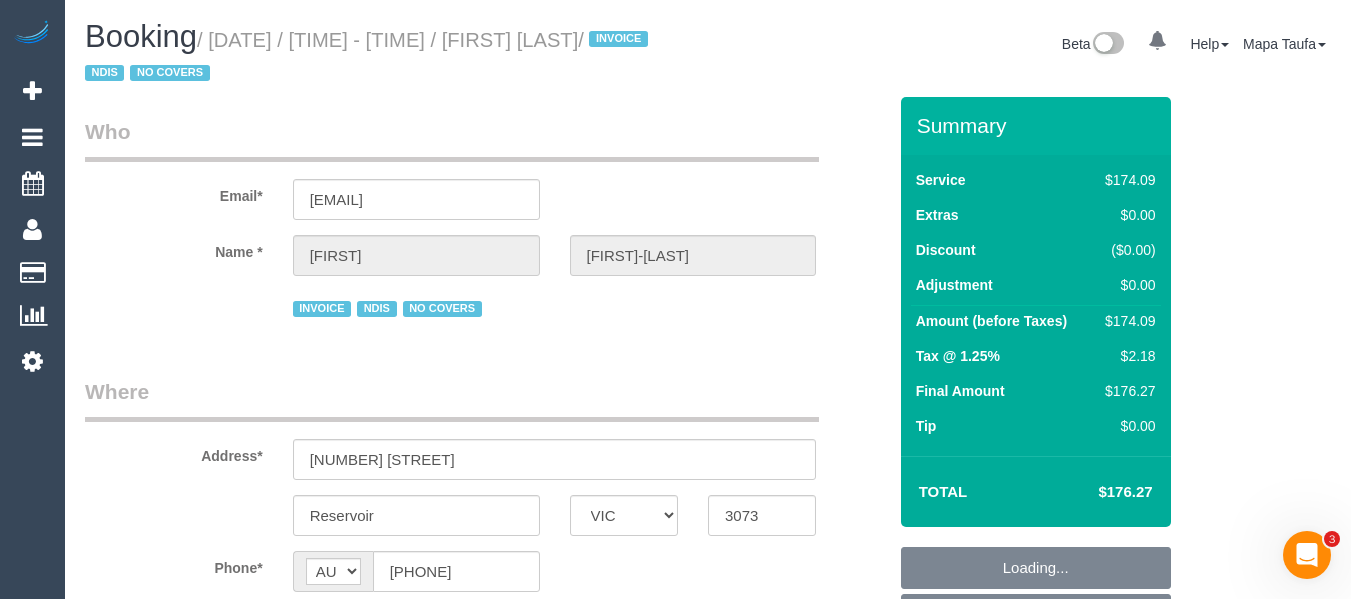 scroll, scrollTop: 0, scrollLeft: 0, axis: both 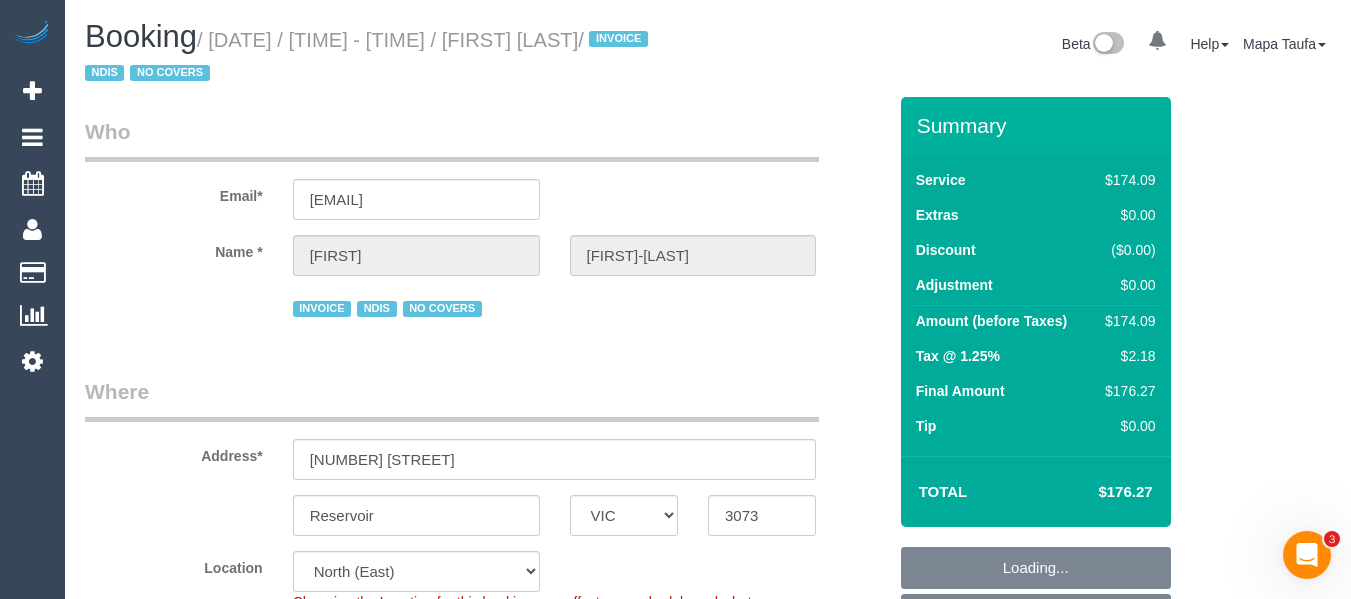 select on "object:745" 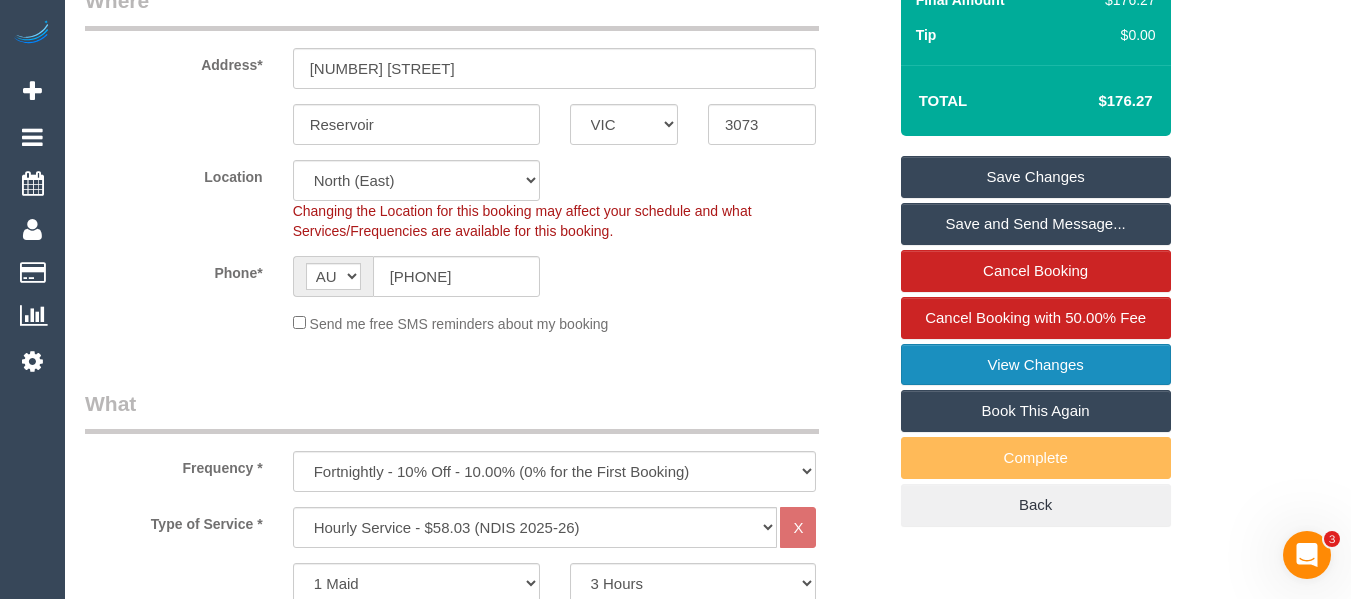 scroll, scrollTop: 400, scrollLeft: 0, axis: vertical 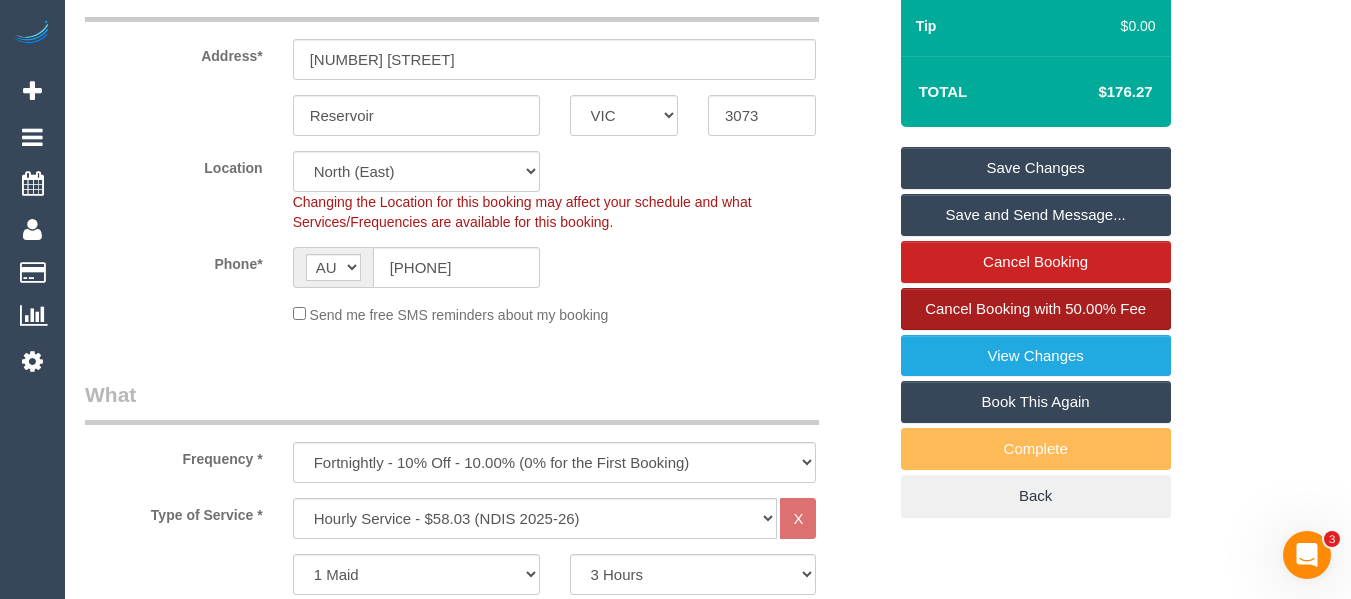 click on "Cancel Booking with 50.00% Fee" at bounding box center [1036, 309] 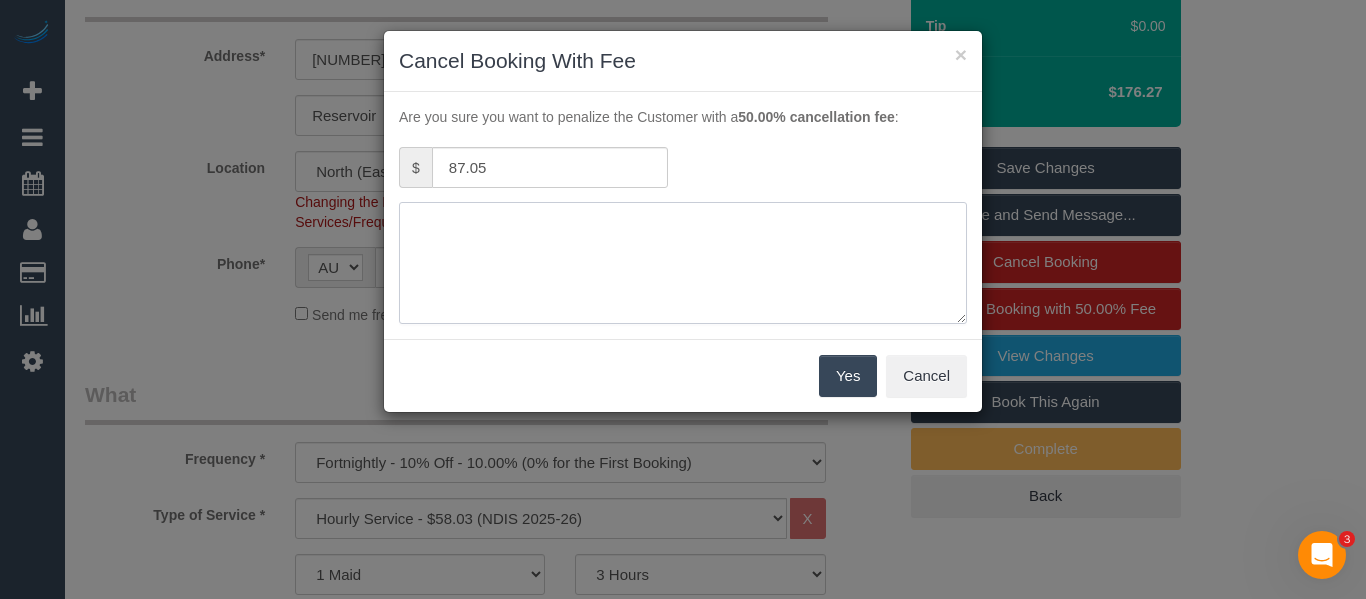 click at bounding box center [683, 263] 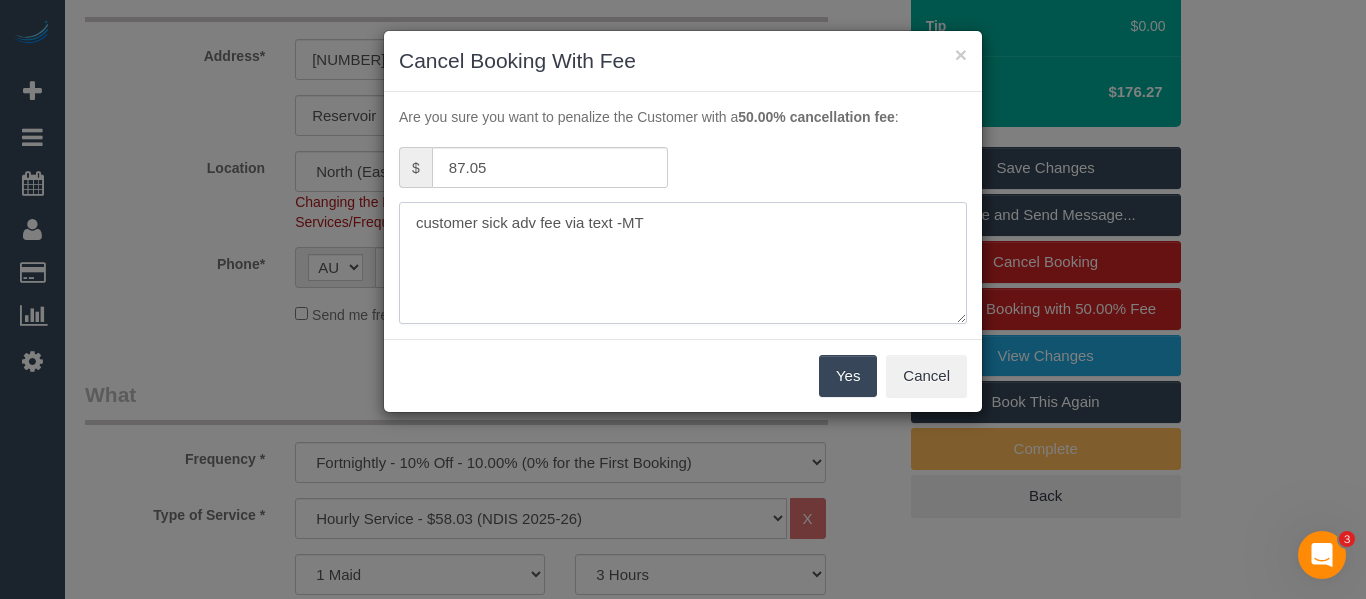 type on "customer sick adv fee via text -MT" 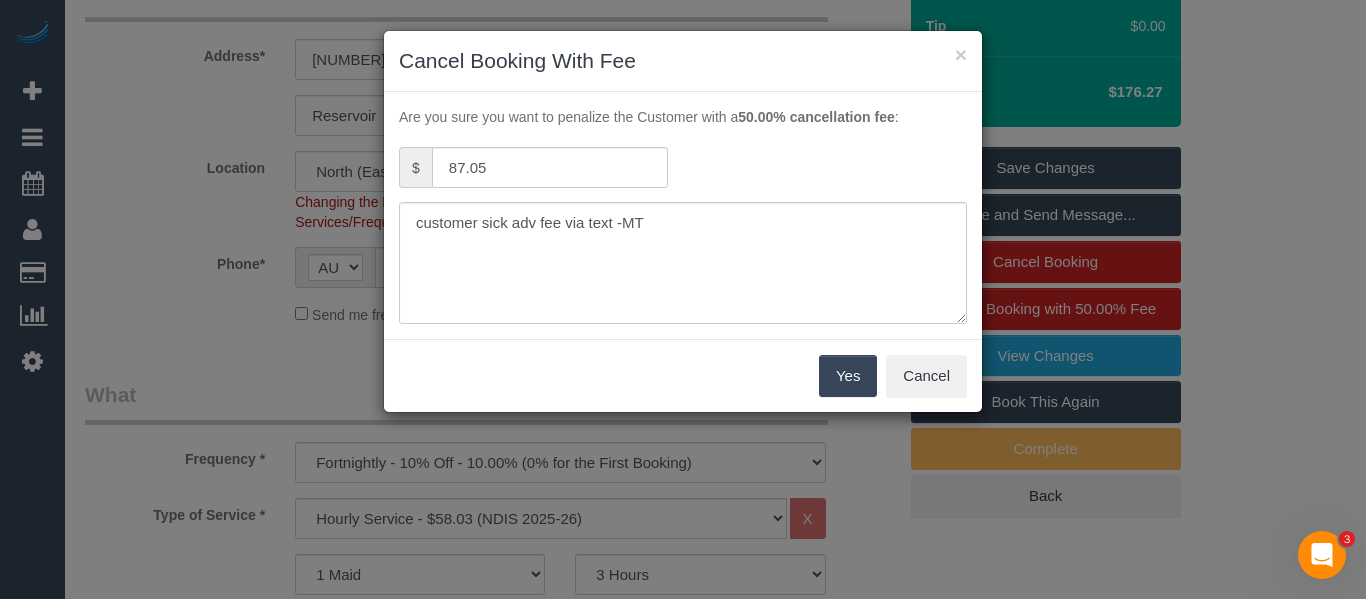 click on "Yes" at bounding box center [848, 376] 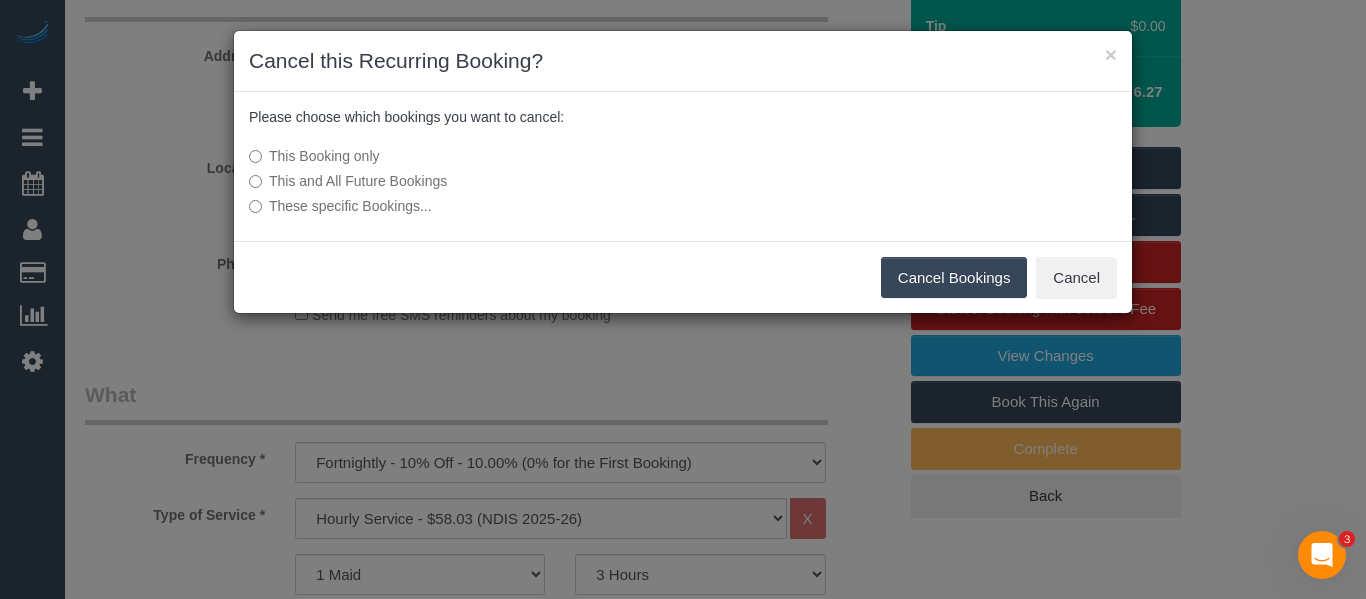 click on "Cancel Bookings" at bounding box center [954, 278] 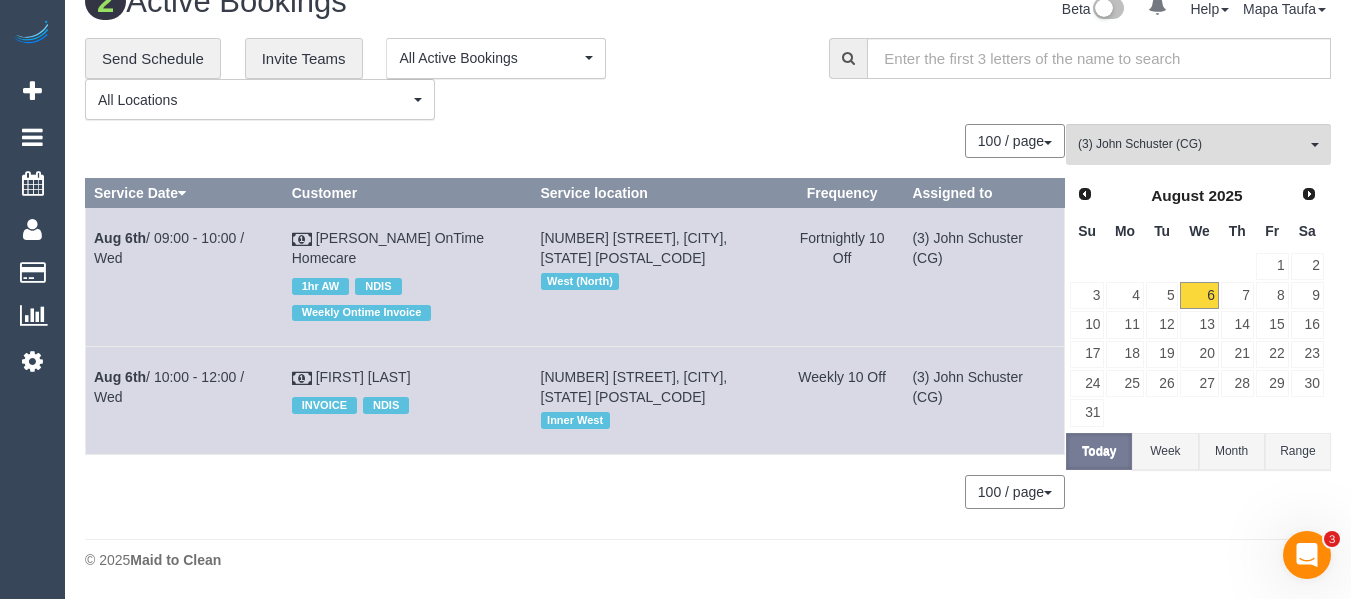 scroll, scrollTop: 0, scrollLeft: 0, axis: both 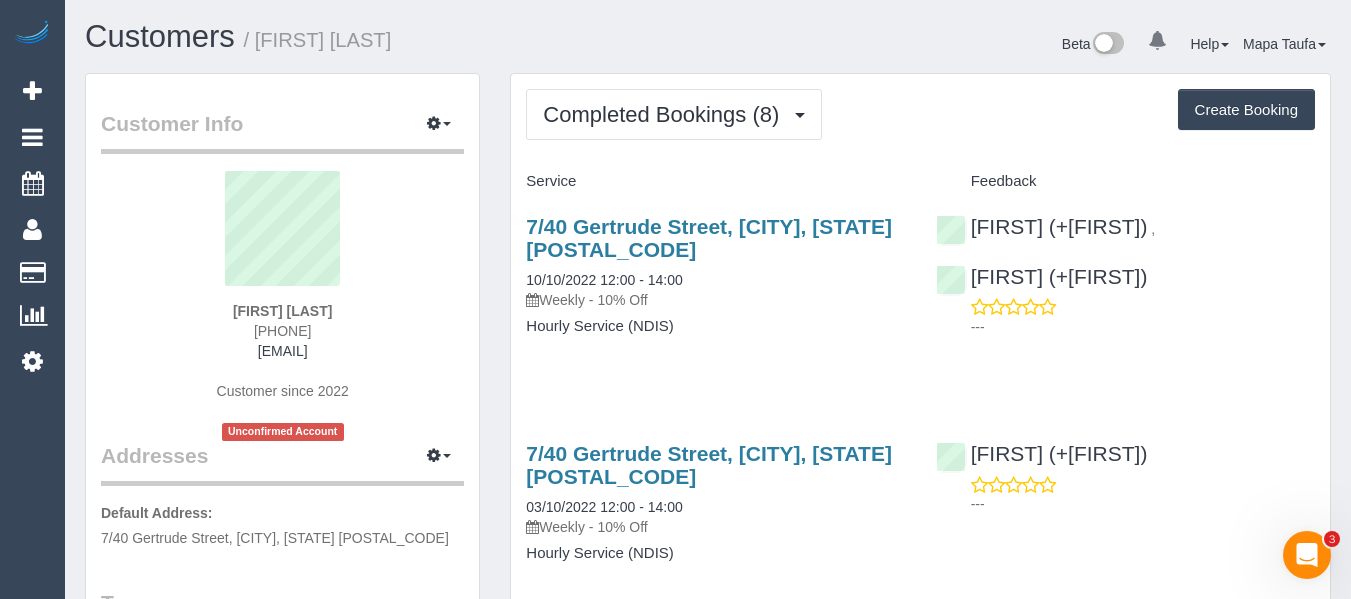 drag, startPoint x: 357, startPoint y: 323, endPoint x: 212, endPoint y: 333, distance: 145.34442 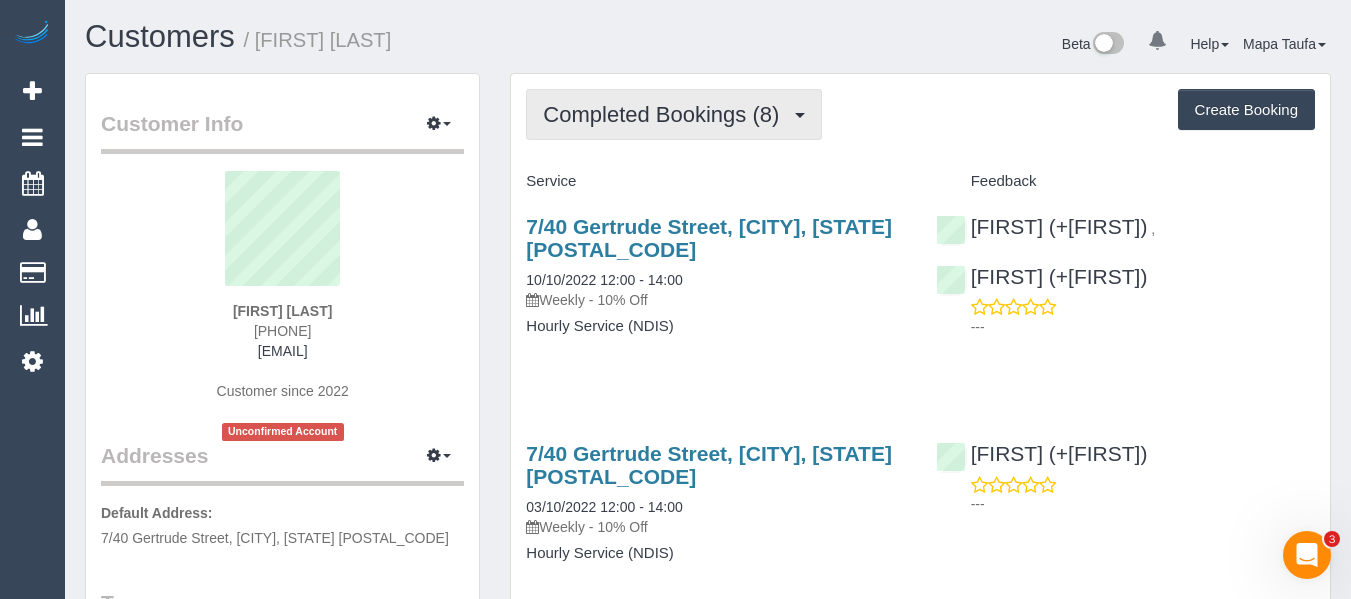 click on "Completed Bookings (8)" at bounding box center [666, 114] 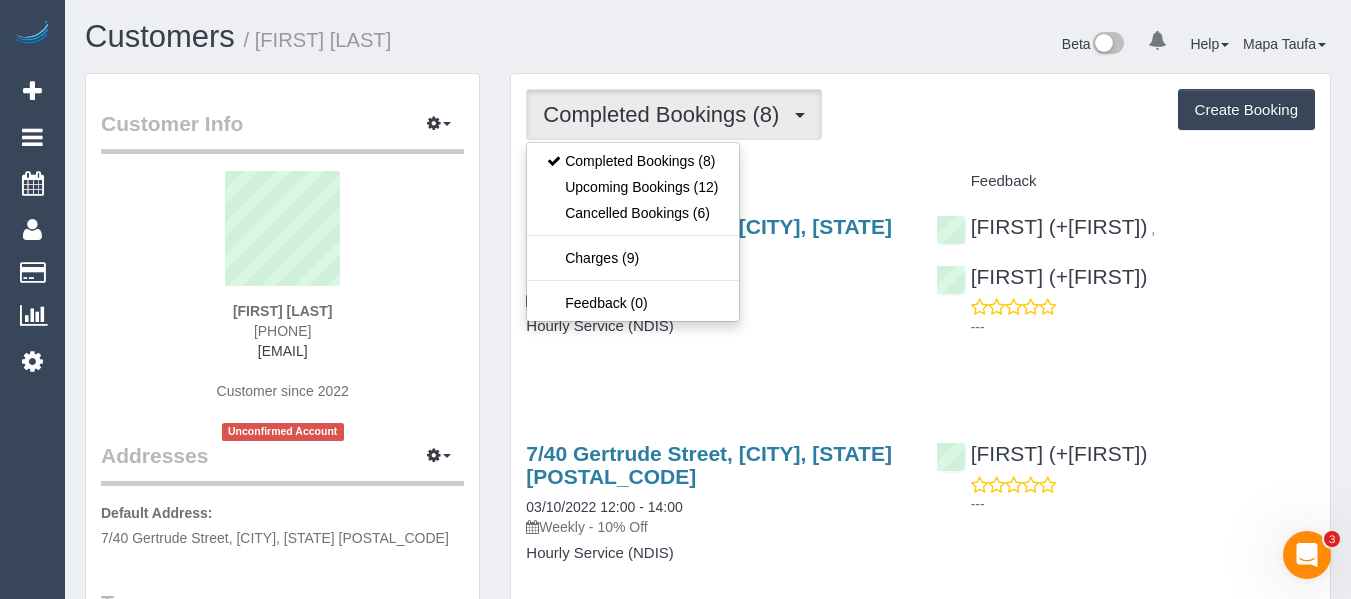 drag, startPoint x: 824, startPoint y: 176, endPoint x: 642, endPoint y: 152, distance: 183.57559 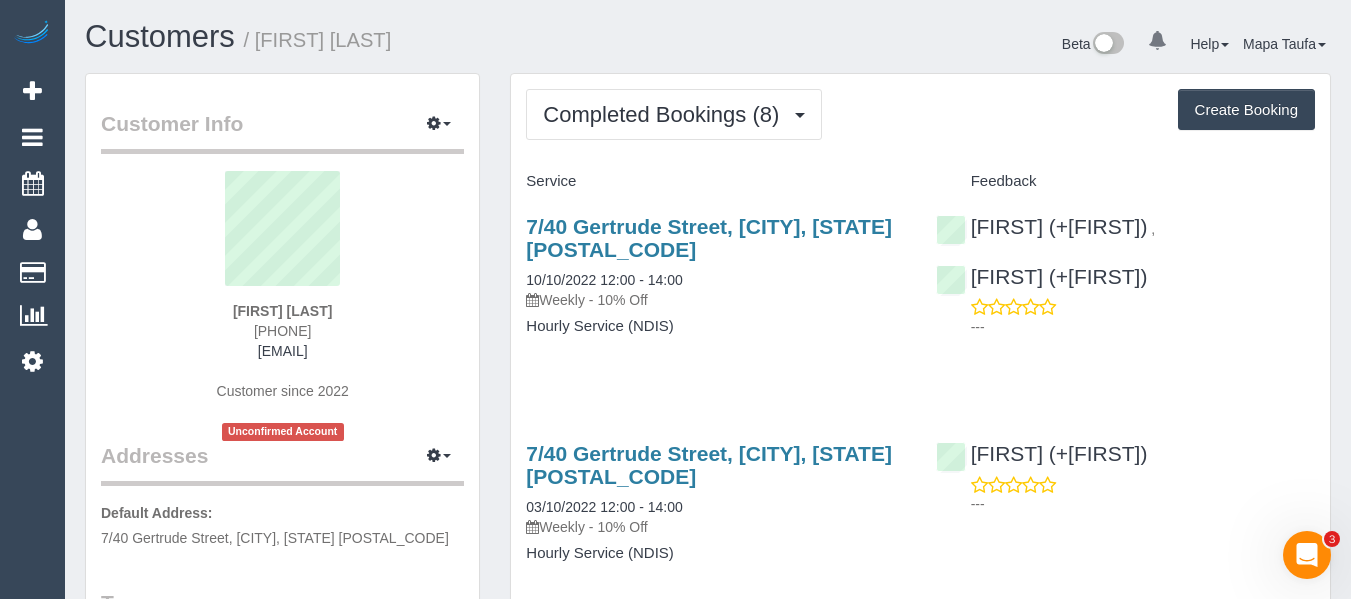 click on "Completed Bookings (8)
Completed Bookings (8)
Upcoming Bookings (12)
Cancelled Bookings (6)
Charges (9)
Feedback (0)
Create Booking
Service
Feedback" at bounding box center [920, 1050] 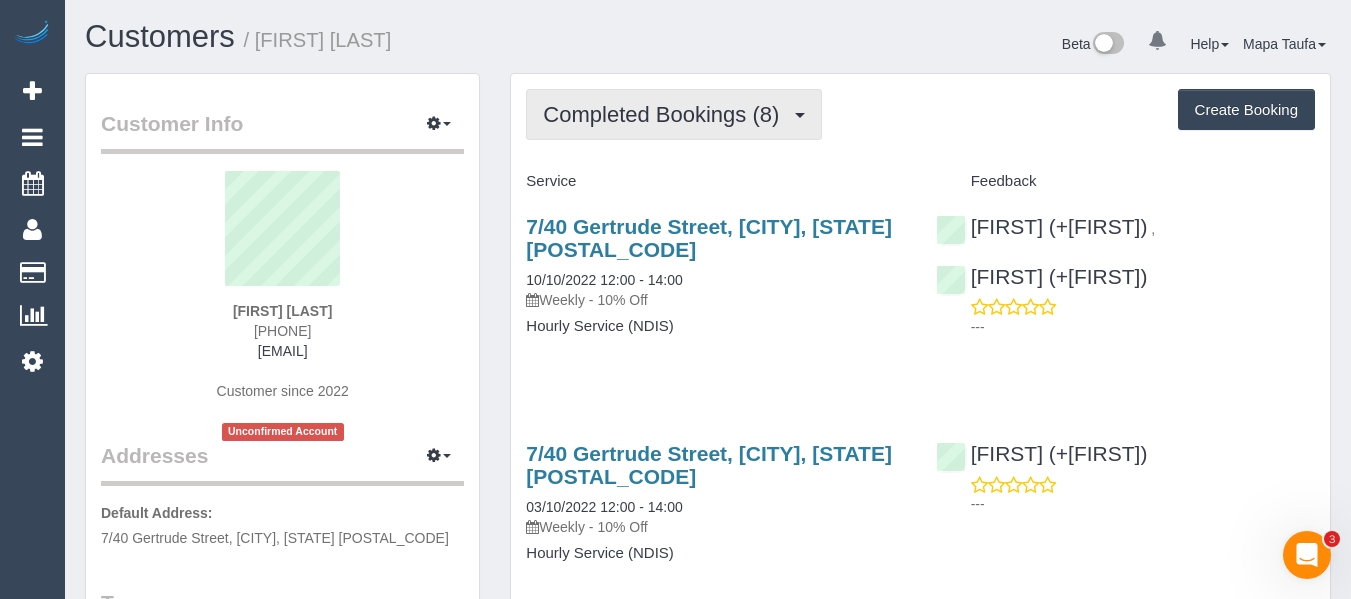drag, startPoint x: 636, startPoint y: 113, endPoint x: 620, endPoint y: 188, distance: 76.687675 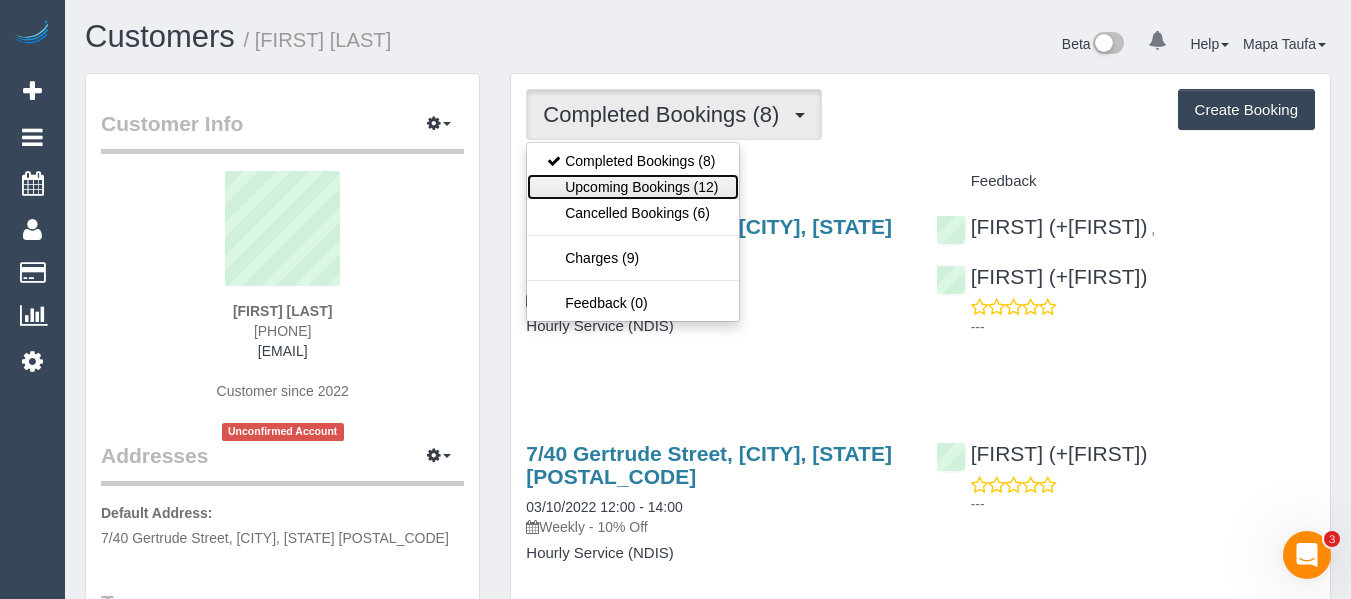 click on "Upcoming Bookings (12)" at bounding box center [632, 187] 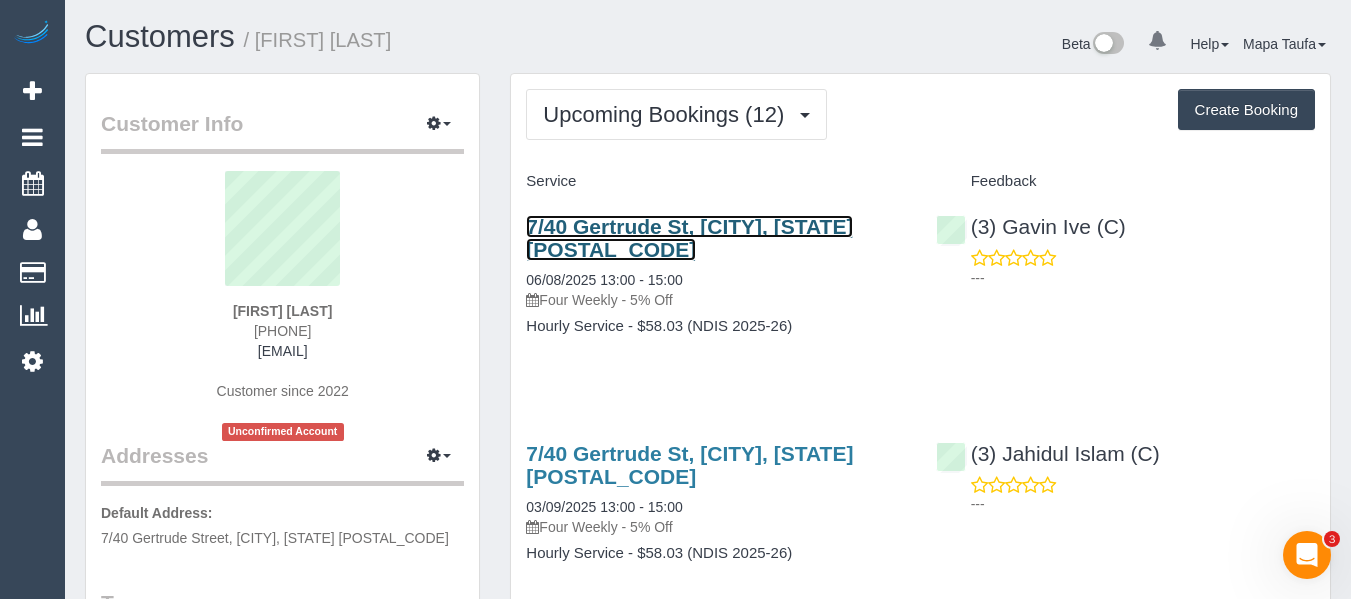 click on "7/40 Gertrude St, Fitzroy, VIC 3065" at bounding box center [689, 238] 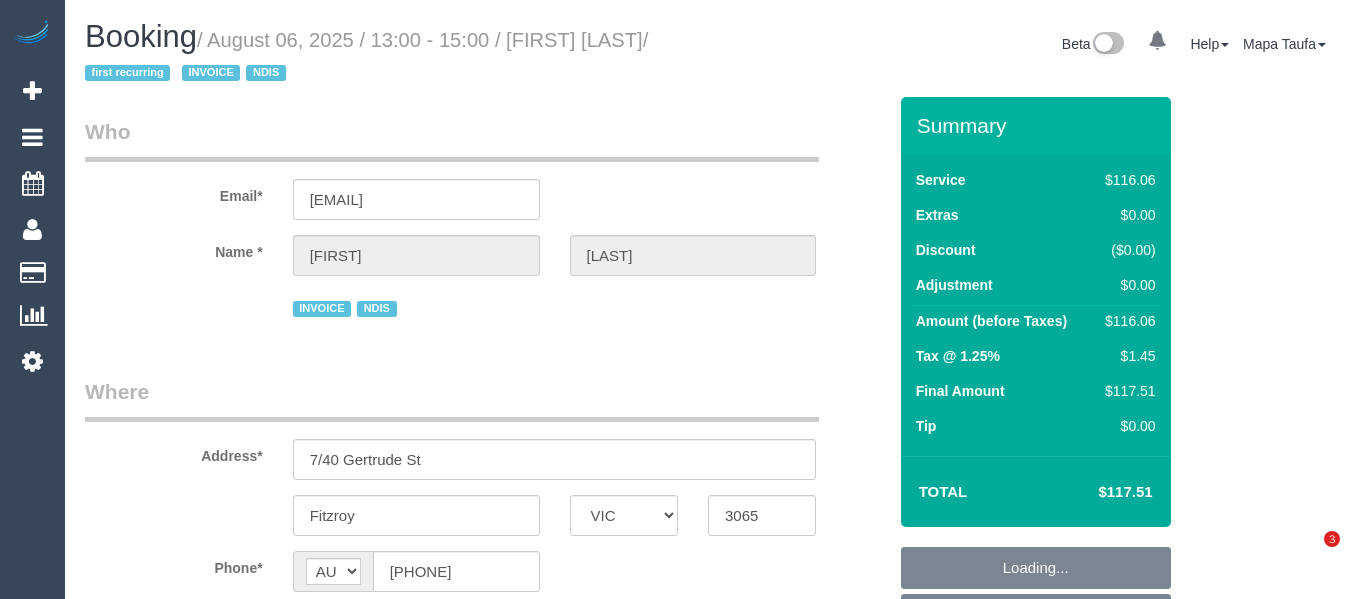 select on "VIC" 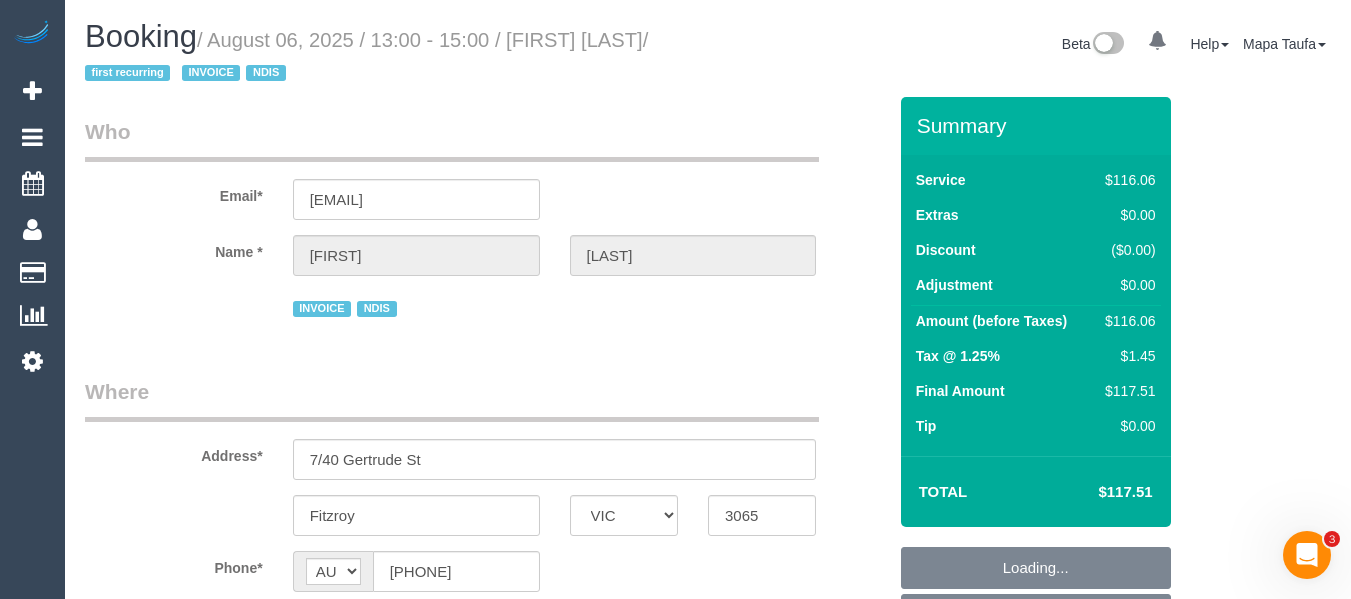 scroll, scrollTop: 0, scrollLeft: 0, axis: both 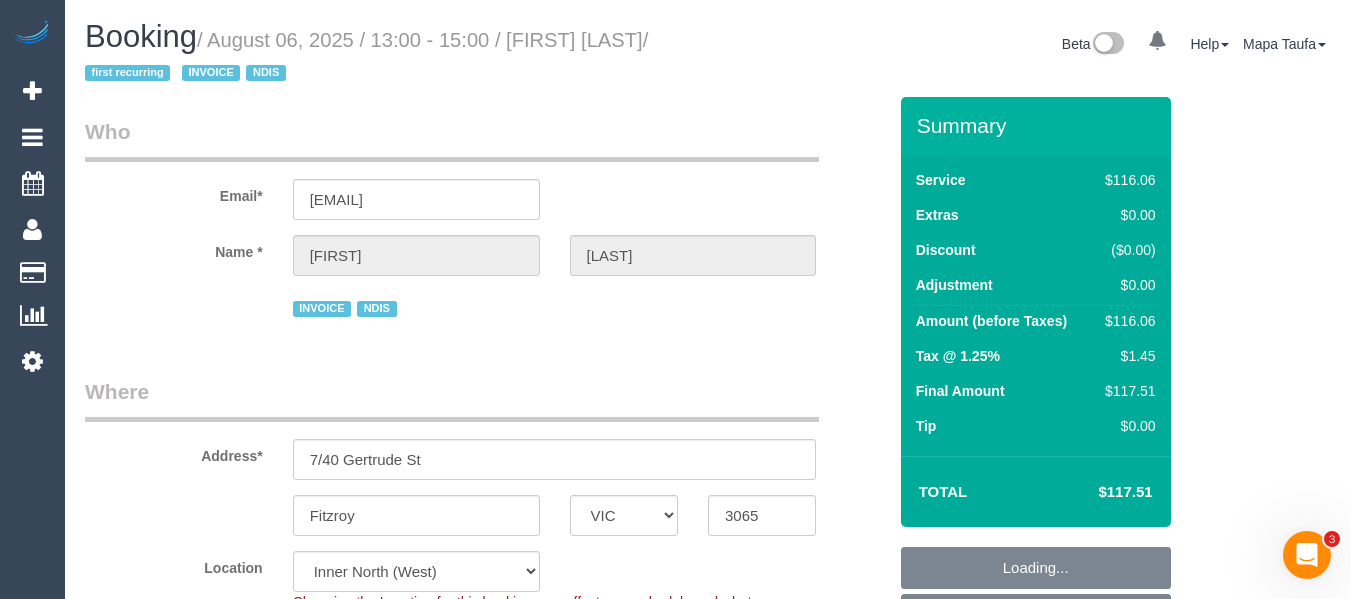 select on "object:800" 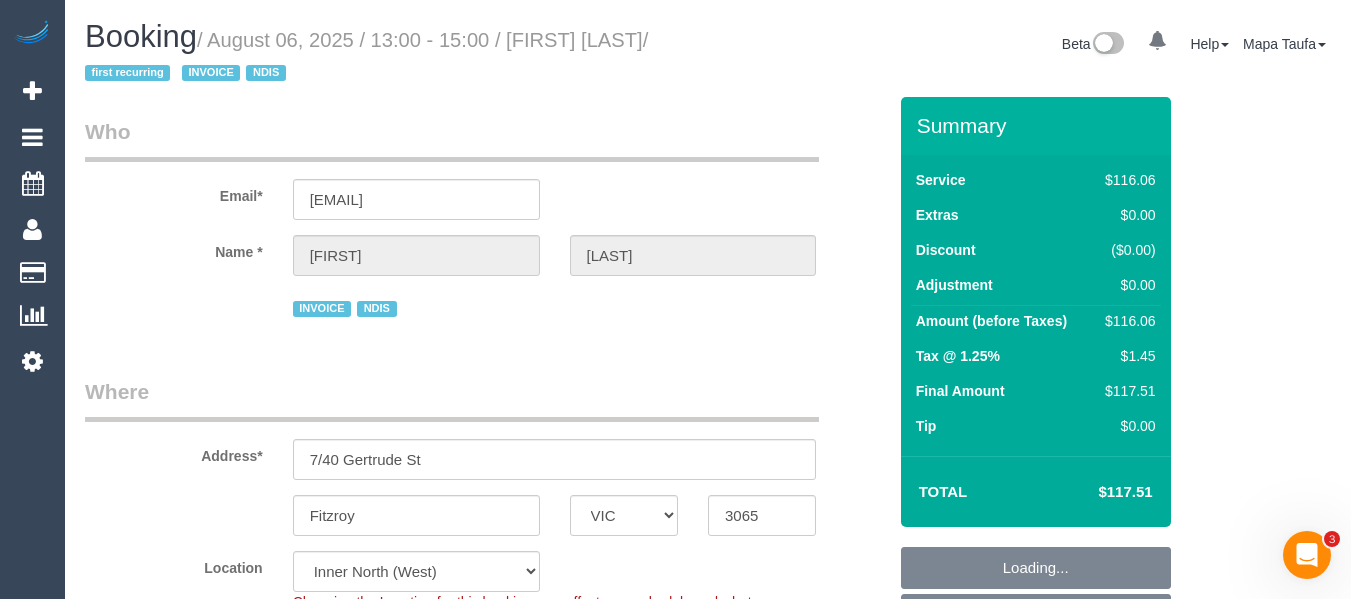 select on "number:29" 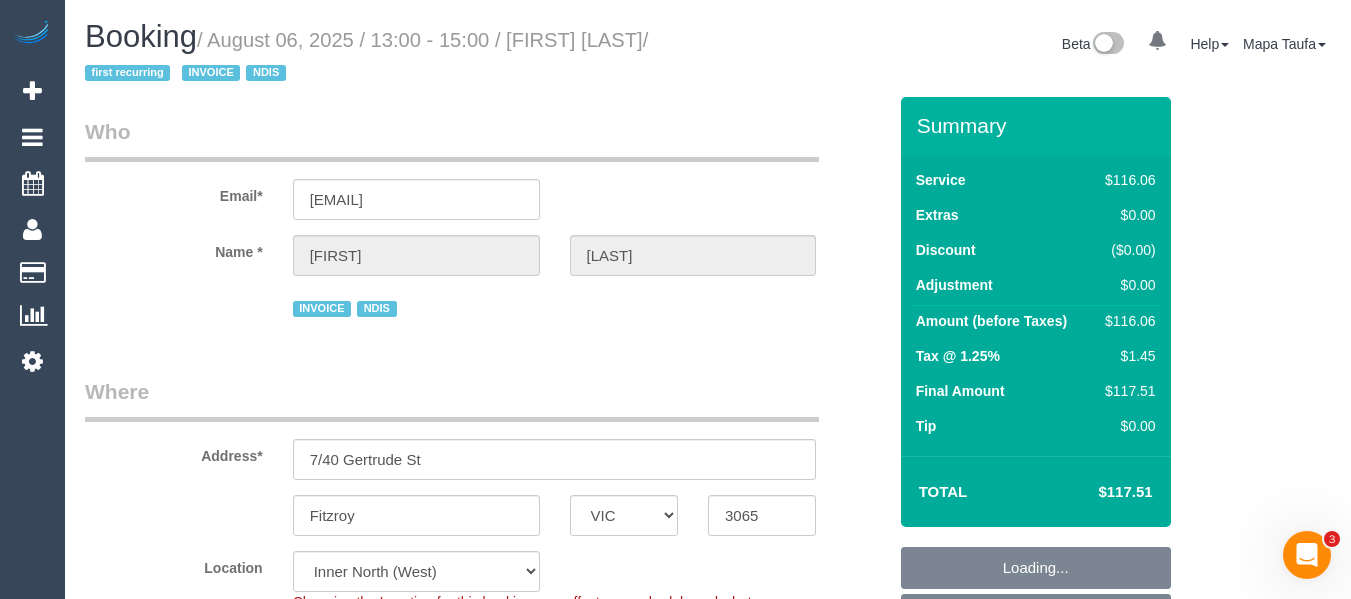 select on "object:809" 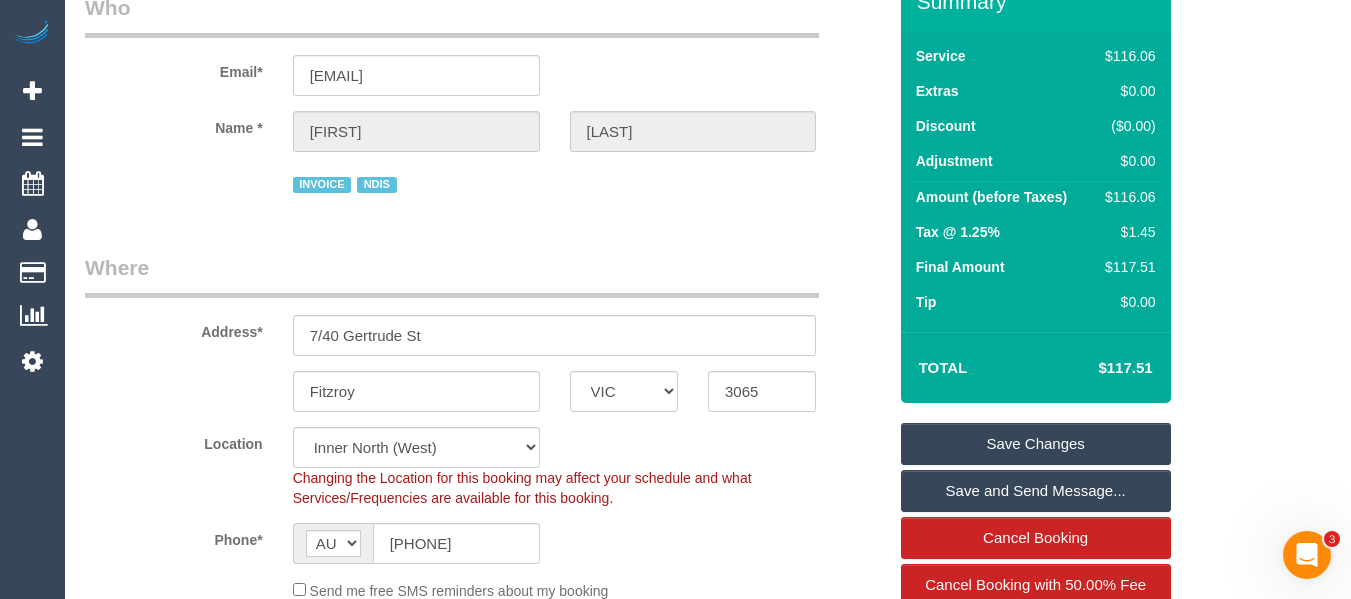 scroll, scrollTop: 400, scrollLeft: 0, axis: vertical 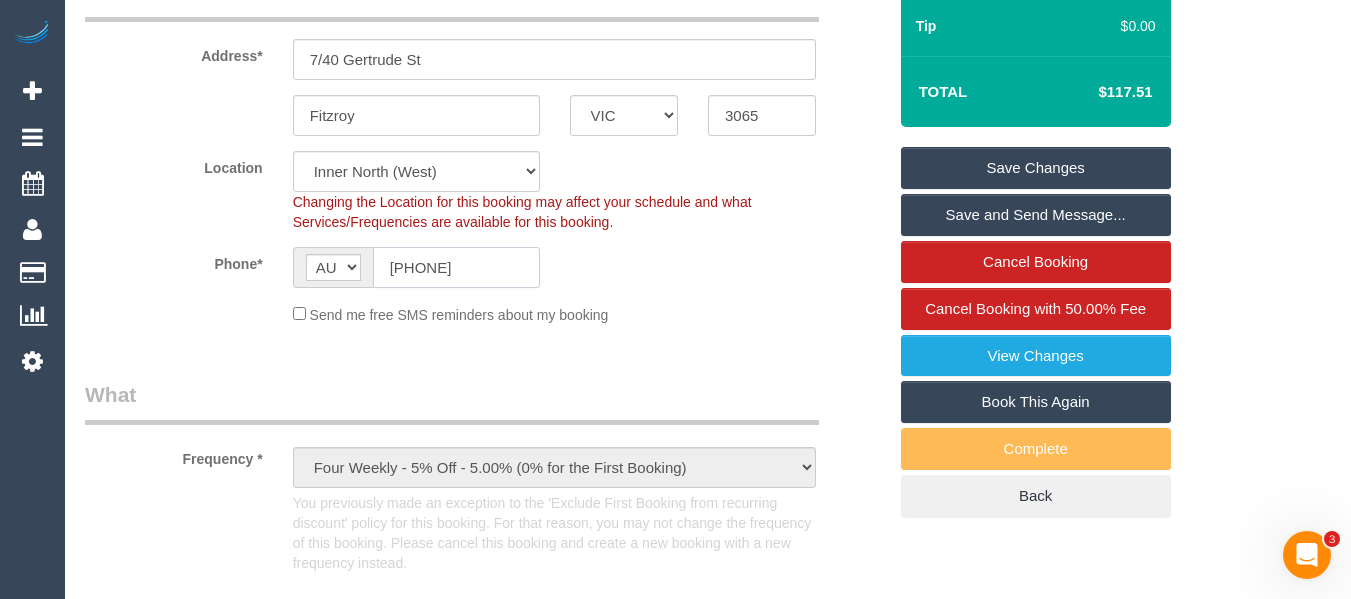click on "0449 523 204" 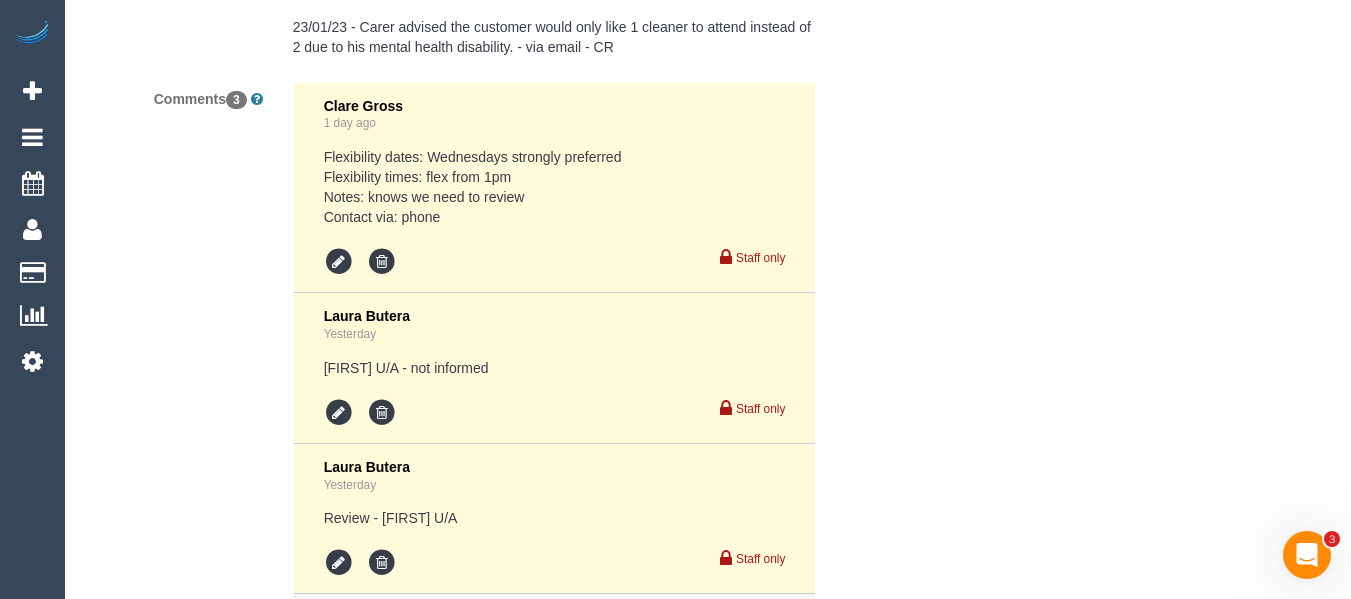 scroll, scrollTop: 3958, scrollLeft: 0, axis: vertical 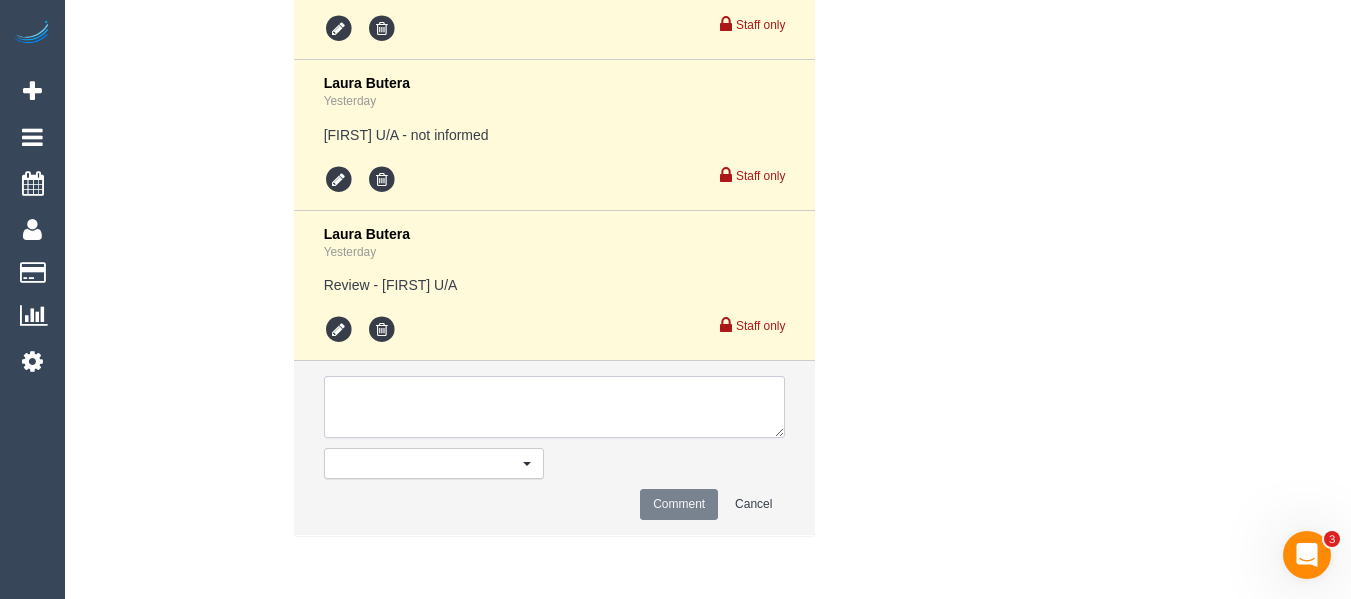 click at bounding box center [555, 407] 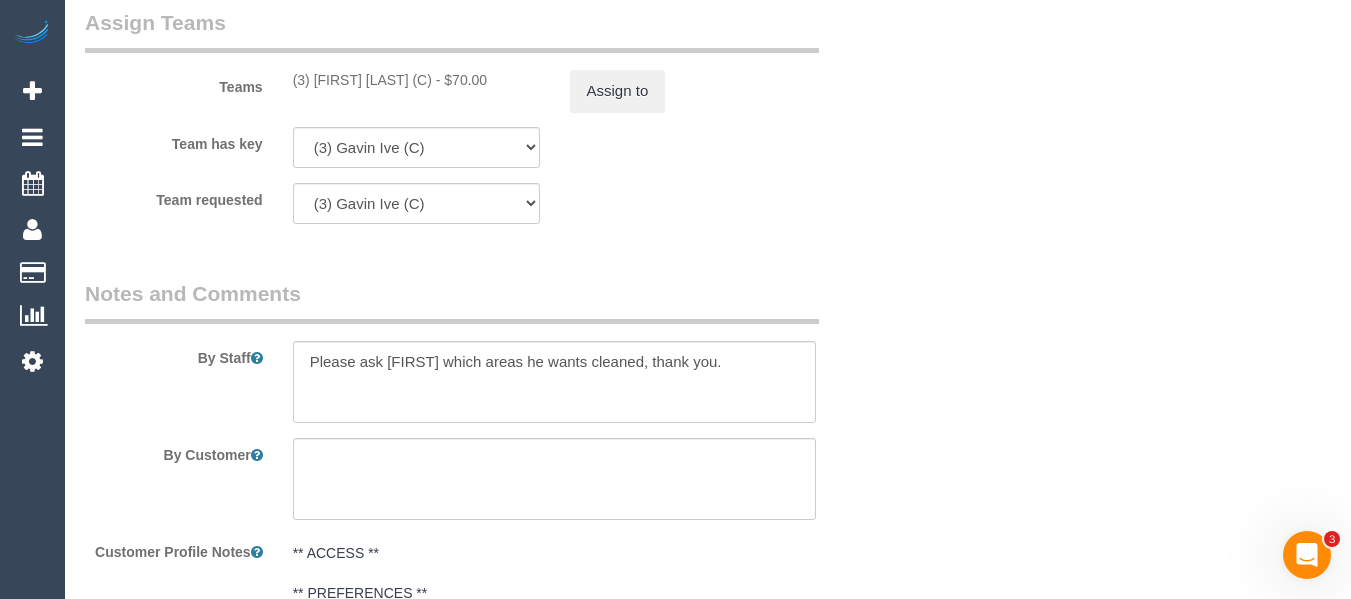 scroll, scrollTop: 2458, scrollLeft: 0, axis: vertical 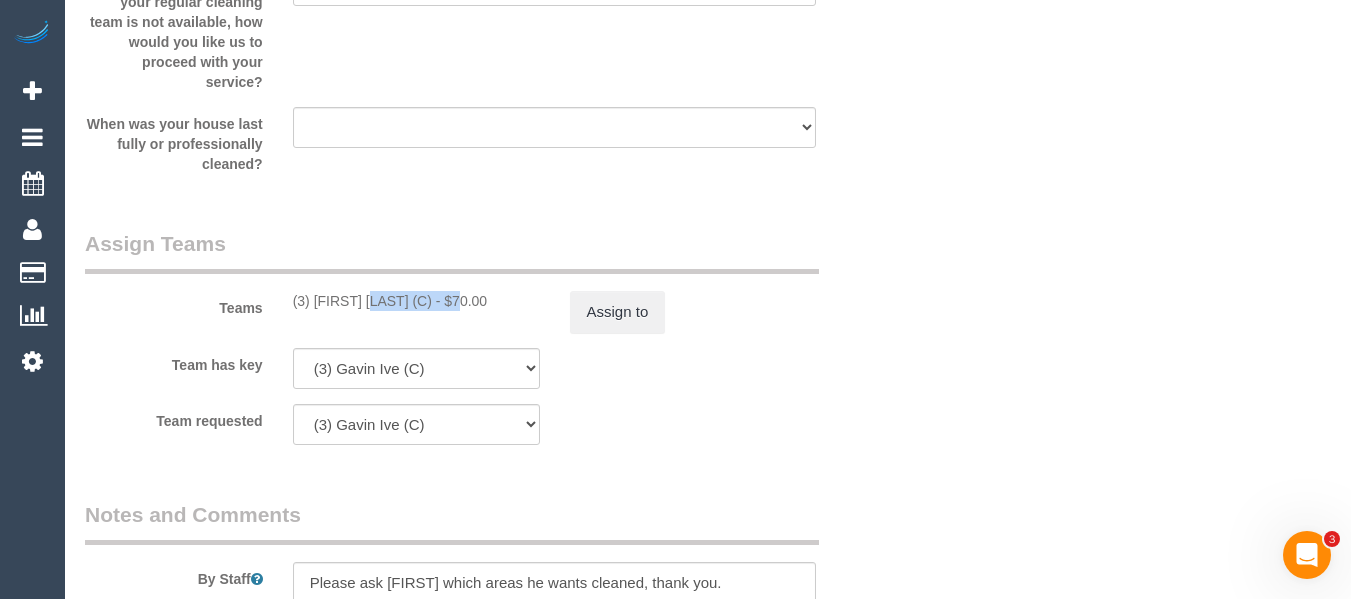 drag, startPoint x: 399, startPoint y: 301, endPoint x: 316, endPoint y: 301, distance: 83 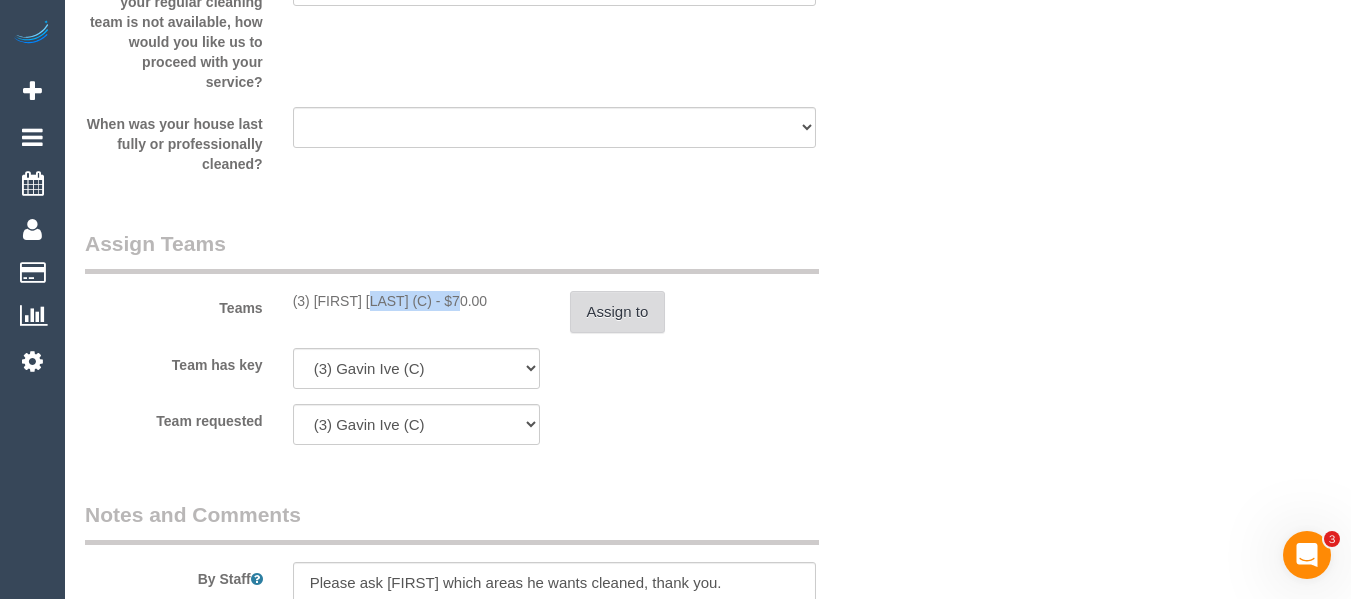 click on "Assign to" at bounding box center [618, 312] 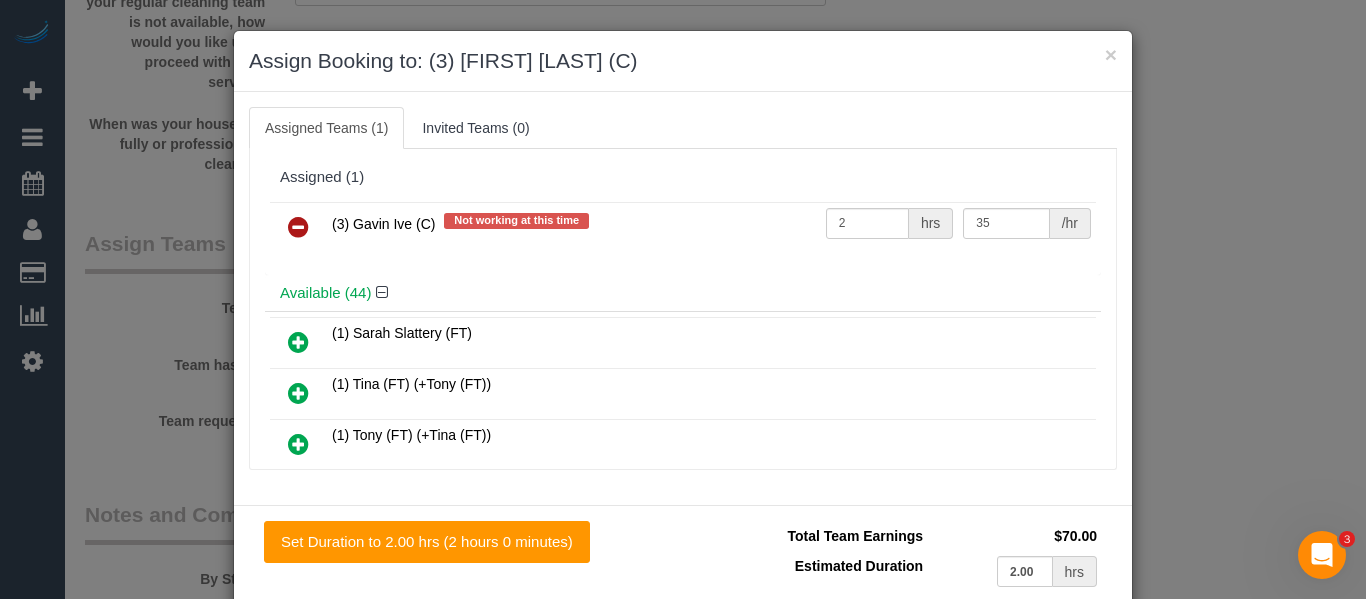 click at bounding box center [298, 227] 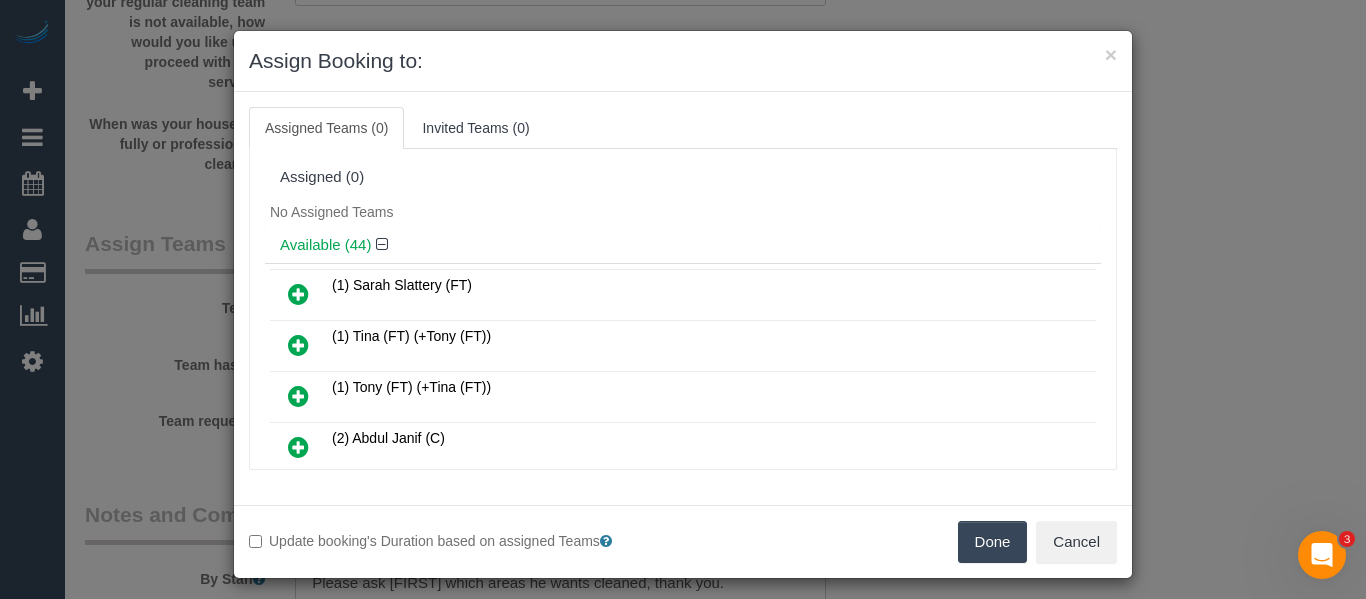 click on "Done" at bounding box center [993, 542] 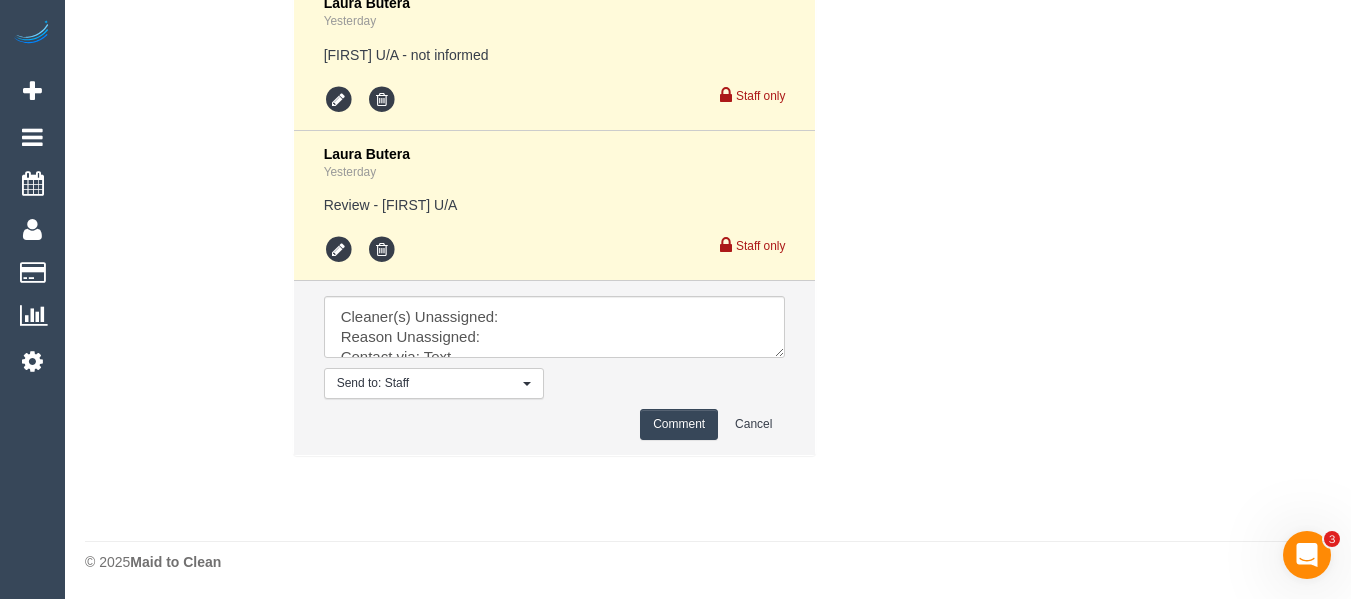 scroll, scrollTop: 4040, scrollLeft: 0, axis: vertical 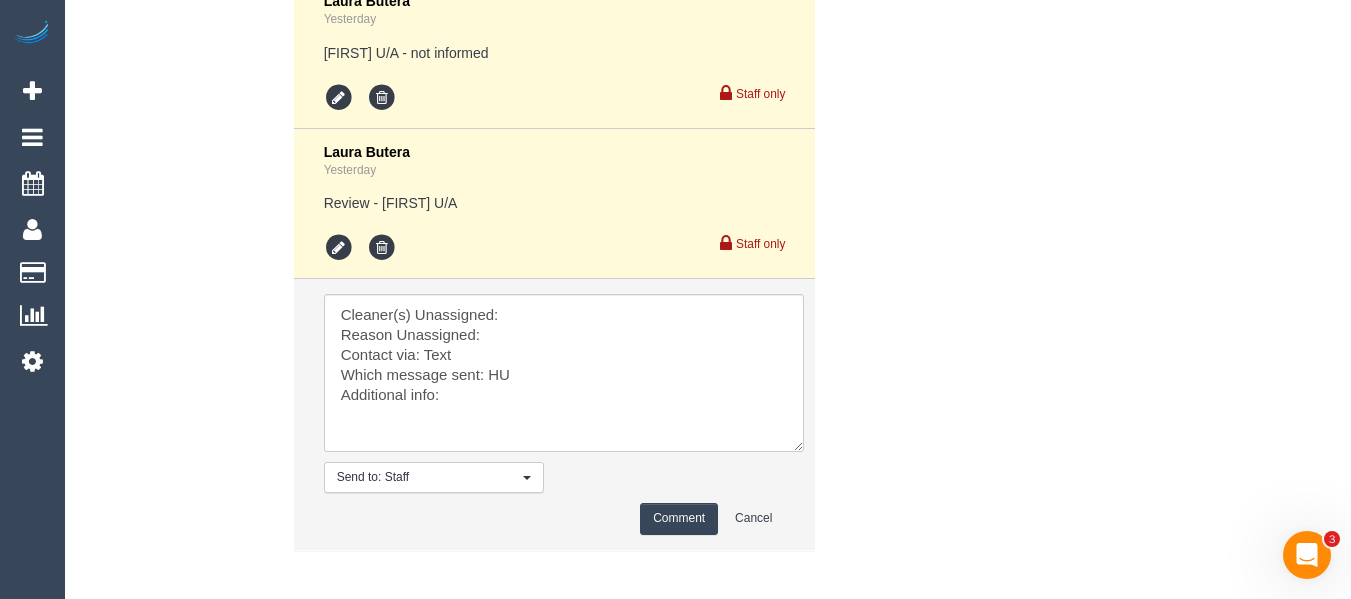 drag, startPoint x: 775, startPoint y: 351, endPoint x: 616, endPoint y: 409, distance: 169.24834 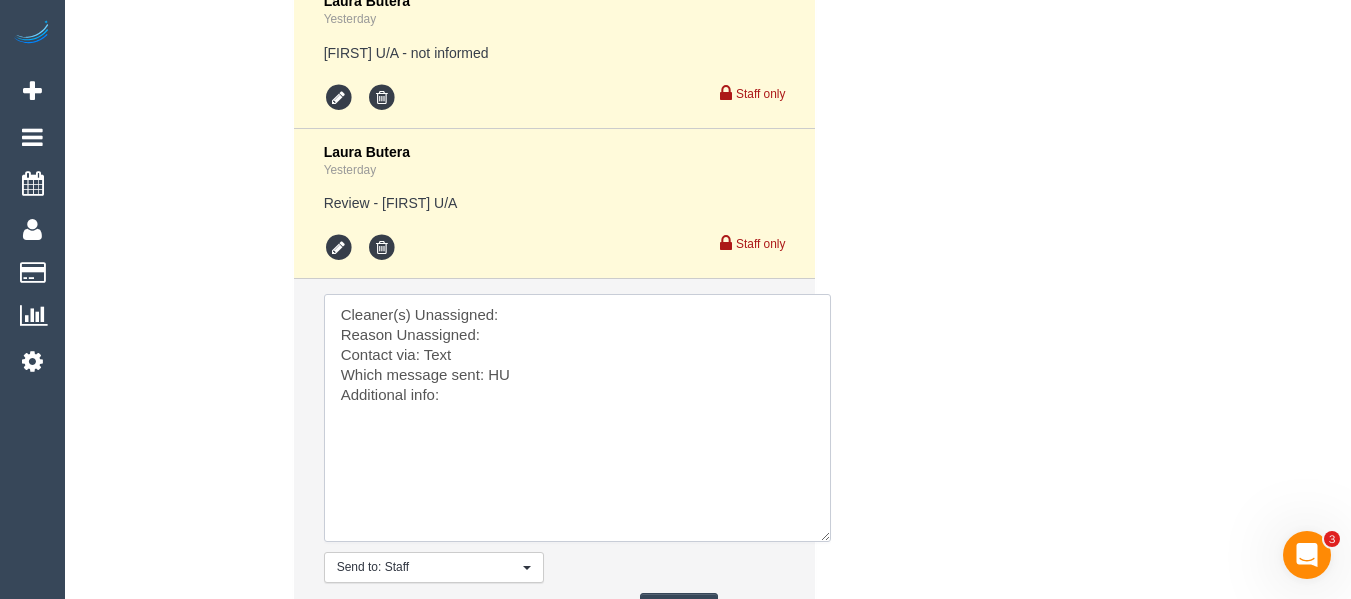 click at bounding box center [577, 418] 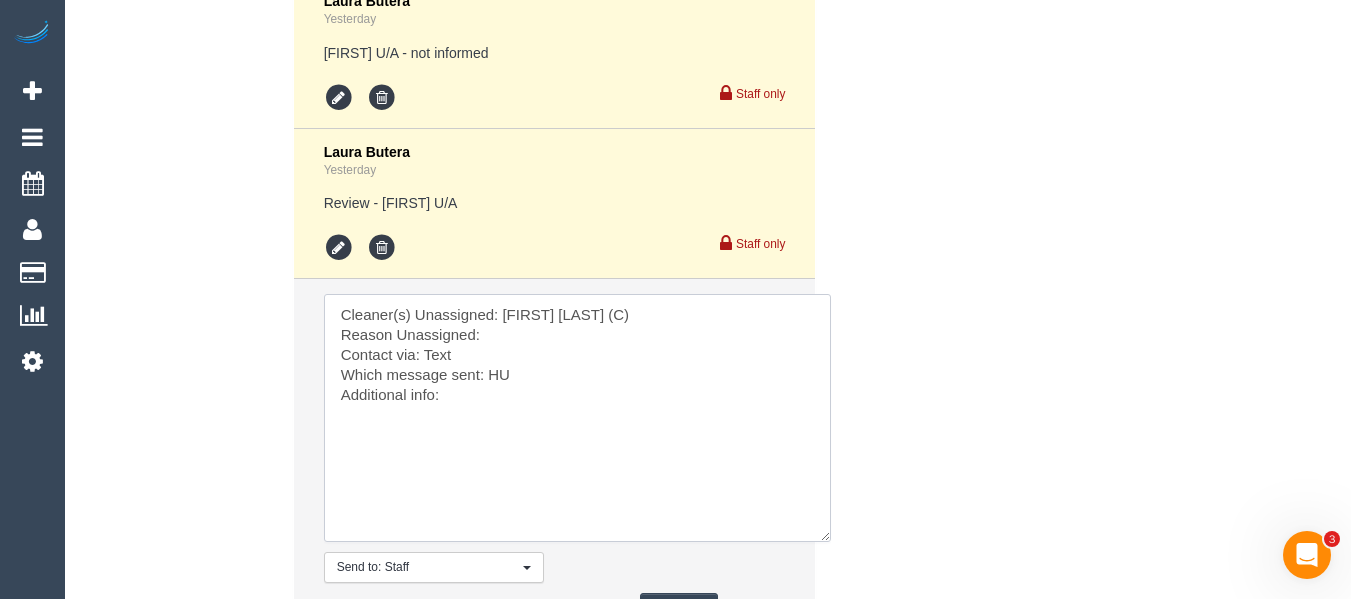 click at bounding box center (577, 418) 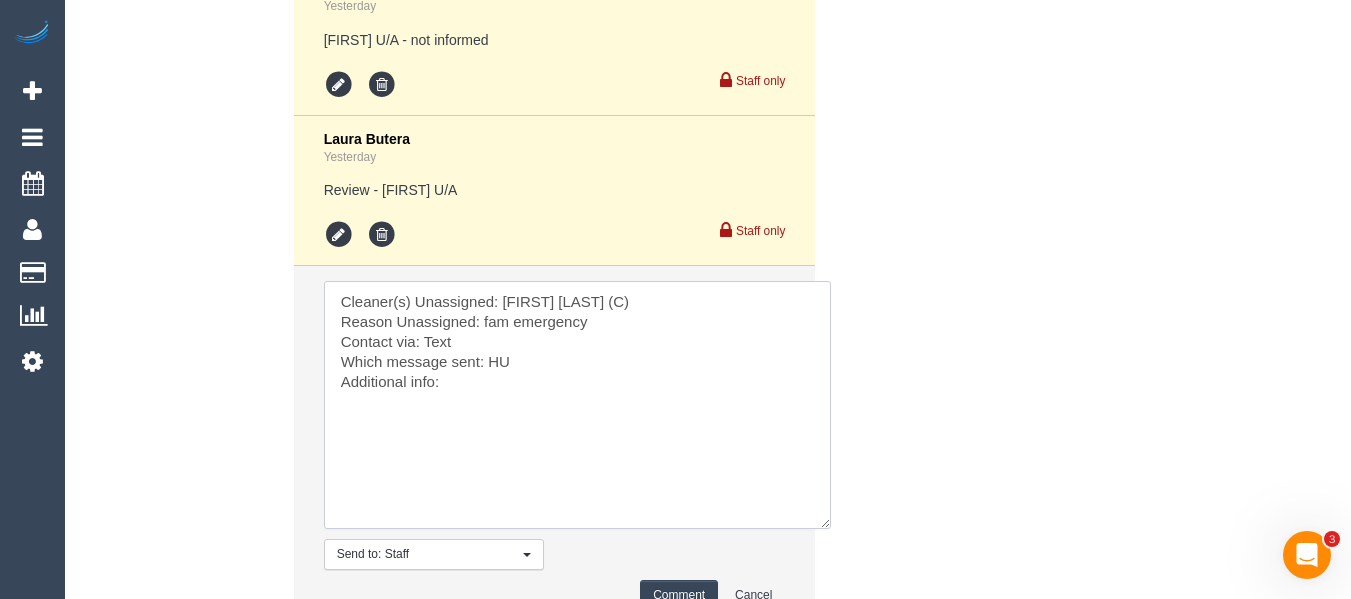 scroll, scrollTop: 4140, scrollLeft: 0, axis: vertical 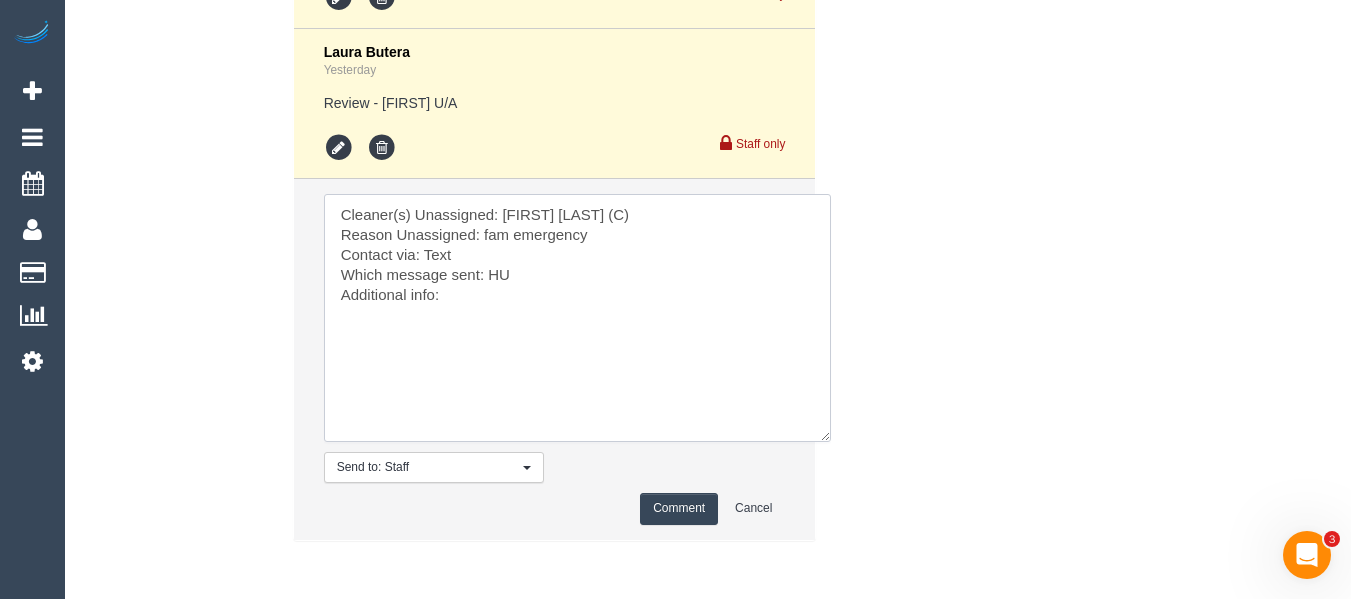type on "Cleaner(s) Unassigned: Gavin Ive (C)
Reason Unassigned: fam emergency
Contact via: Text
Which message sent: HU
Additional info:" 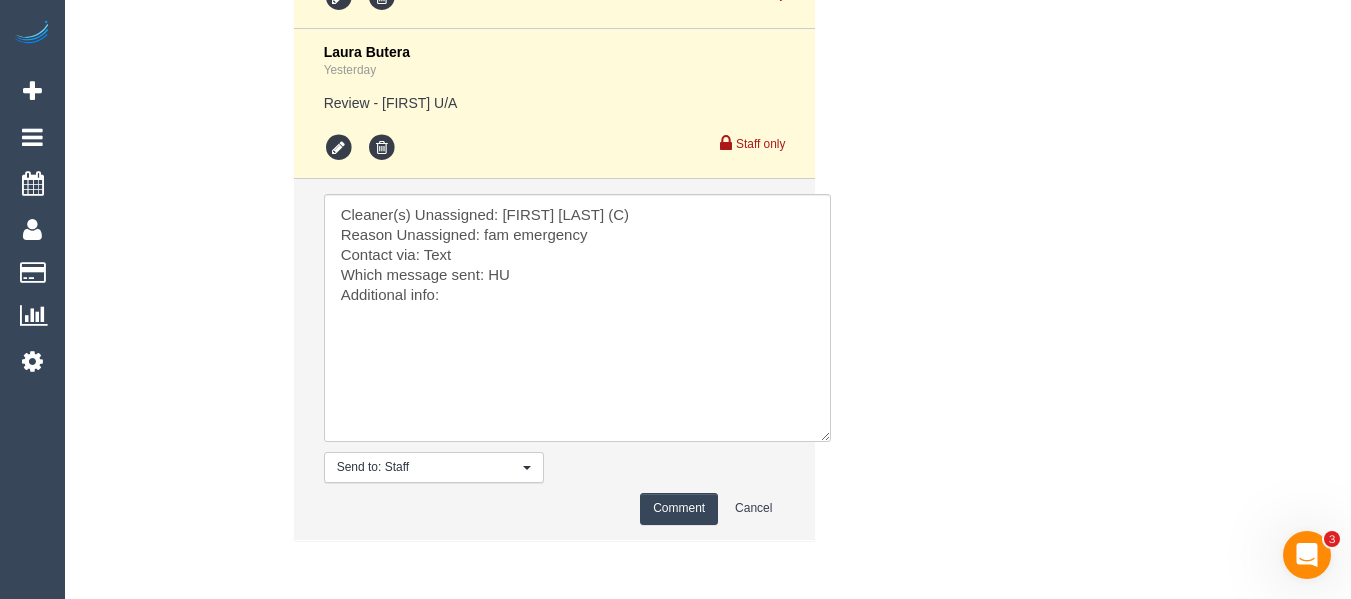 click on "Comment" at bounding box center (679, 508) 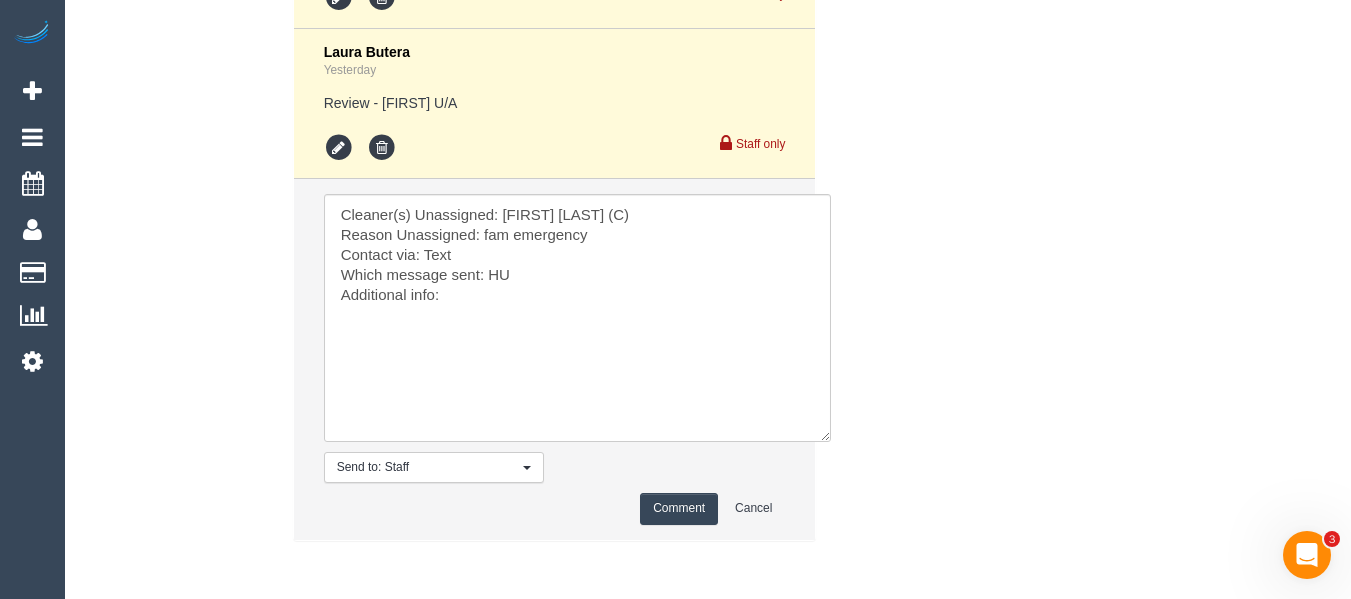 type 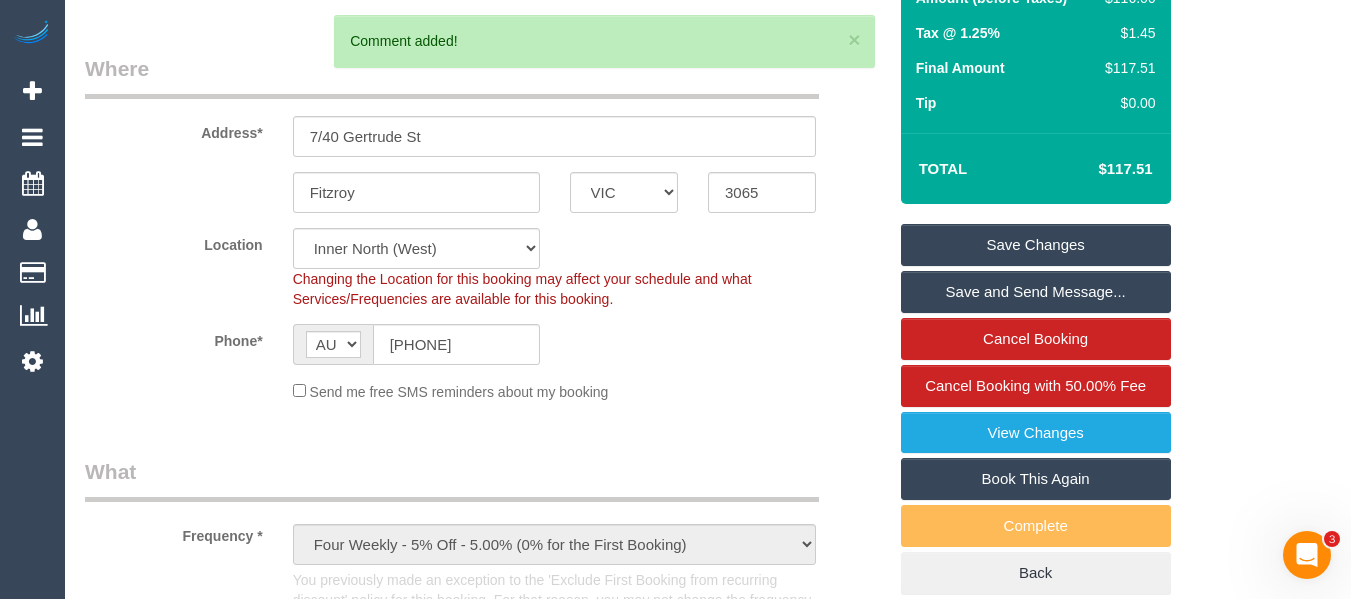 scroll, scrollTop: 314, scrollLeft: 0, axis: vertical 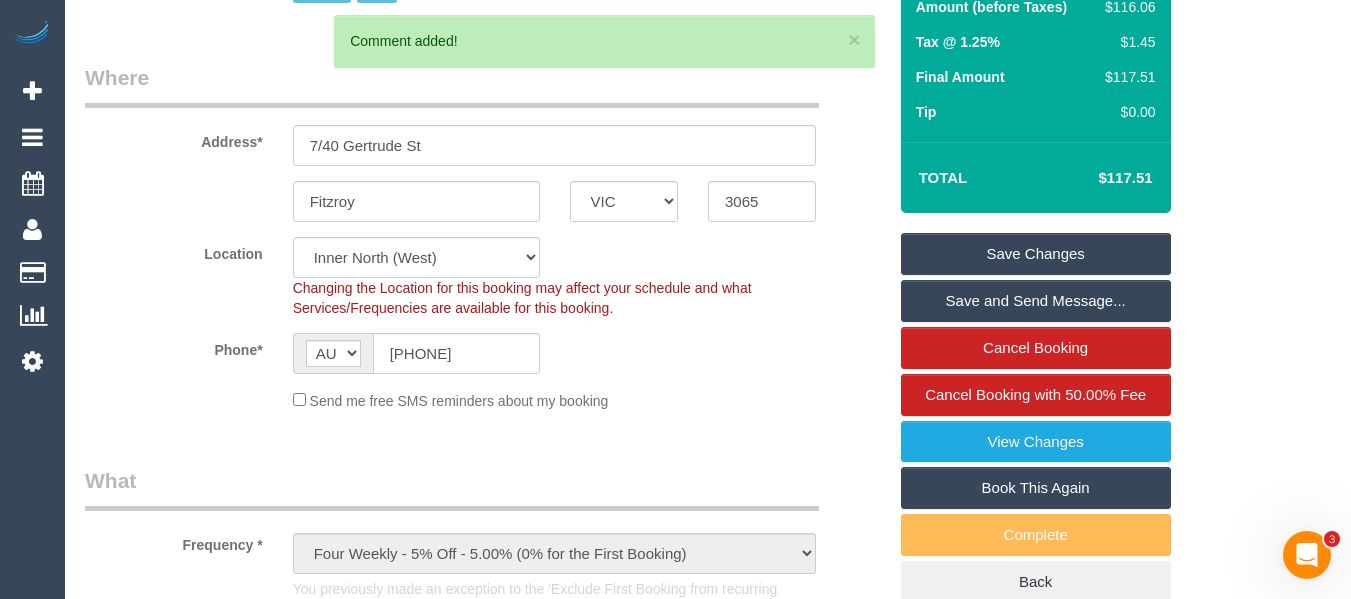 click on "Save Changes" at bounding box center [1036, 254] 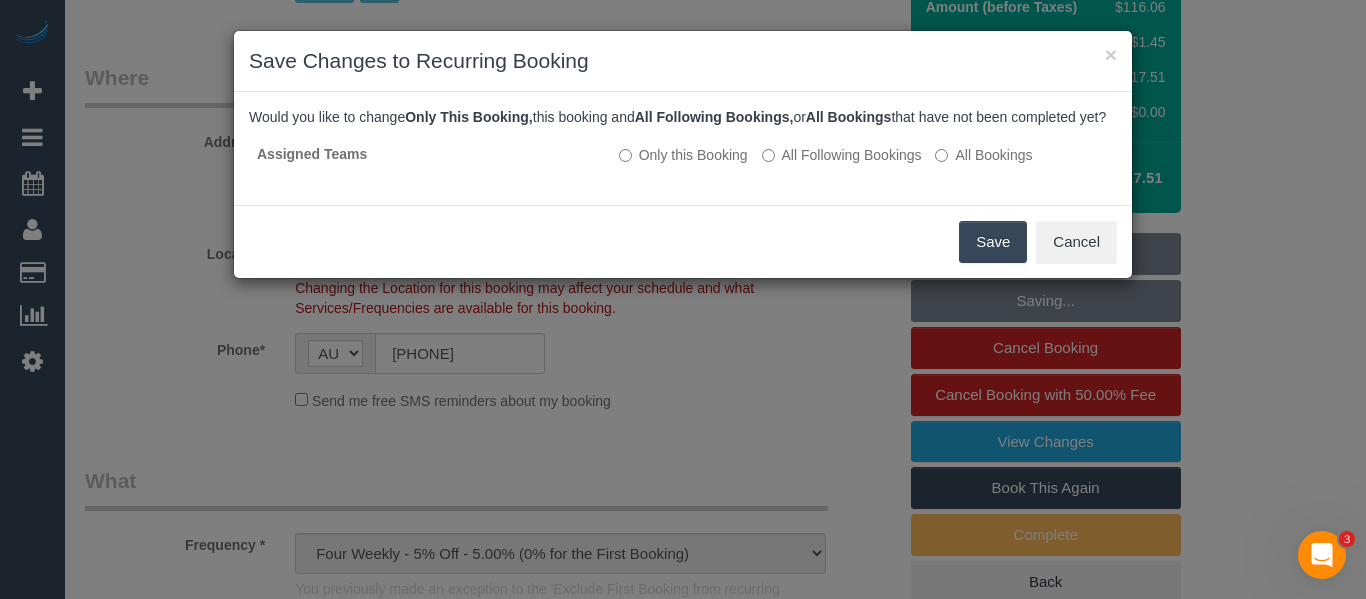 click on "Save" at bounding box center (993, 242) 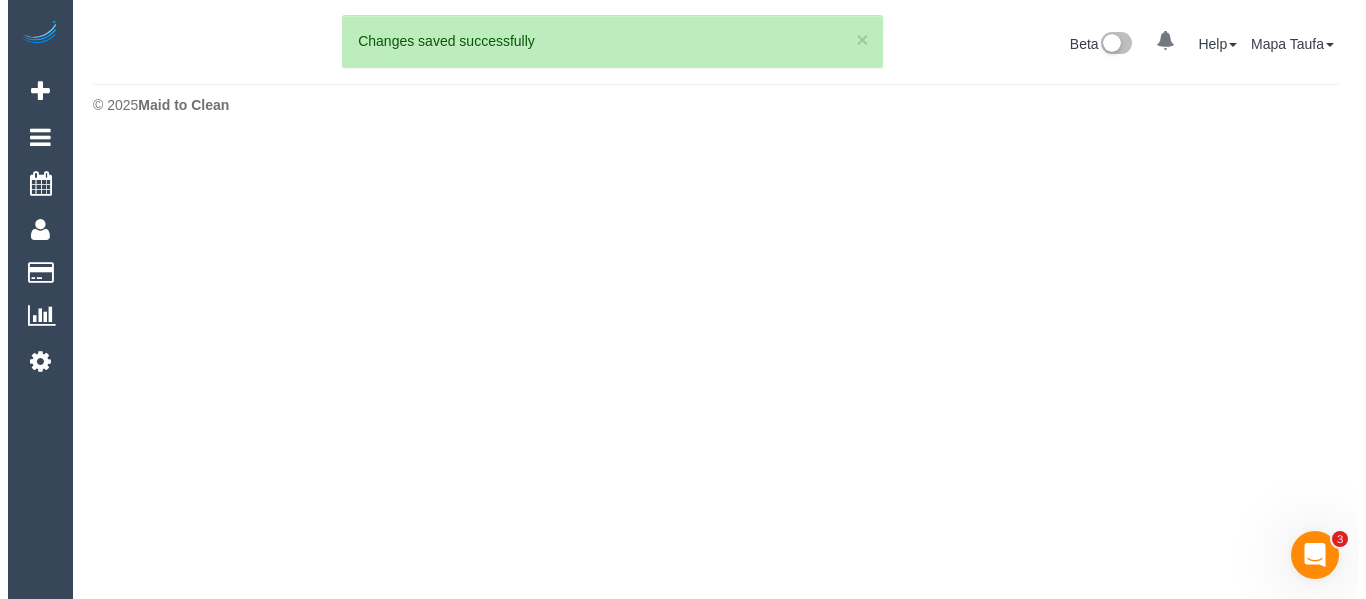 scroll, scrollTop: 0, scrollLeft: 0, axis: both 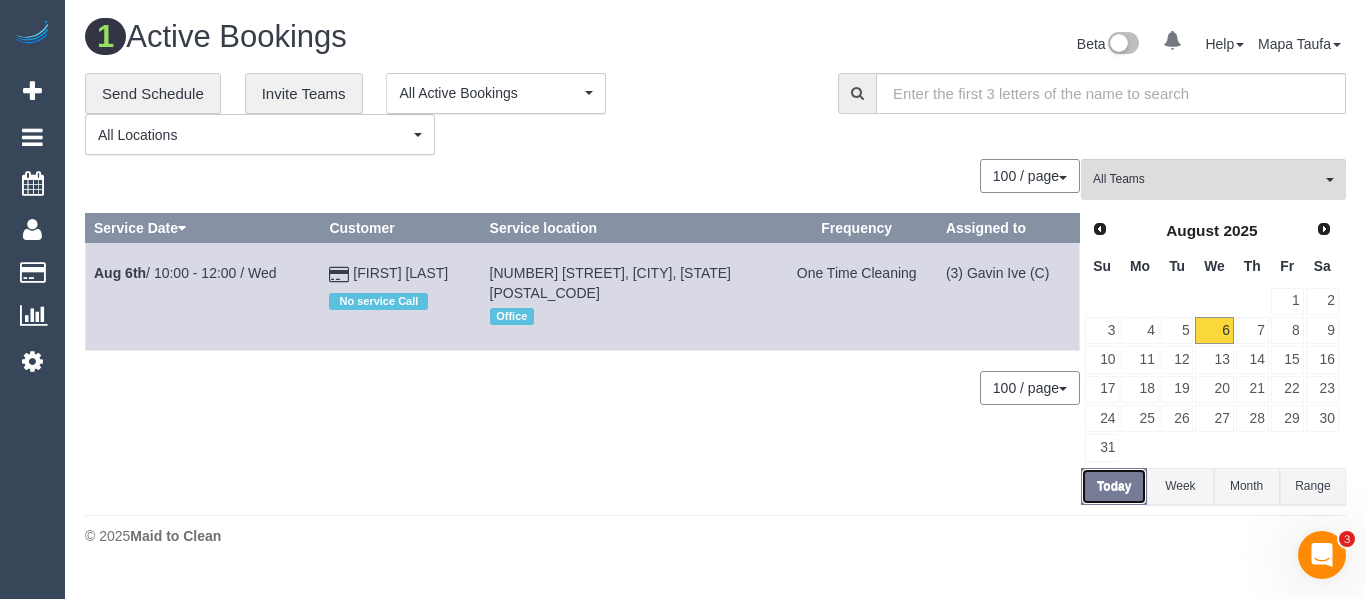 click on "Today" at bounding box center [1114, 486] 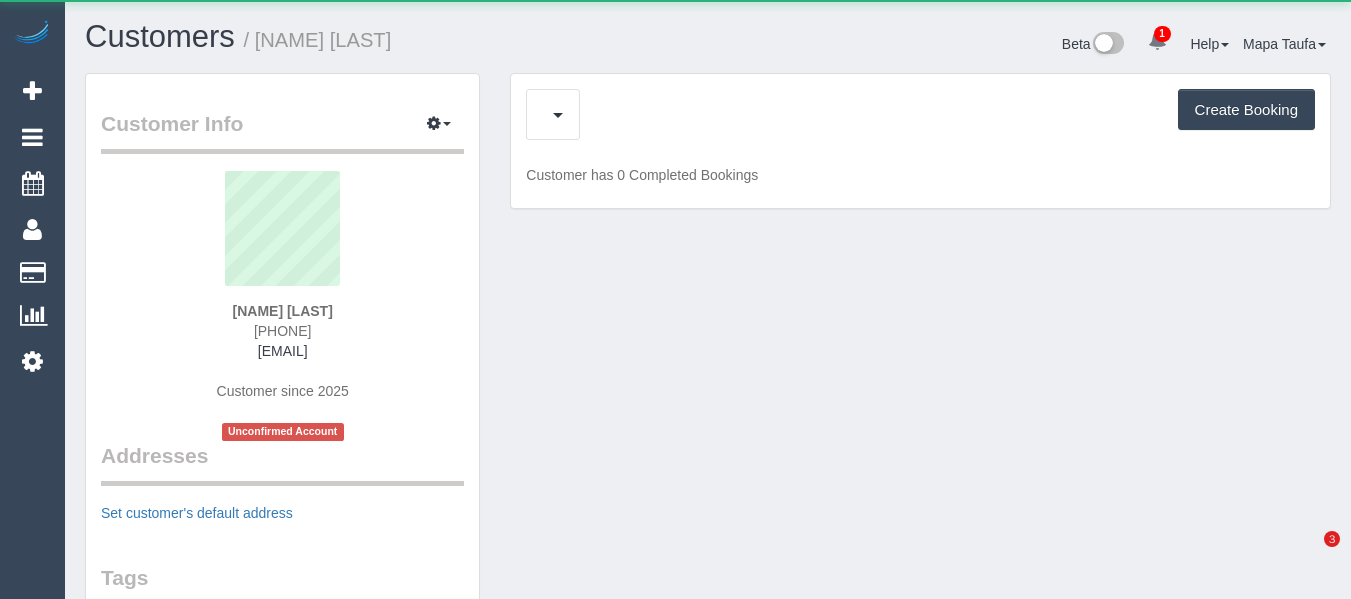 scroll, scrollTop: 0, scrollLeft: 0, axis: both 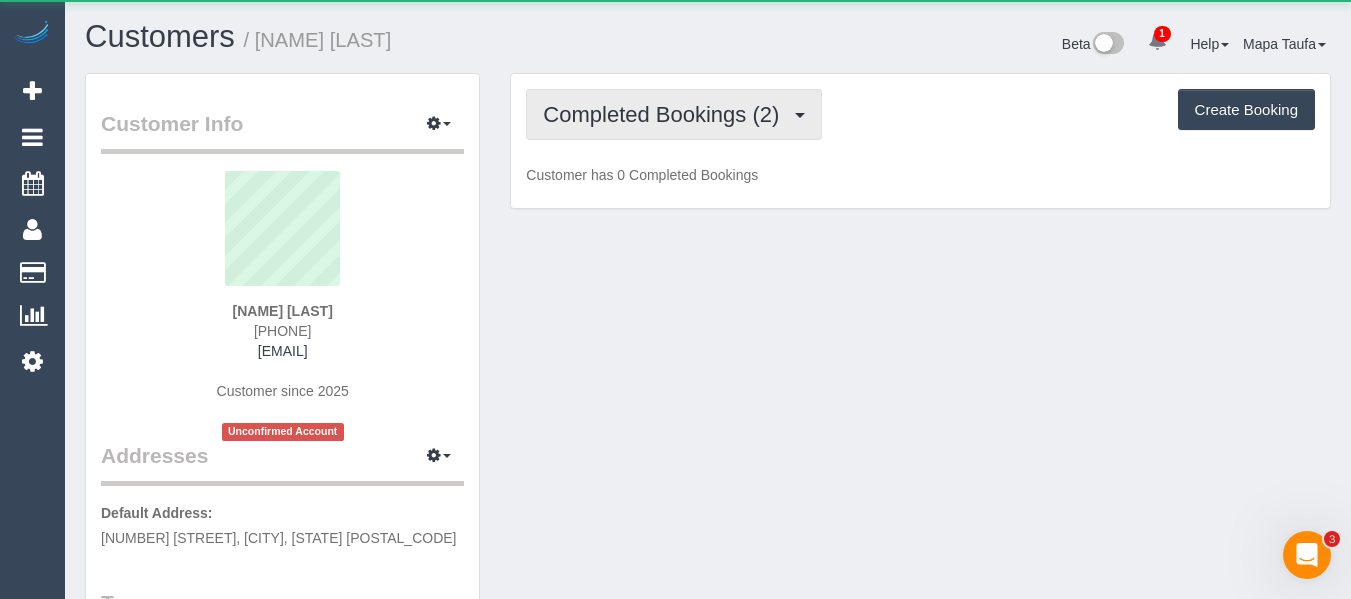 click on "Completed Bookings (2)" at bounding box center [666, 114] 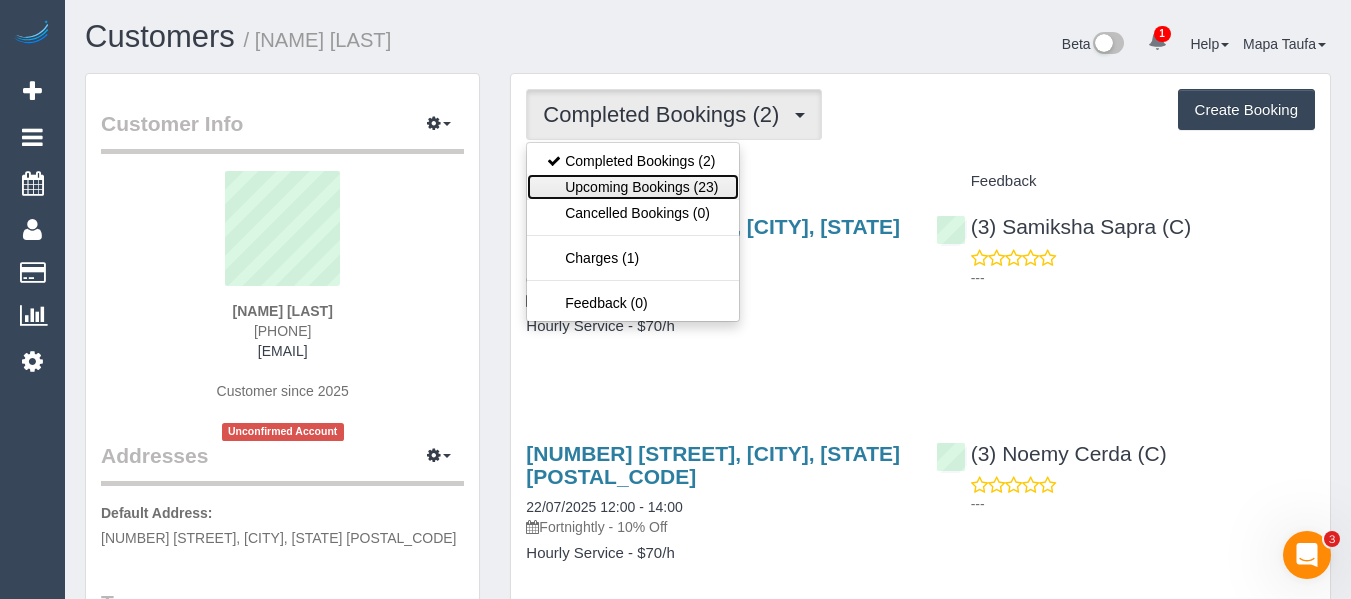 click on "Upcoming Bookings (23)" at bounding box center [632, 187] 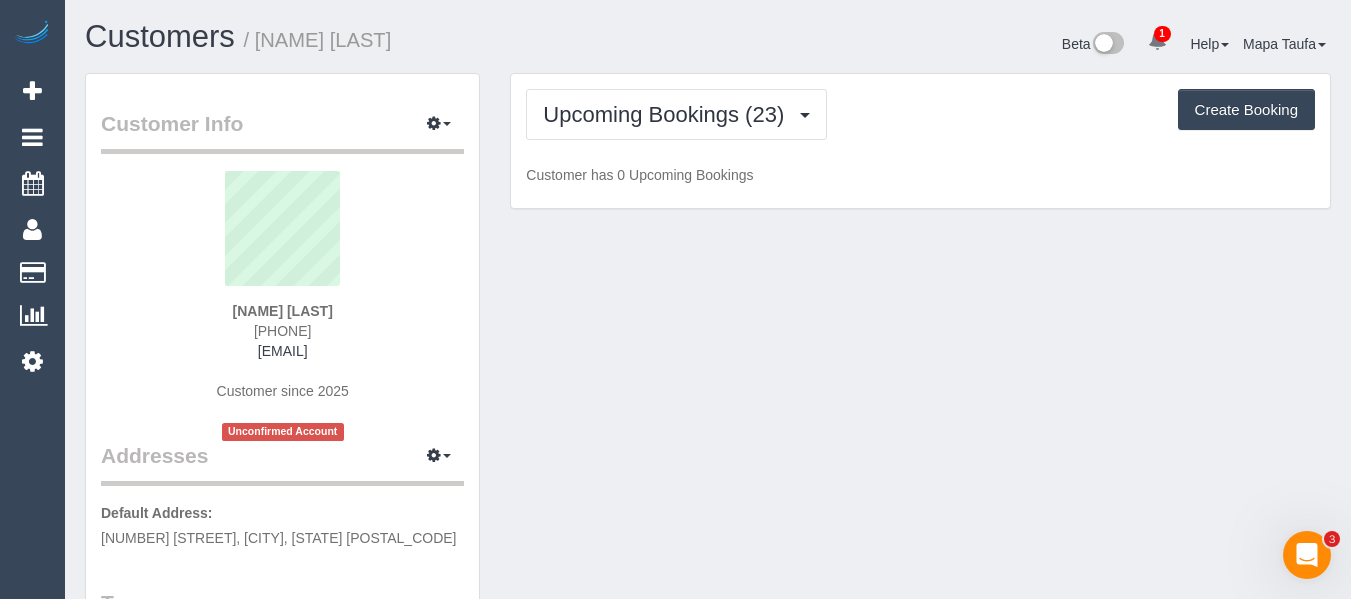 click on "/ [NAME] [LAST]" at bounding box center (318, 40) 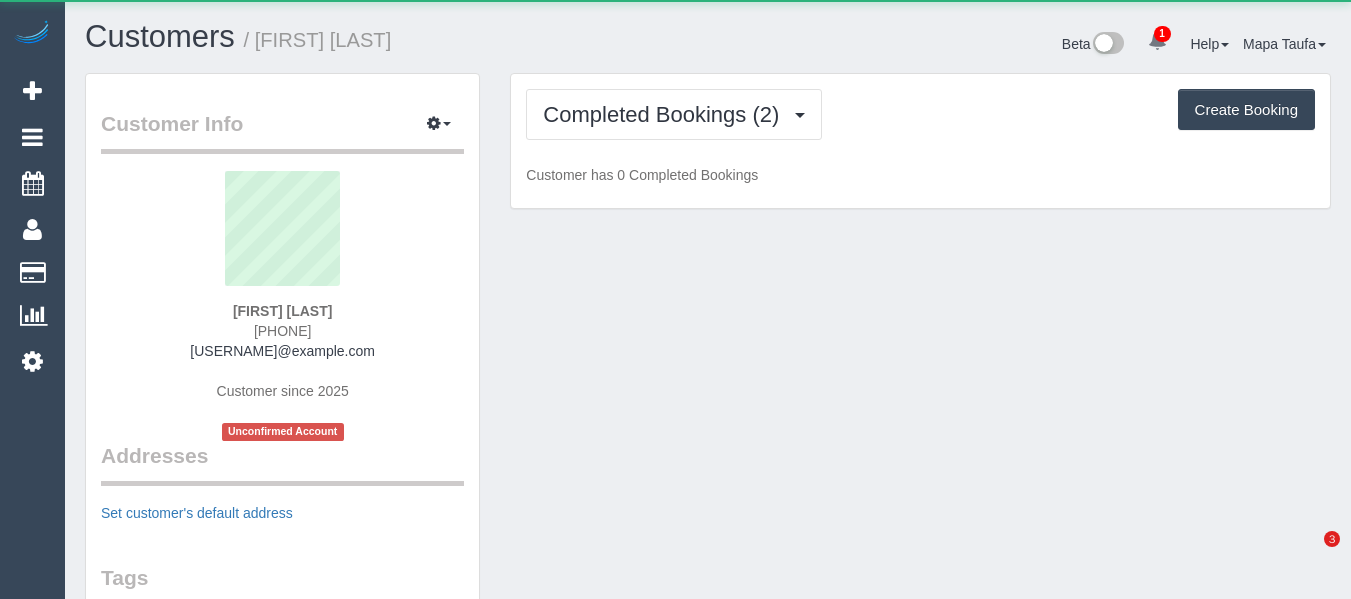 scroll, scrollTop: 0, scrollLeft: 0, axis: both 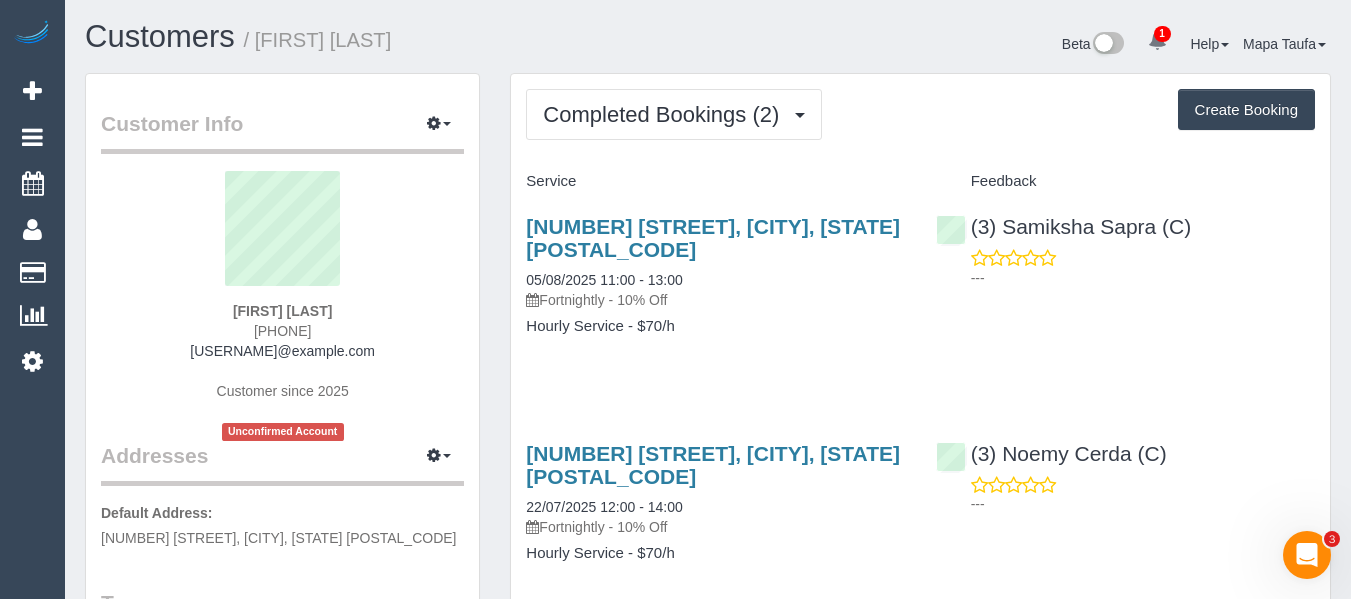 drag, startPoint x: 412, startPoint y: 353, endPoint x: 175, endPoint y: 346, distance: 237.10335 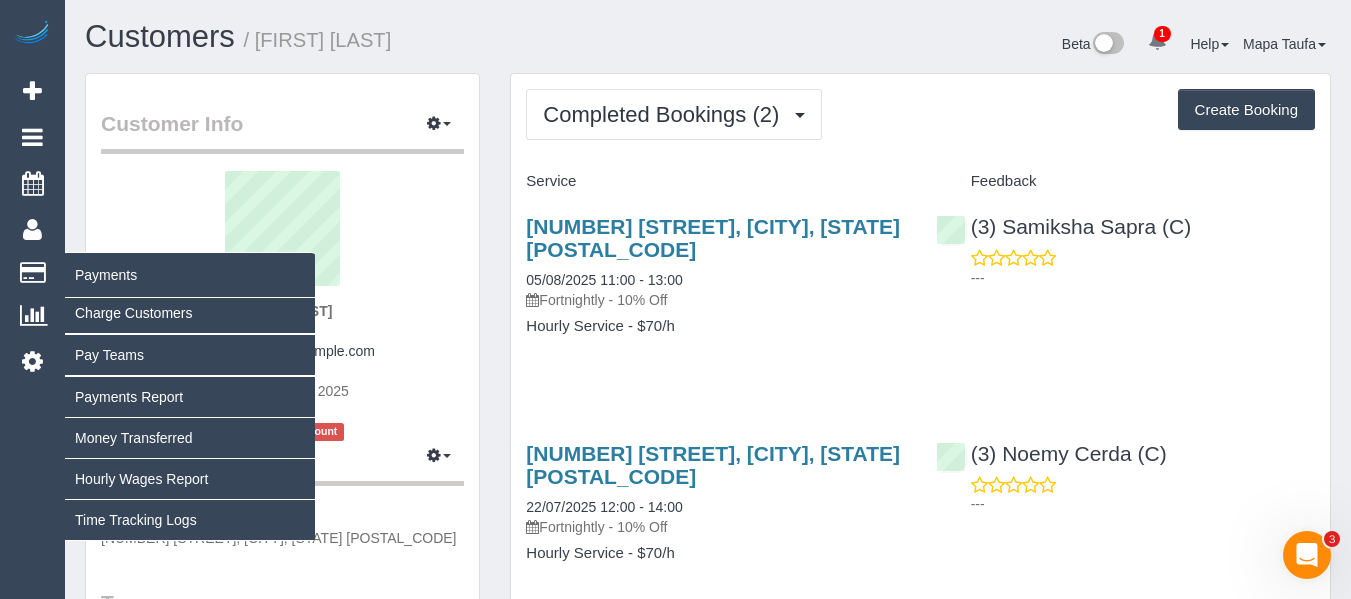 copy on "jwinterbottompainting@gmail.com" 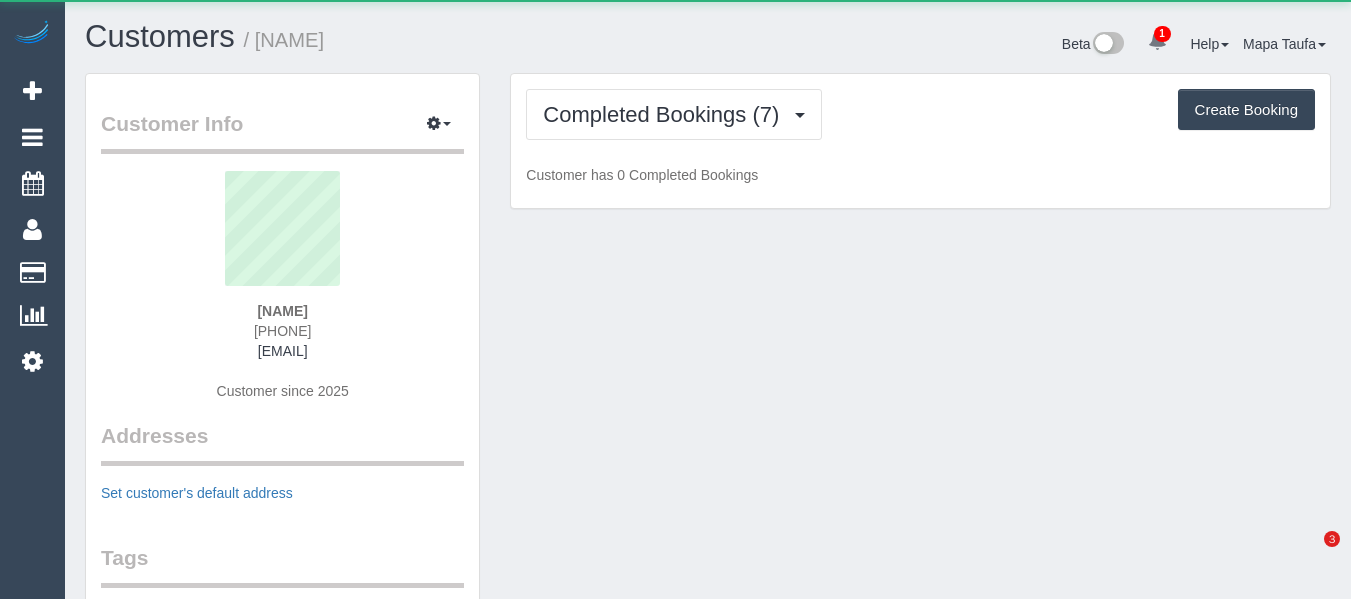 scroll, scrollTop: 0, scrollLeft: 0, axis: both 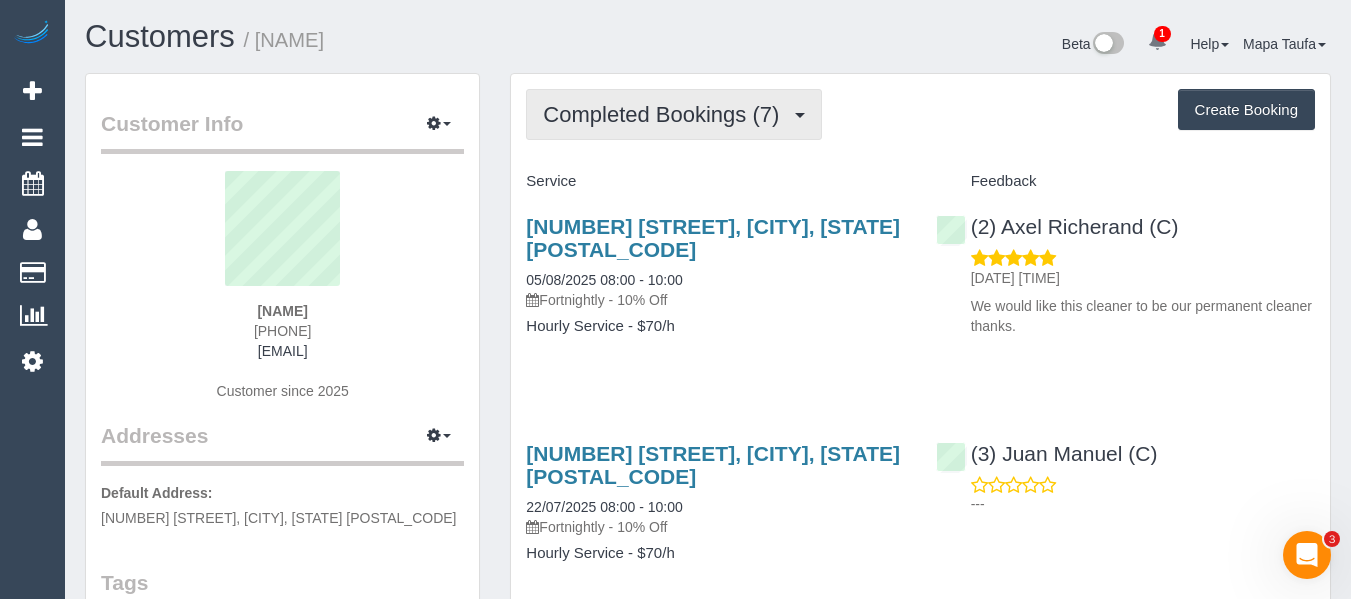click on "Completed Bookings (7)" at bounding box center [666, 114] 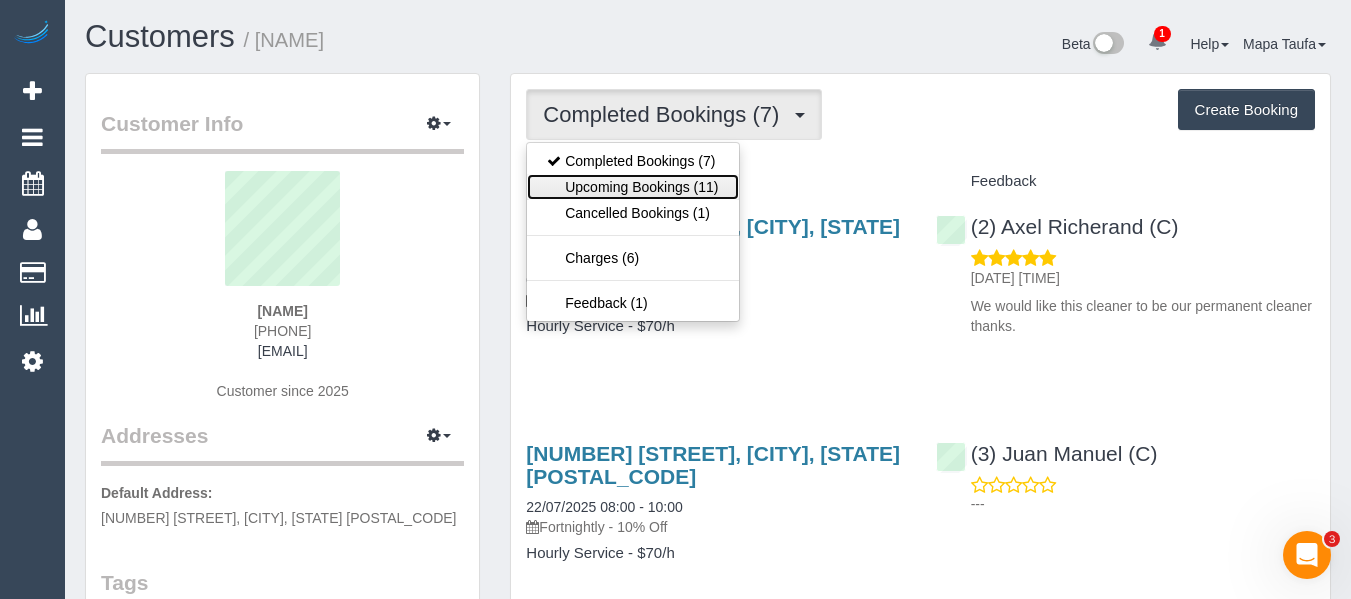click on "Upcoming Bookings (11)" at bounding box center [632, 187] 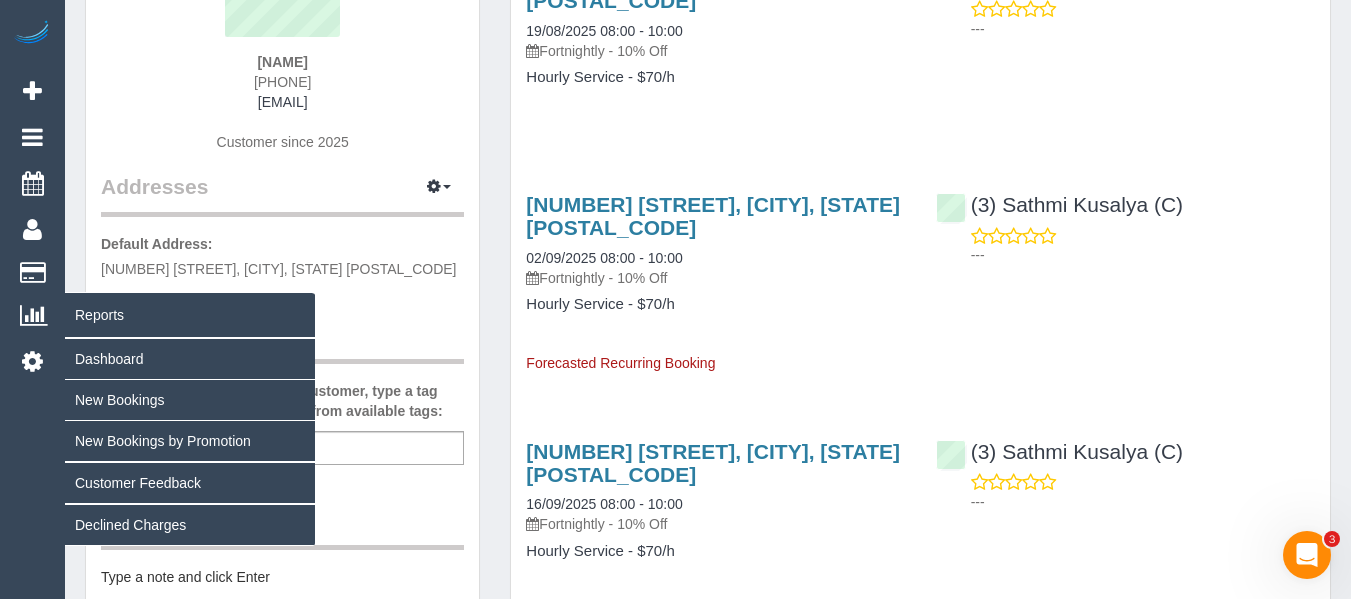 scroll, scrollTop: 100, scrollLeft: 0, axis: vertical 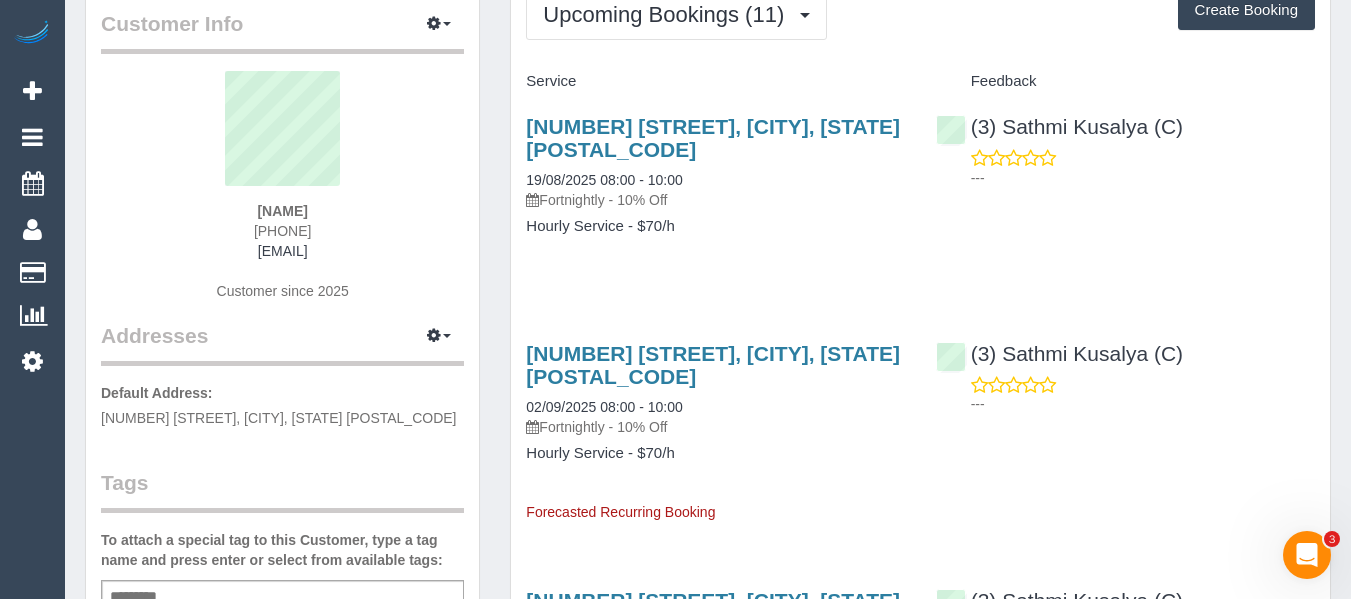 click on "Upcoming Bookings (11)
Completed Bookings (7)
Upcoming Bookings (11)
Cancelled Bookings (1)
Charges (6)
Feedback (1)
Create Booking
Service
Feedback" at bounding box center [920, 1390] 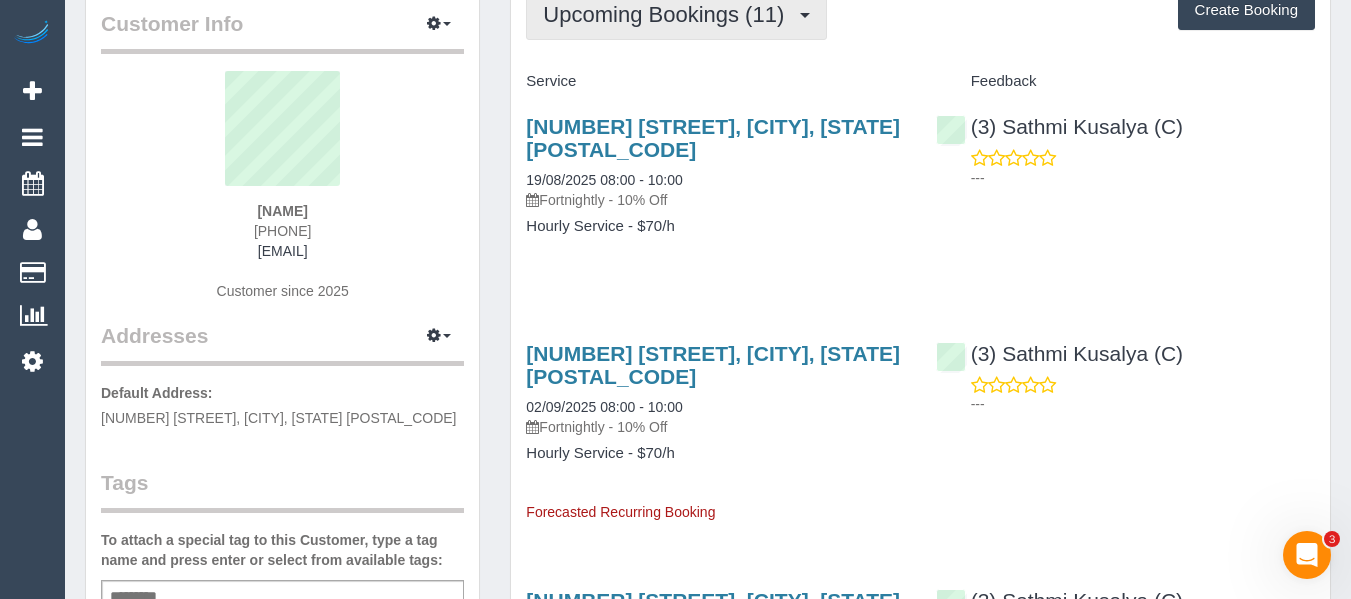 click on "Upcoming Bookings (11)" at bounding box center [676, 14] 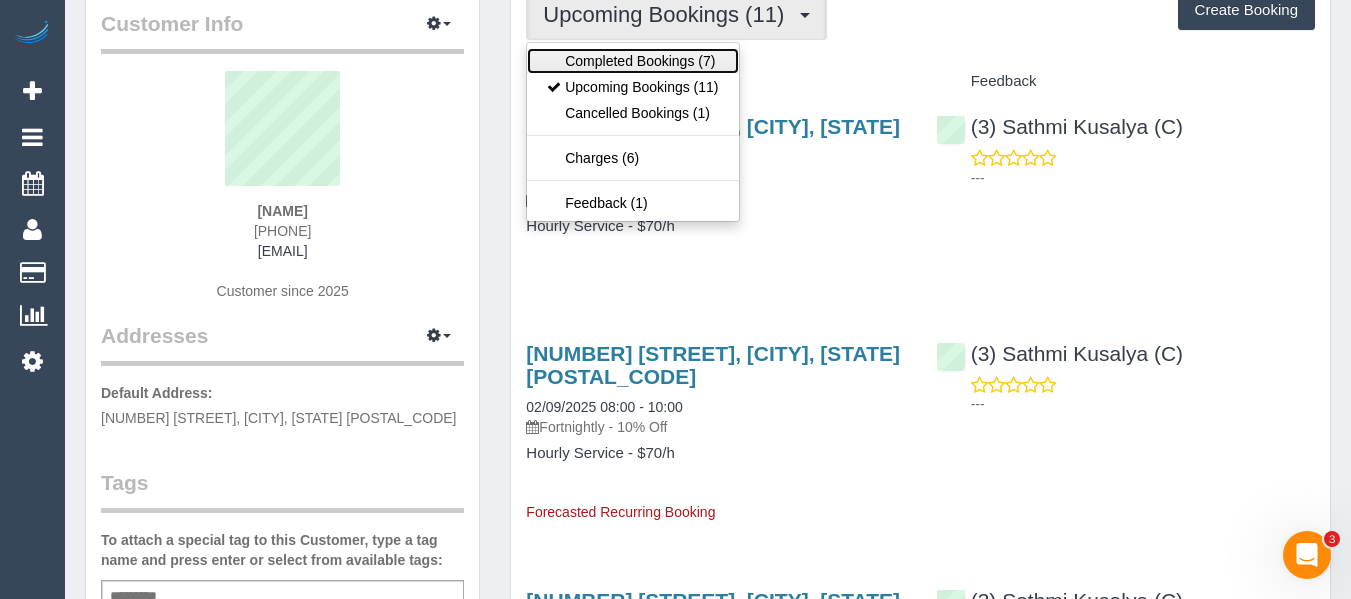 click on "Completed Bookings (7)" at bounding box center (632, 61) 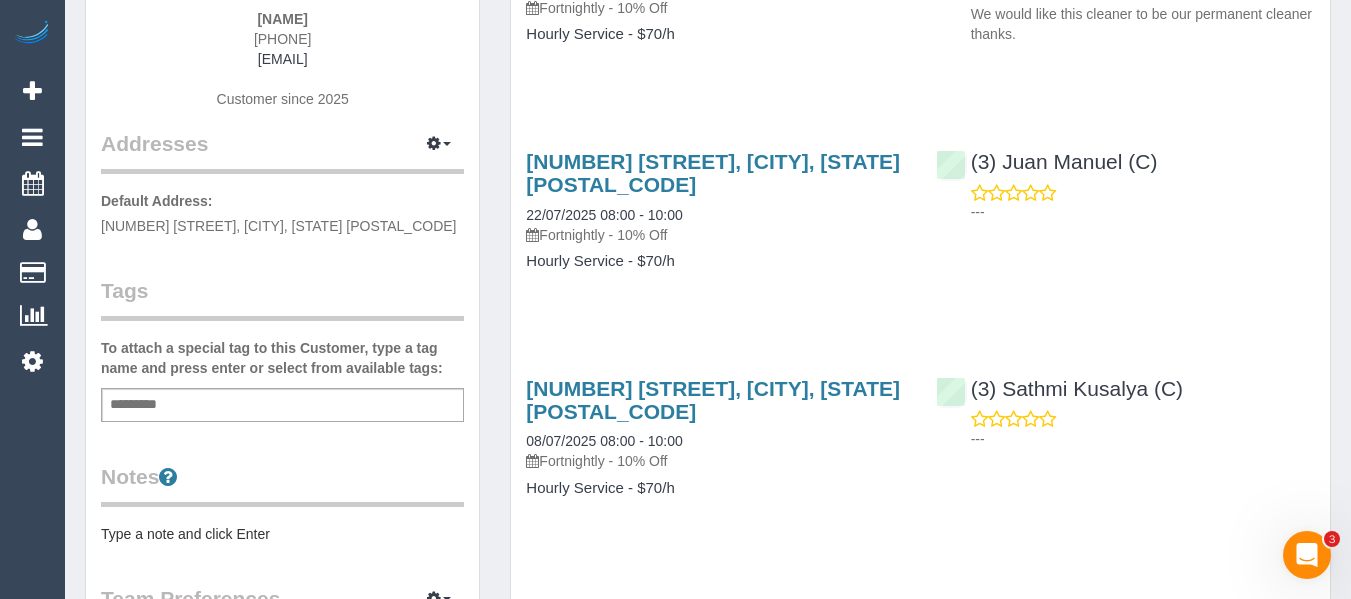 scroll, scrollTop: 100, scrollLeft: 0, axis: vertical 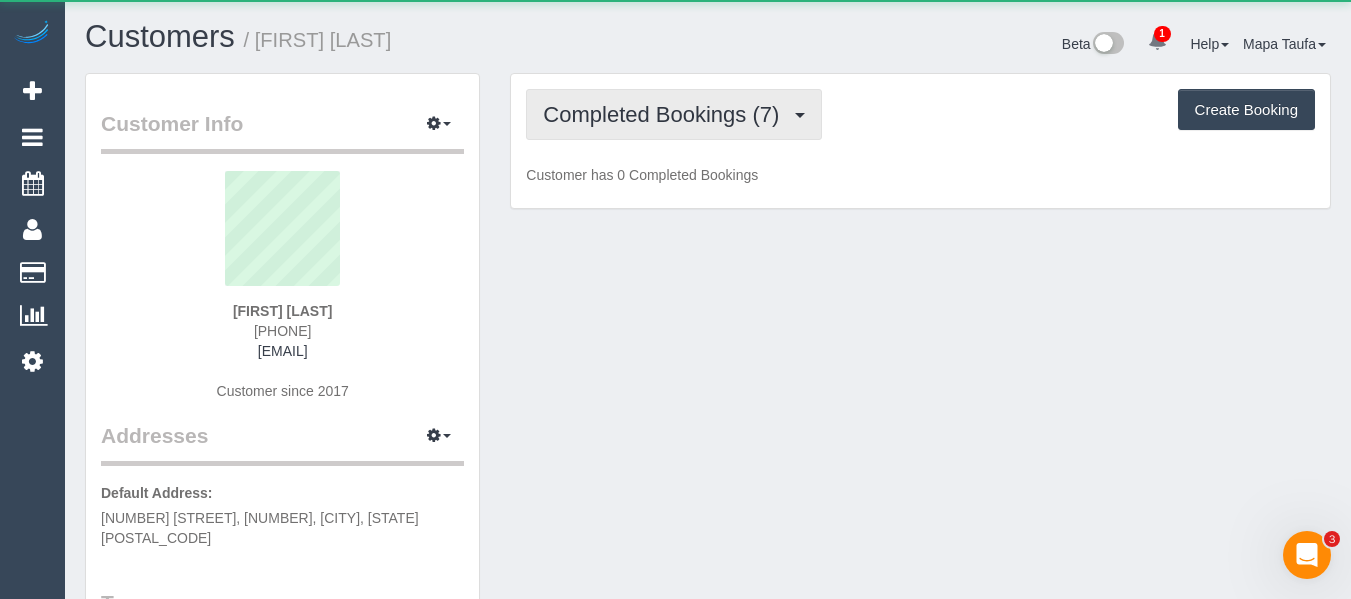 click on "Completed Bookings (7)" at bounding box center (666, 114) 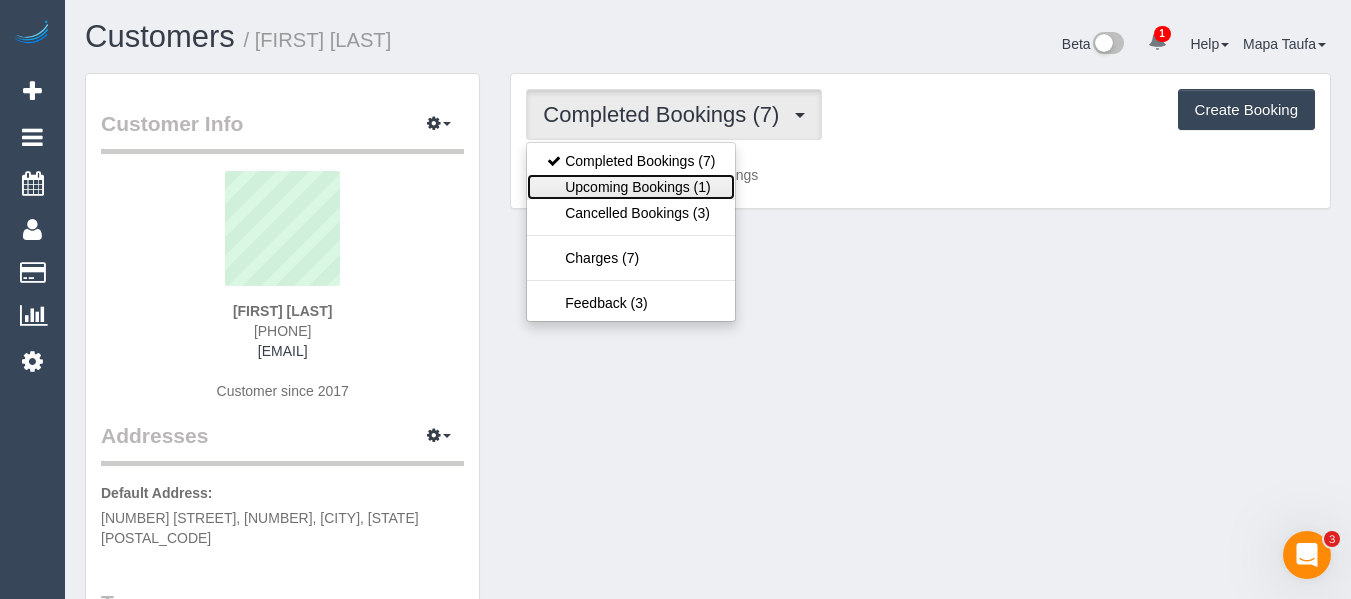 click on "Upcoming Bookings (1)" at bounding box center [631, 187] 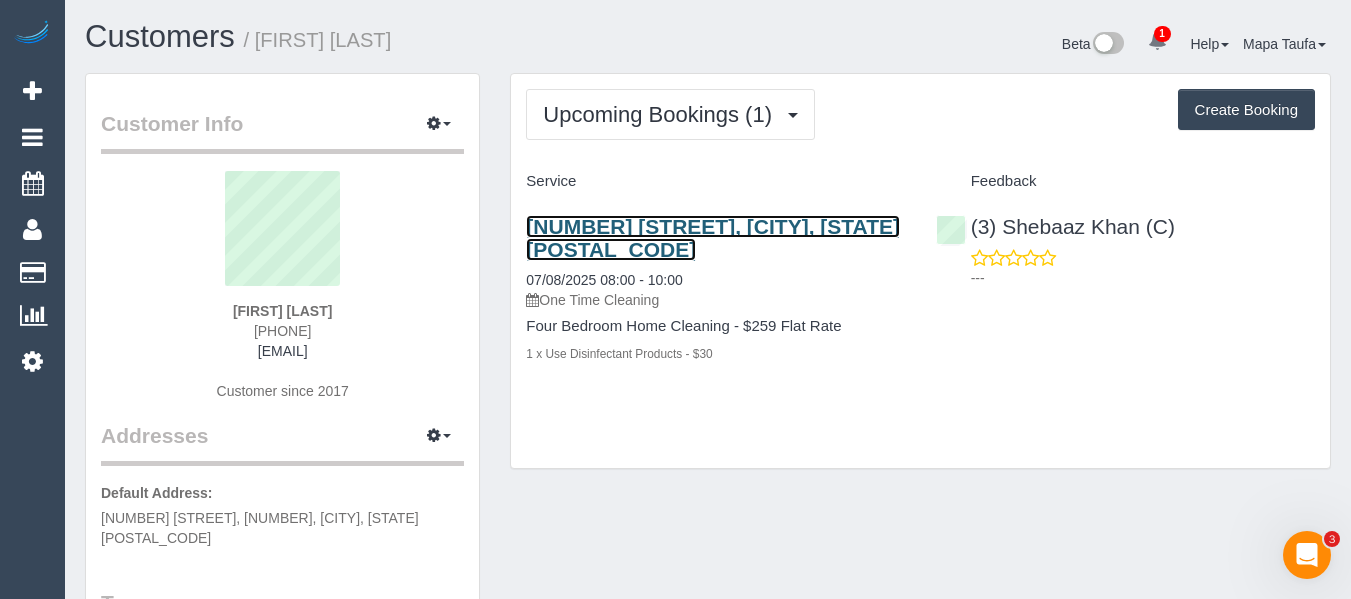 click on "[NUMBER] [STREET], [CITY], [STATE] [POSTAL_CODE]" at bounding box center [713, 238] 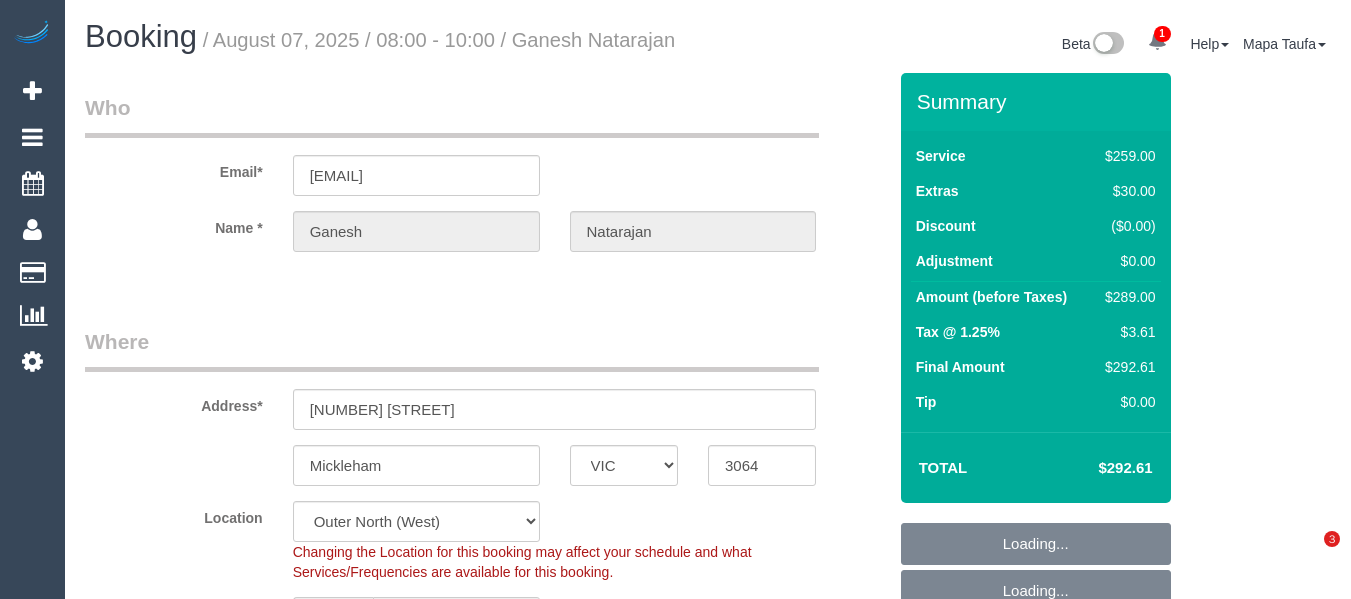 select on "VIC" 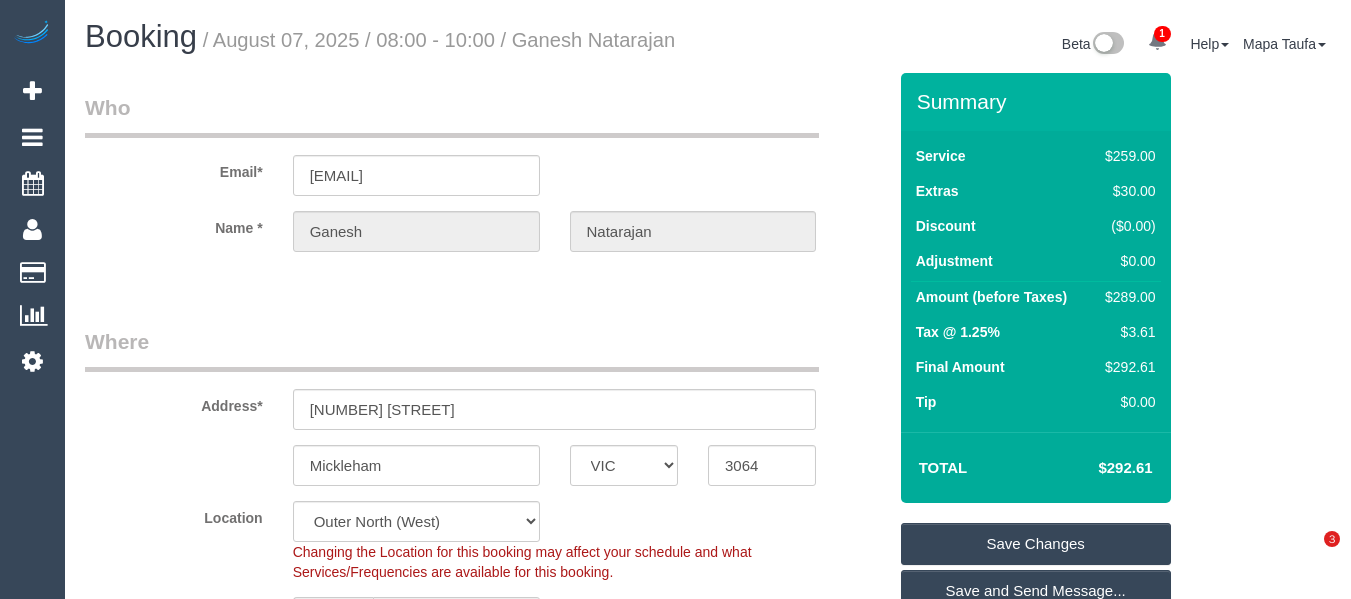 scroll, scrollTop: 0, scrollLeft: 0, axis: both 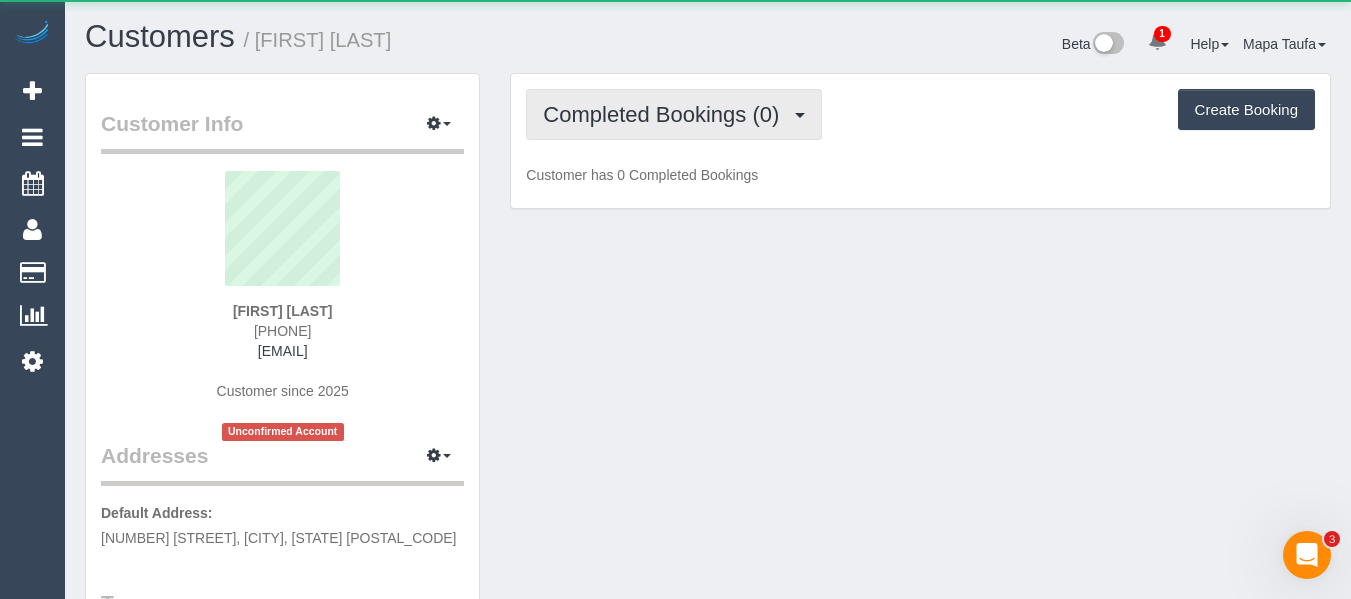 click on "Completed Bookings (0)" at bounding box center (666, 114) 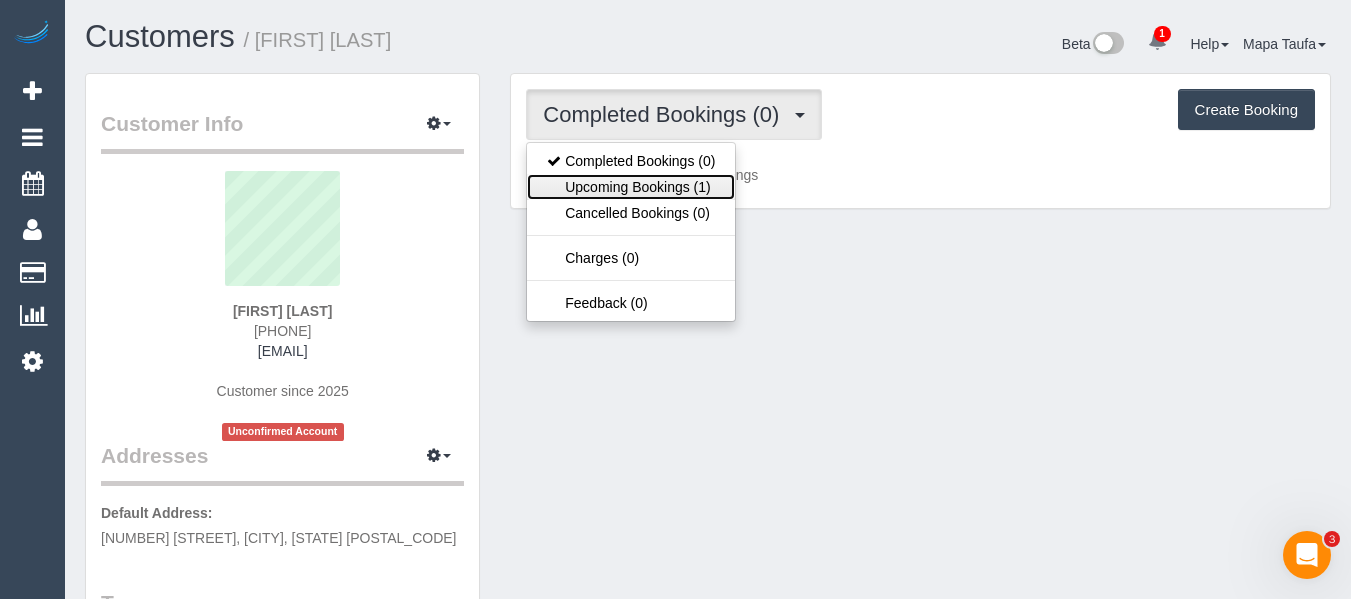 click on "Upcoming Bookings (1)" at bounding box center (631, 187) 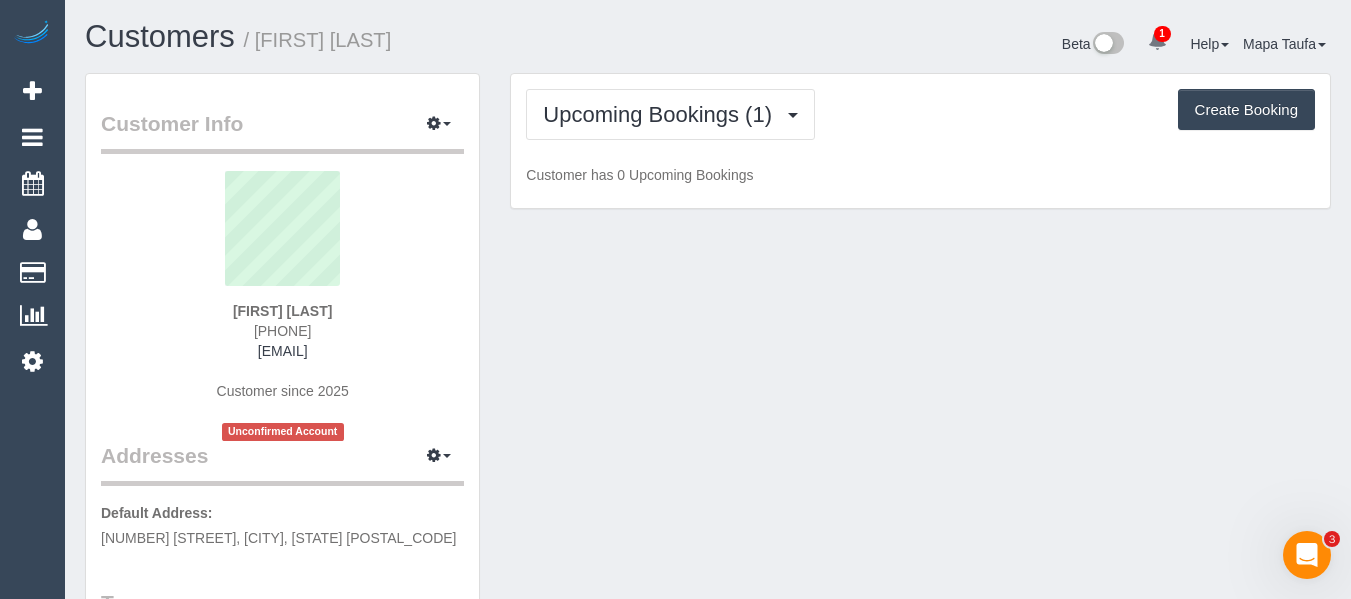 click on "Customers
/ Jennifer Stevenson" at bounding box center (389, 37) 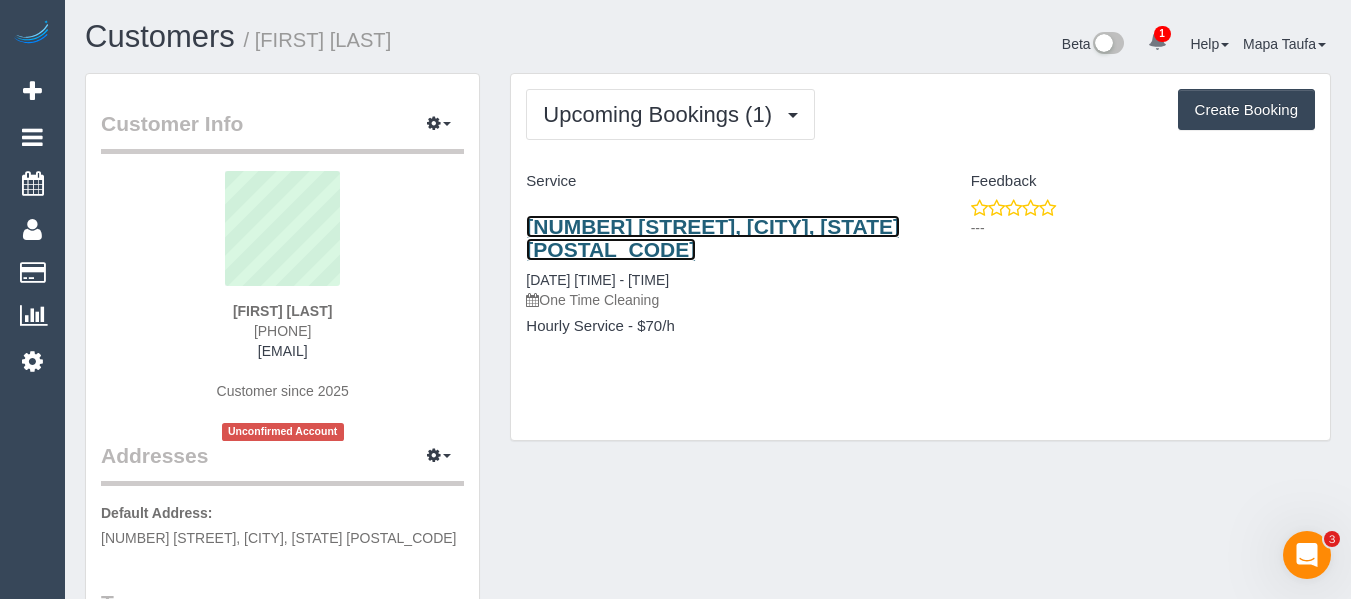 click on "43 Johnson Street, Northcote, VIC 3070" at bounding box center (713, 238) 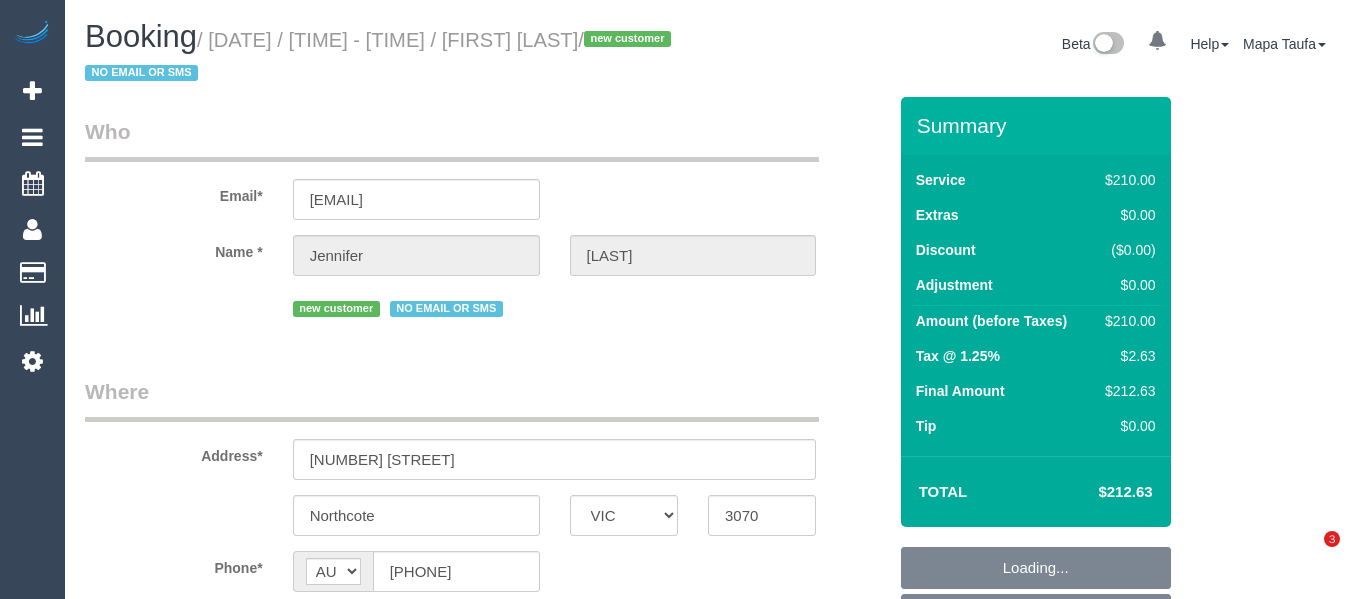 select on "VIC" 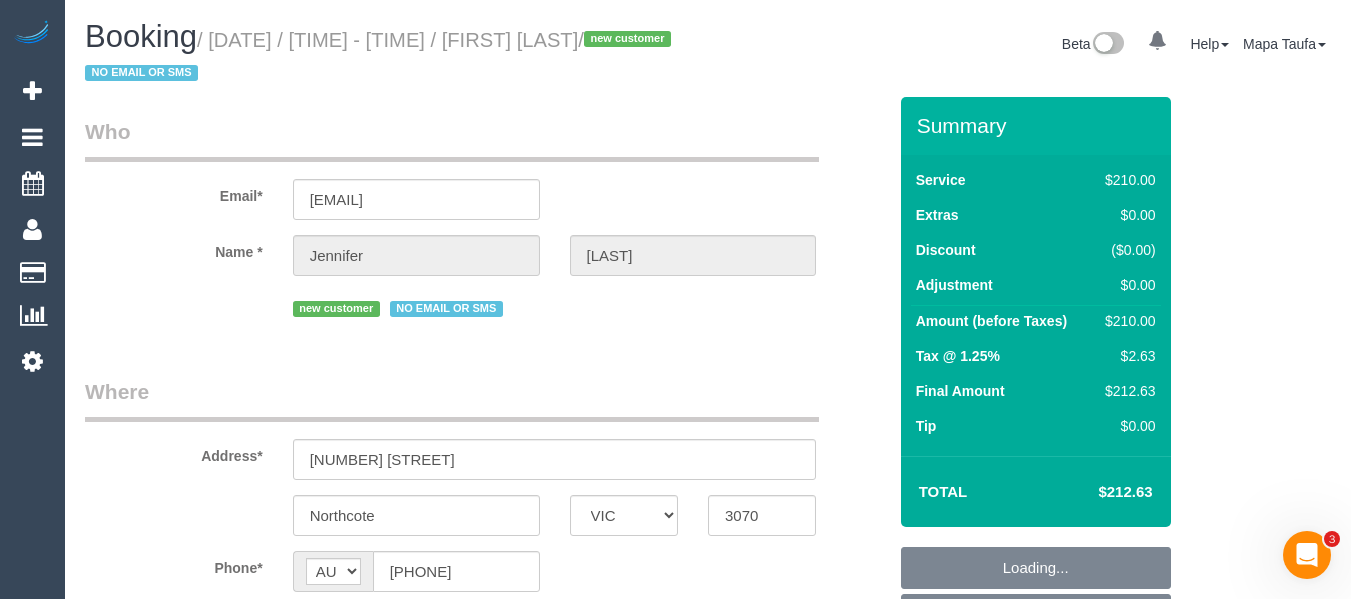 scroll, scrollTop: 0, scrollLeft: 0, axis: both 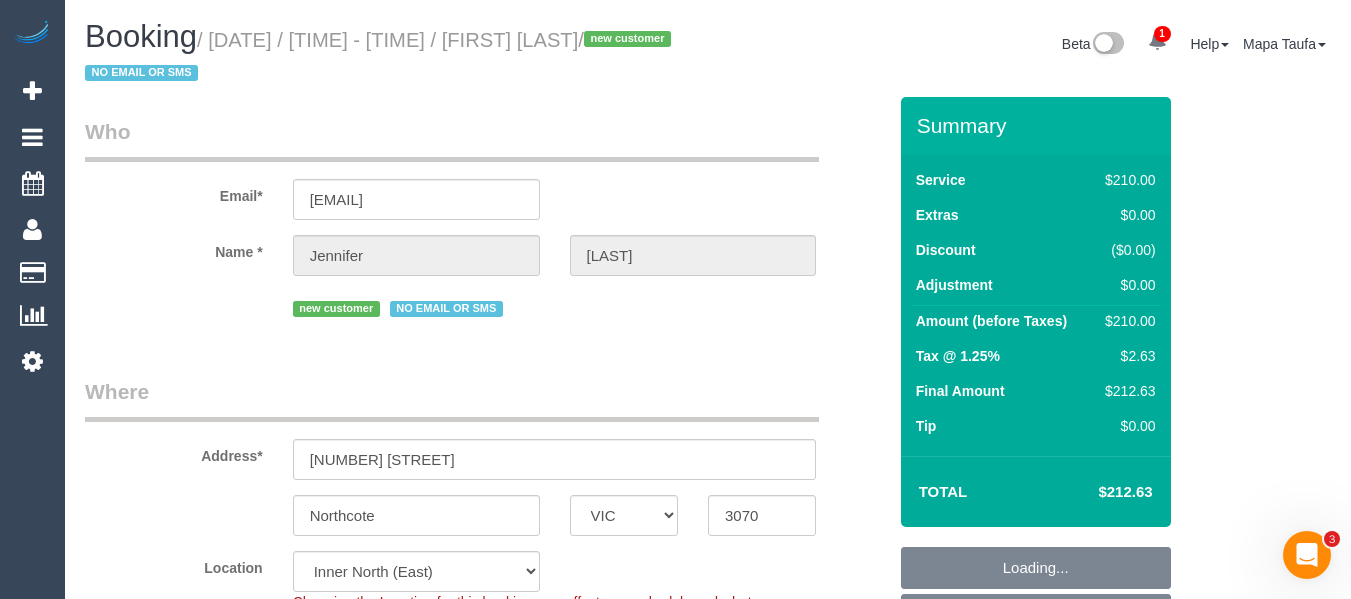 select on "object:585" 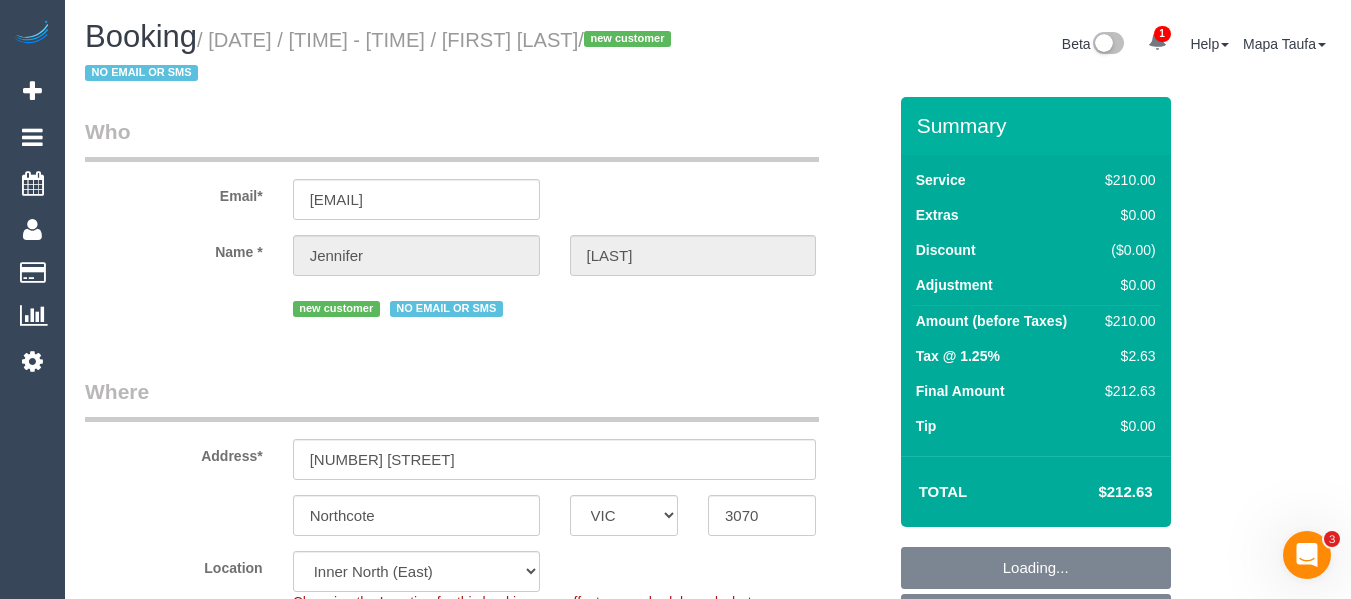 select on "180" 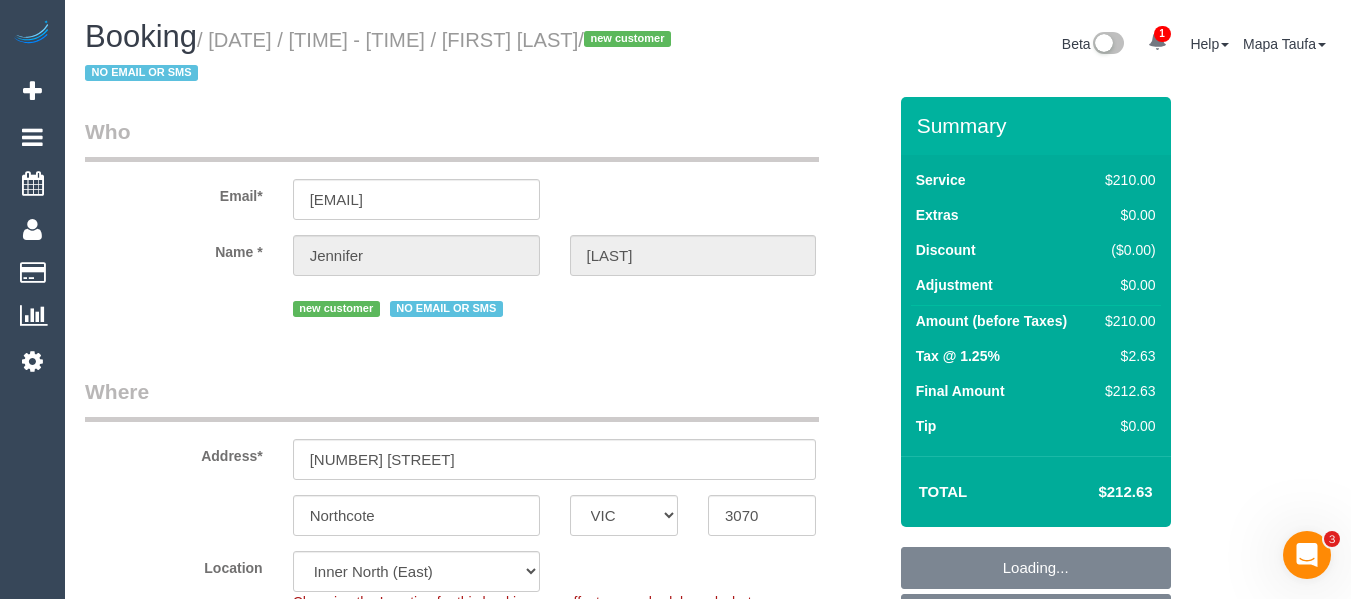 select on "object:1646" 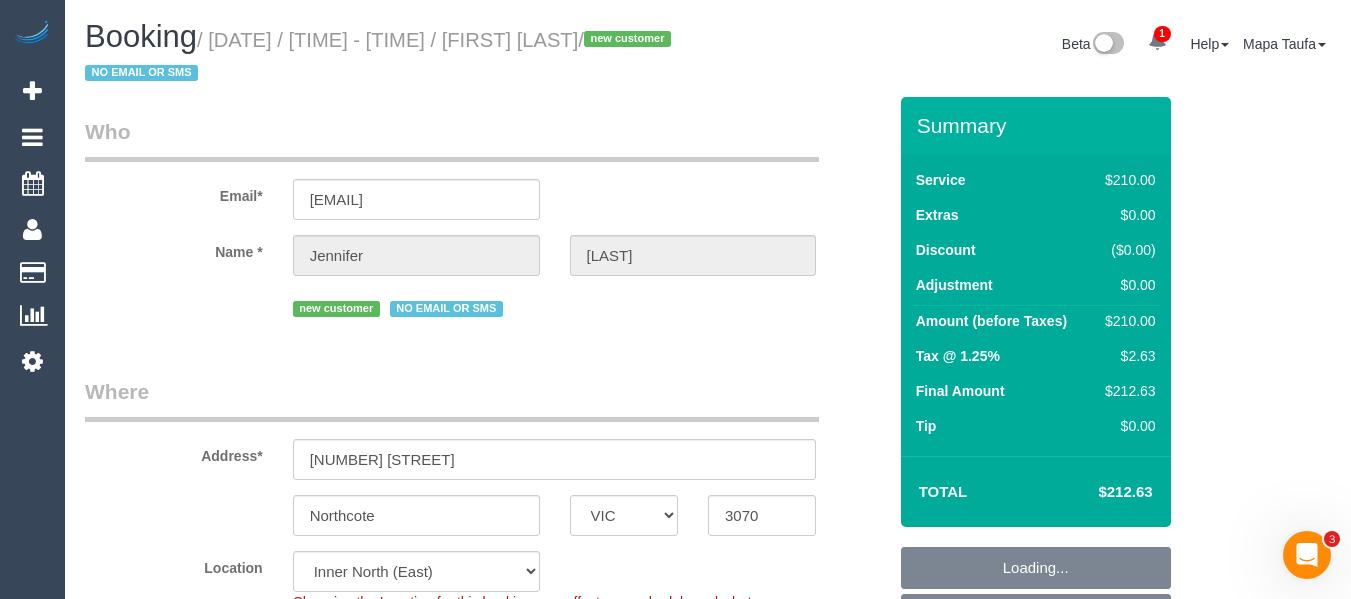 select on "spot3" 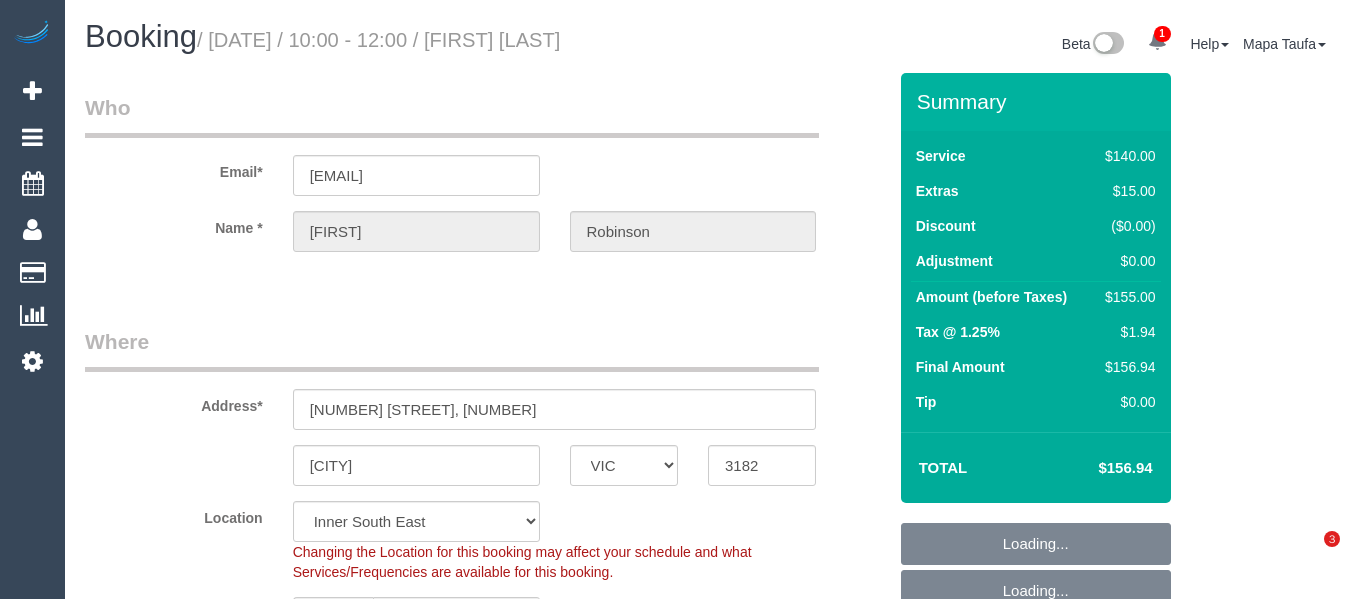 select on "VIC" 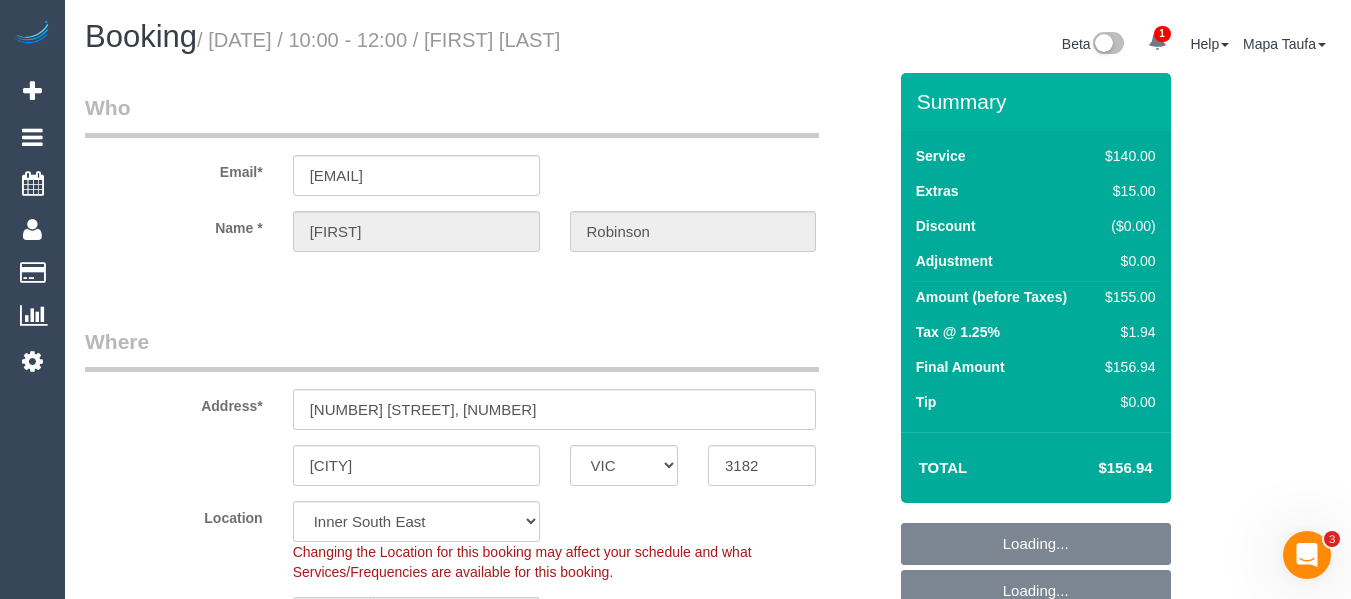 scroll, scrollTop: 0, scrollLeft: 0, axis: both 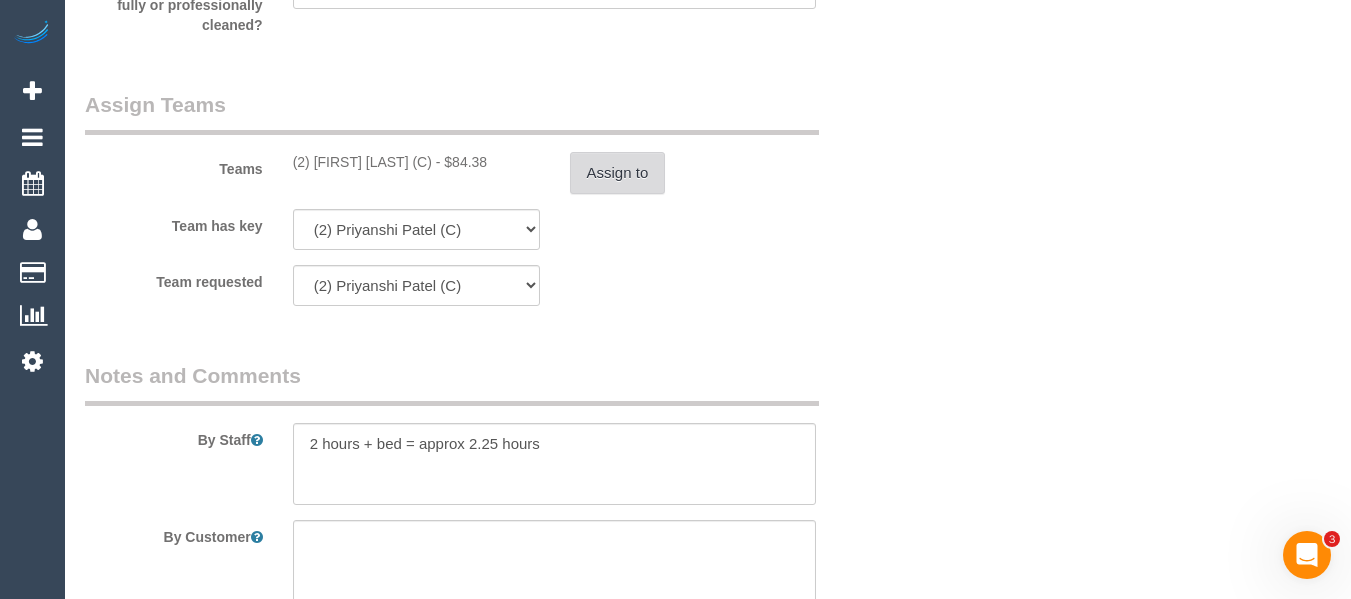 click on "Assign to" at bounding box center [618, 173] 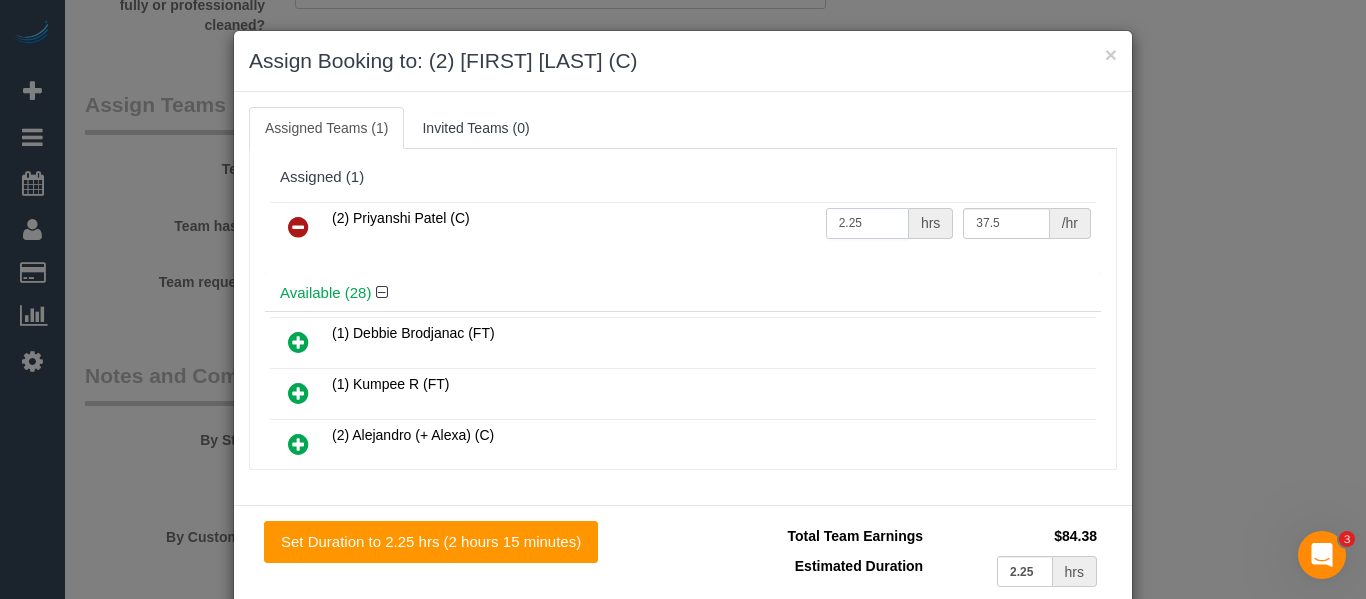 drag, startPoint x: 865, startPoint y: 228, endPoint x: 726, endPoint y: 215, distance: 139.60658 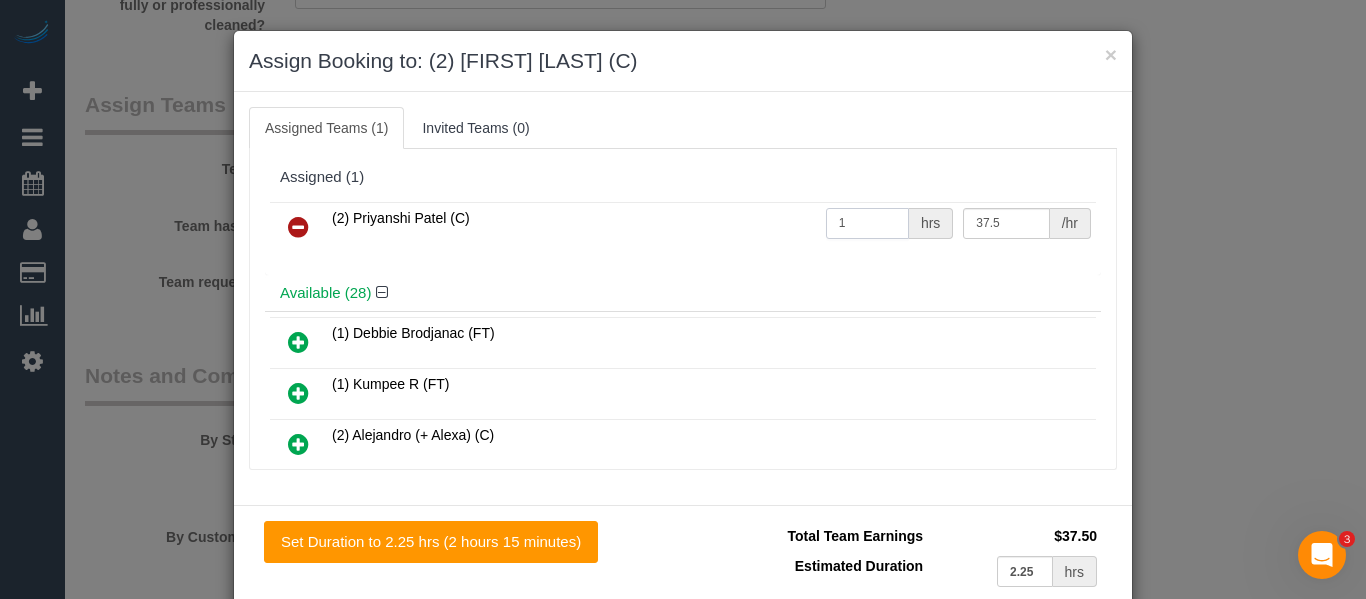 type on "1" 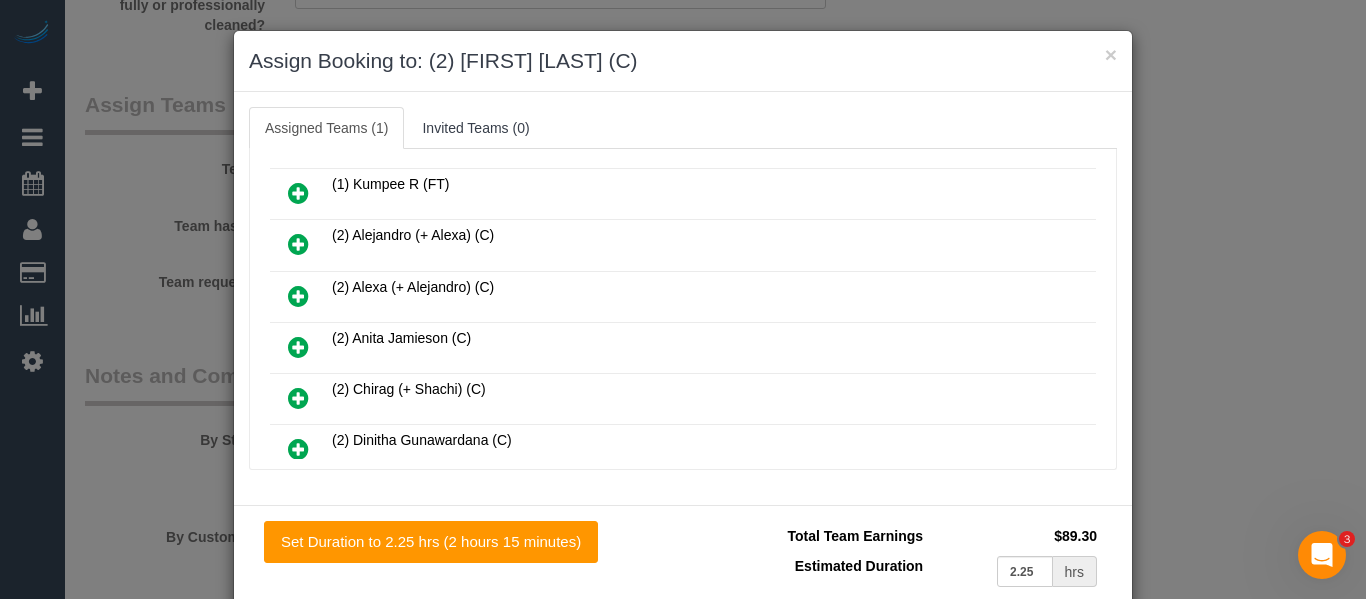 scroll, scrollTop: 400, scrollLeft: 0, axis: vertical 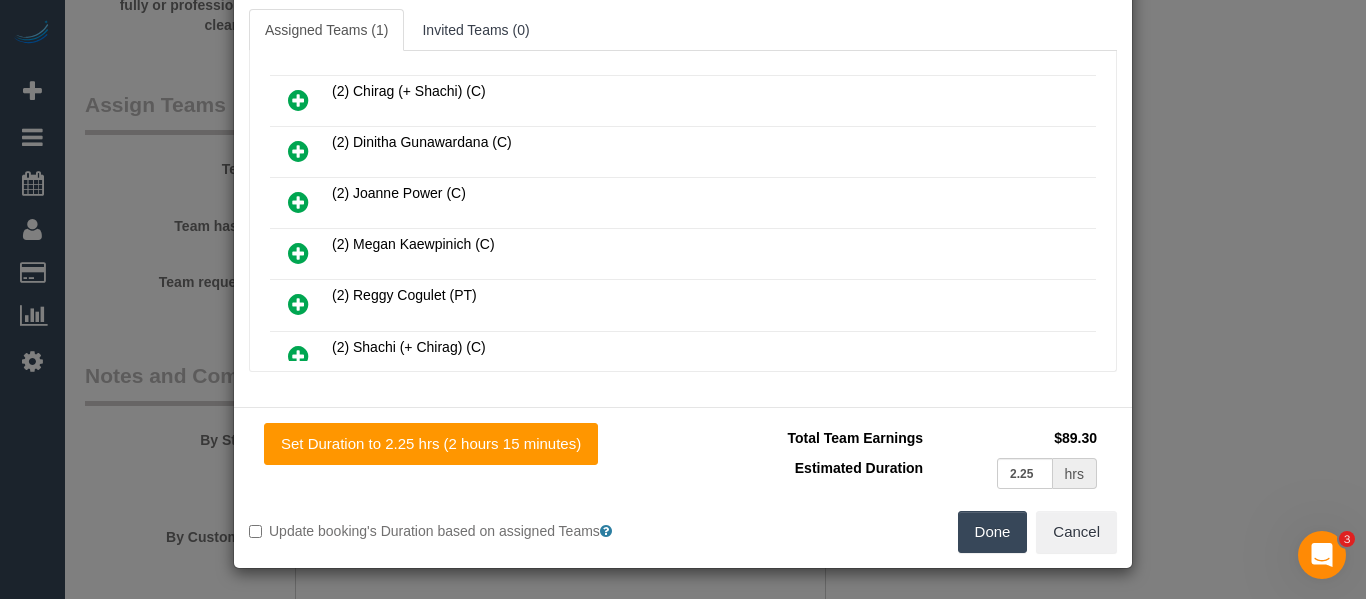 type on "89.3" 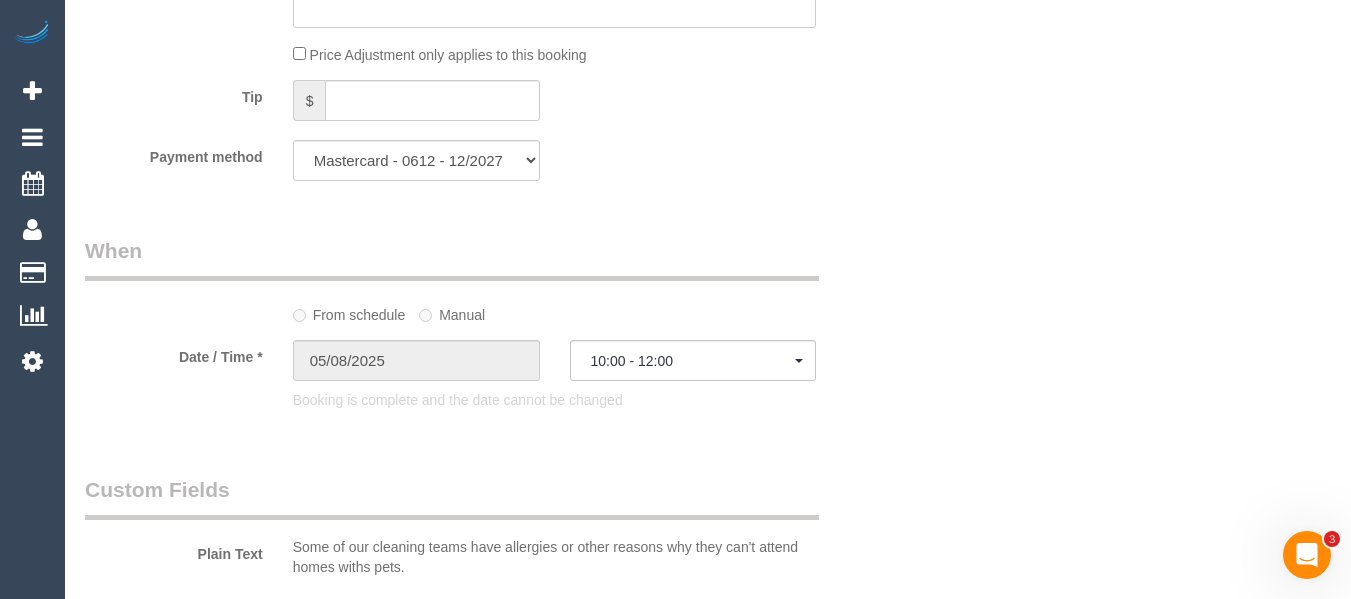 scroll, scrollTop: 1656, scrollLeft: 0, axis: vertical 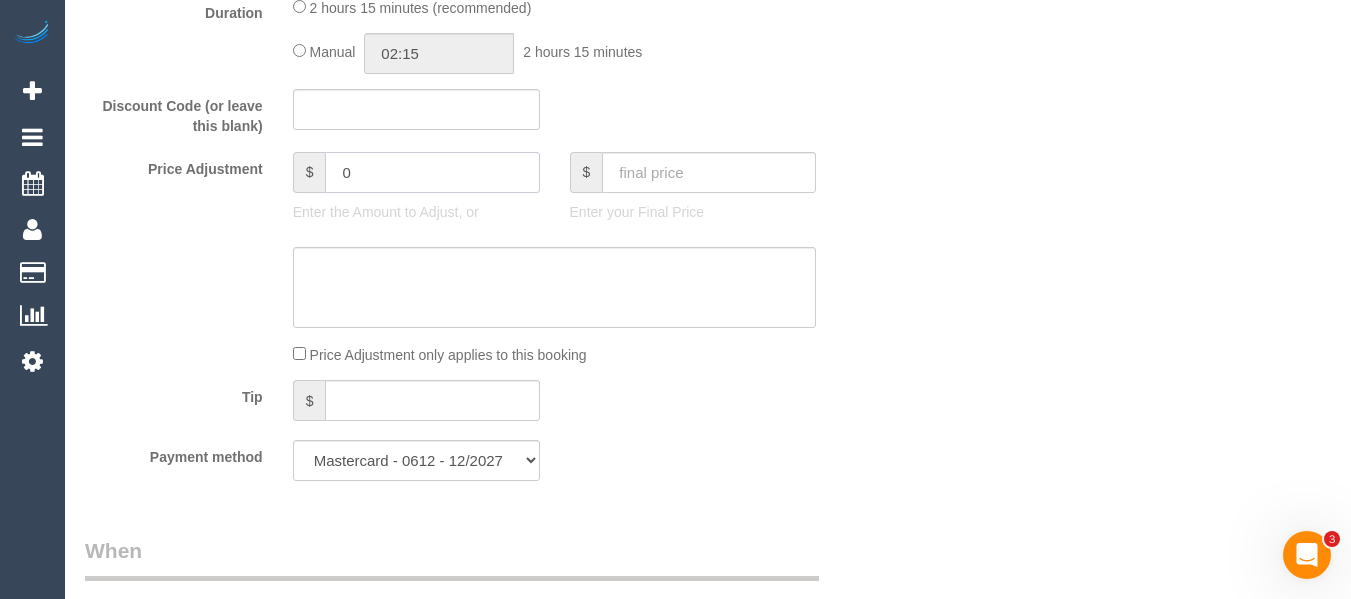 drag, startPoint x: 362, startPoint y: 191, endPoint x: 284, endPoint y: 183, distance: 78.40918 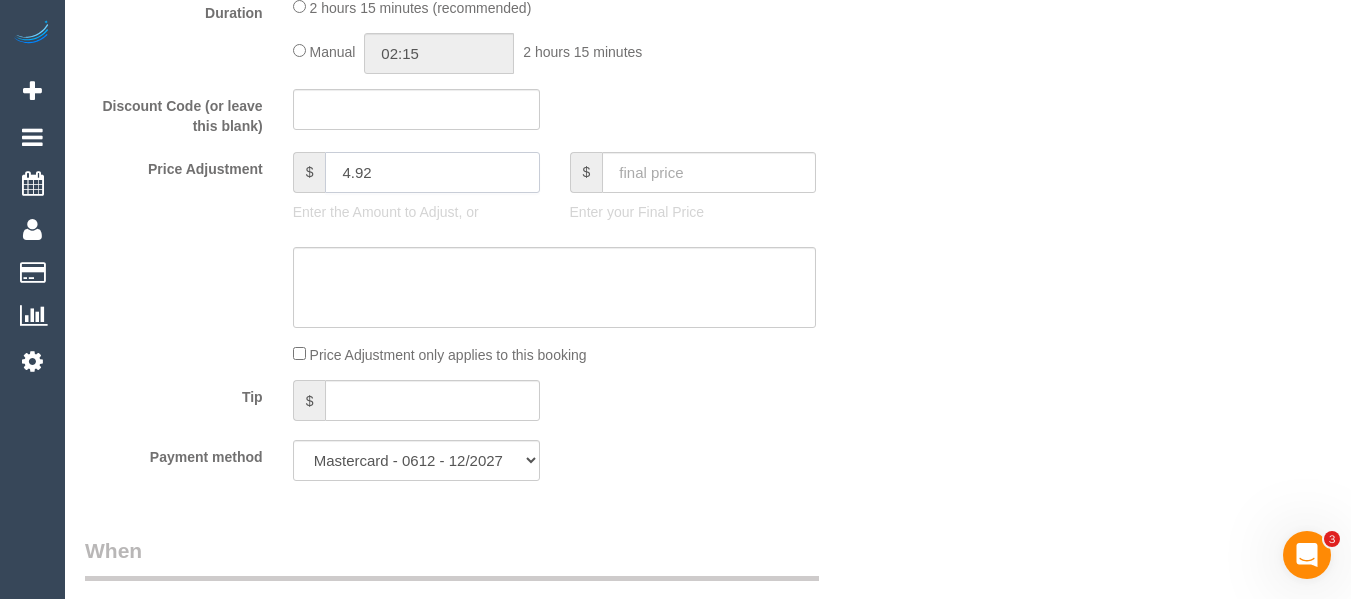 type on "4.92" 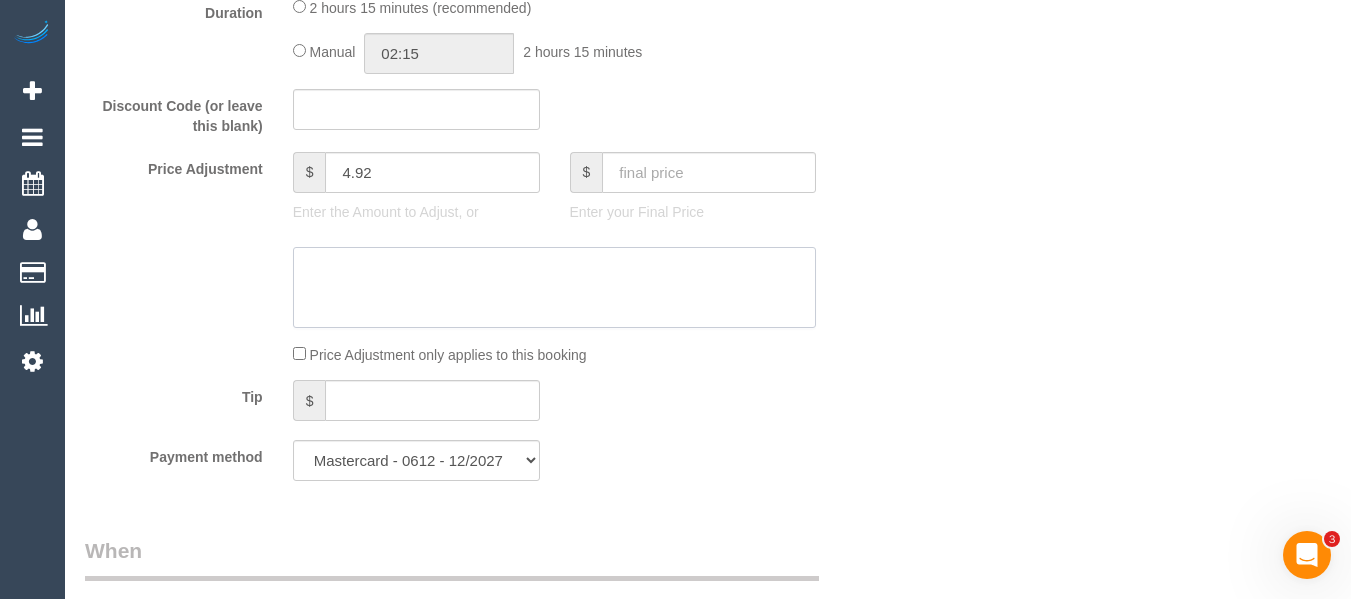 click 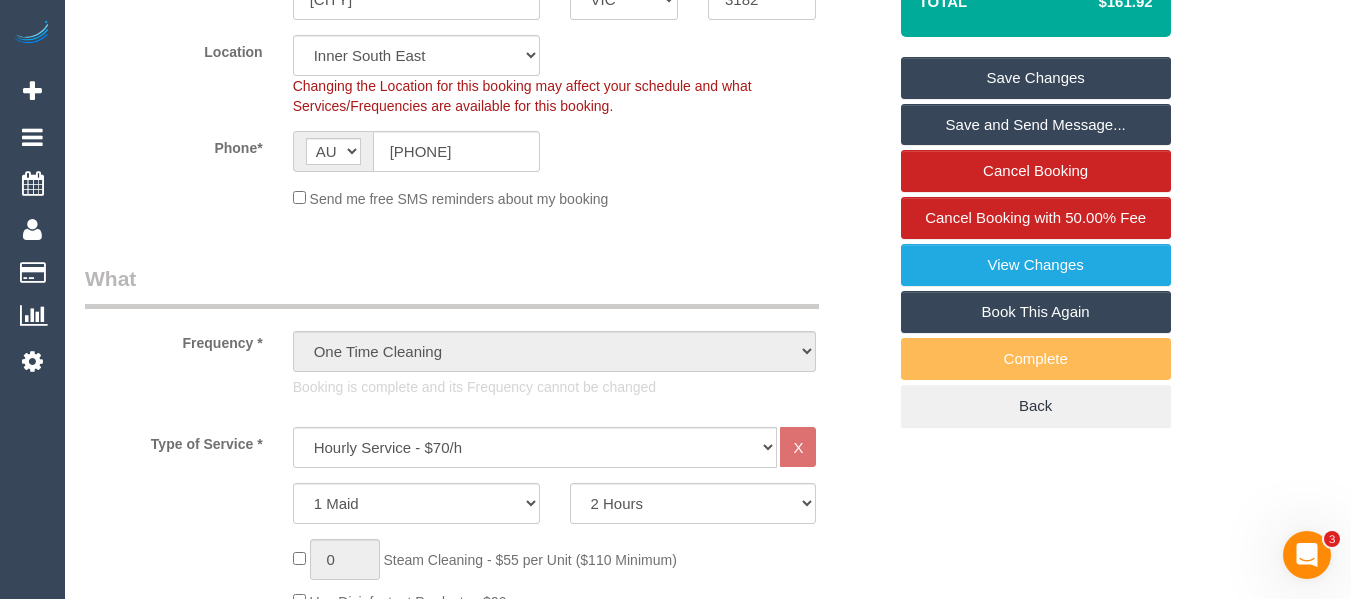 scroll, scrollTop: 256, scrollLeft: 0, axis: vertical 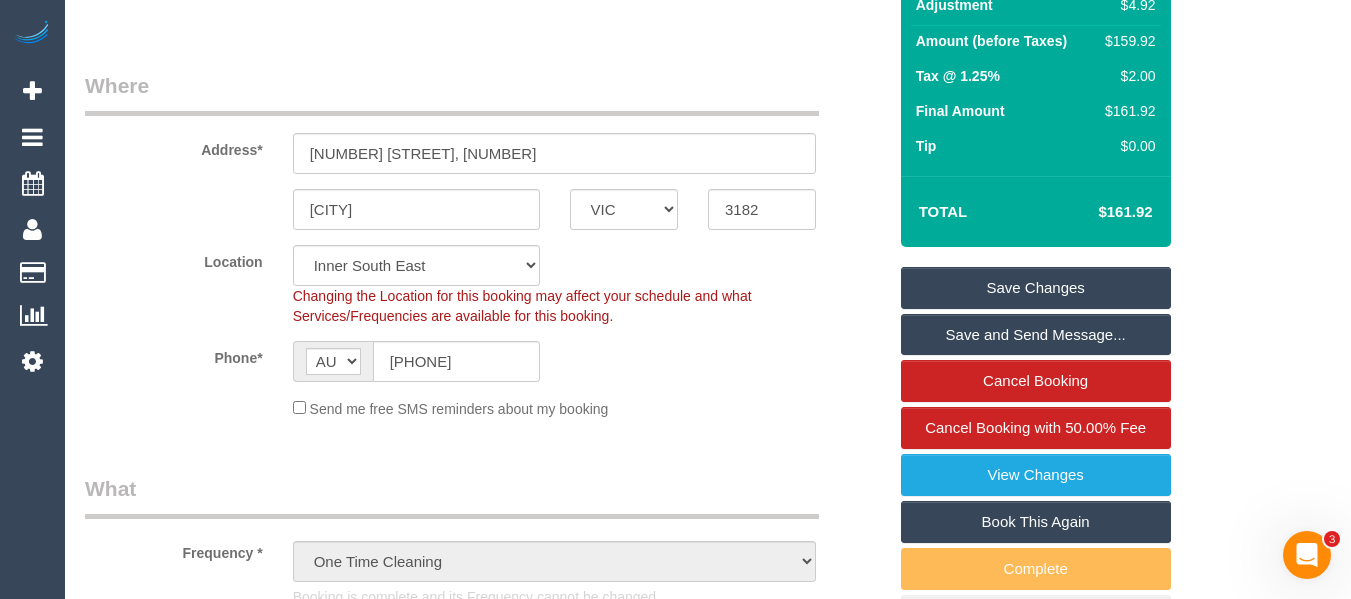 type on "4.92 added for parking via email -MT" 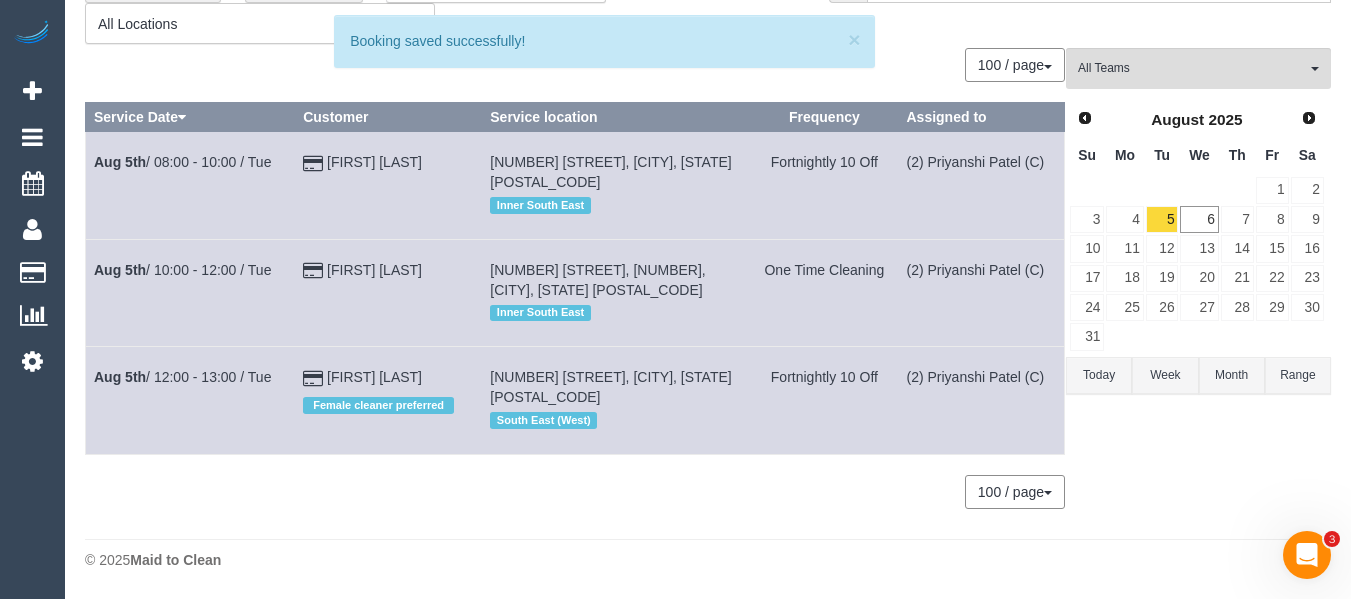 scroll, scrollTop: 0, scrollLeft: 0, axis: both 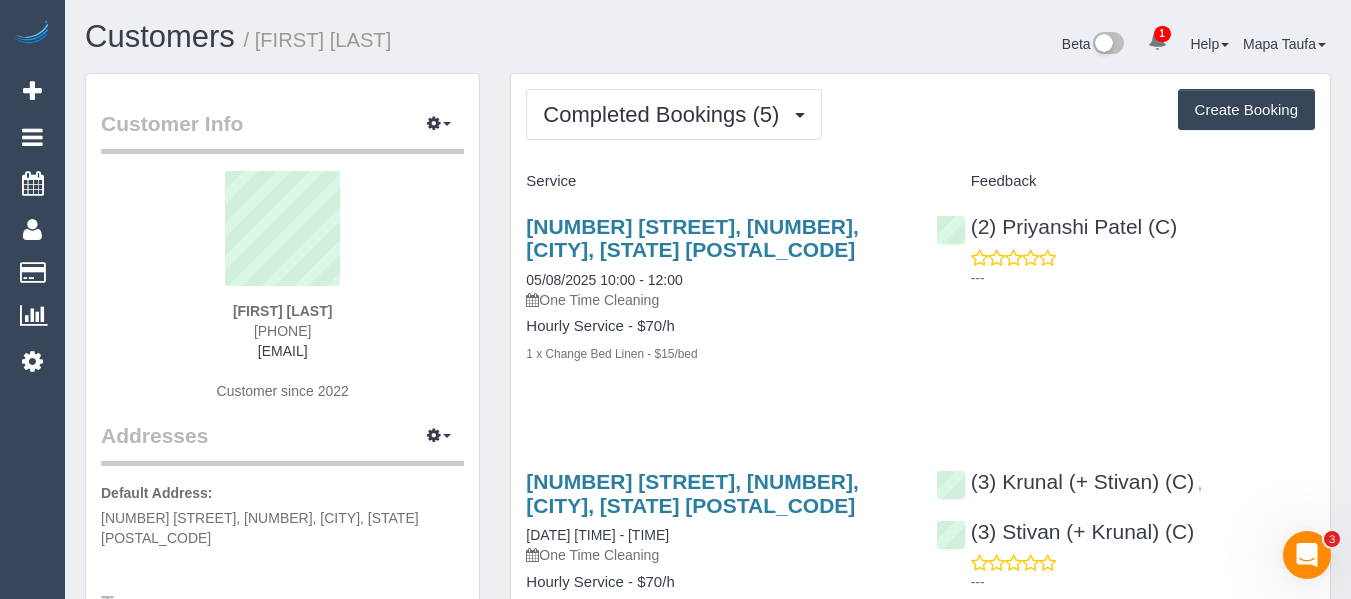 drag, startPoint x: 354, startPoint y: 339, endPoint x: 244, endPoint y: 320, distance: 111.62885 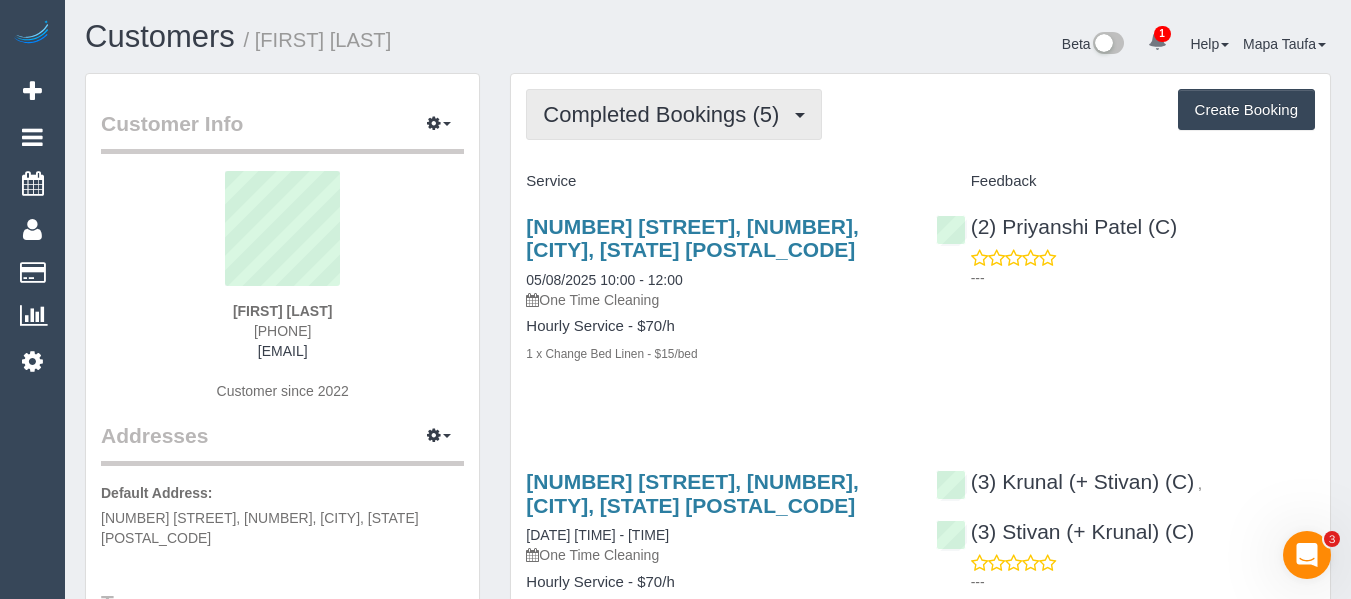 click on "Completed Bookings (5)" at bounding box center (674, 114) 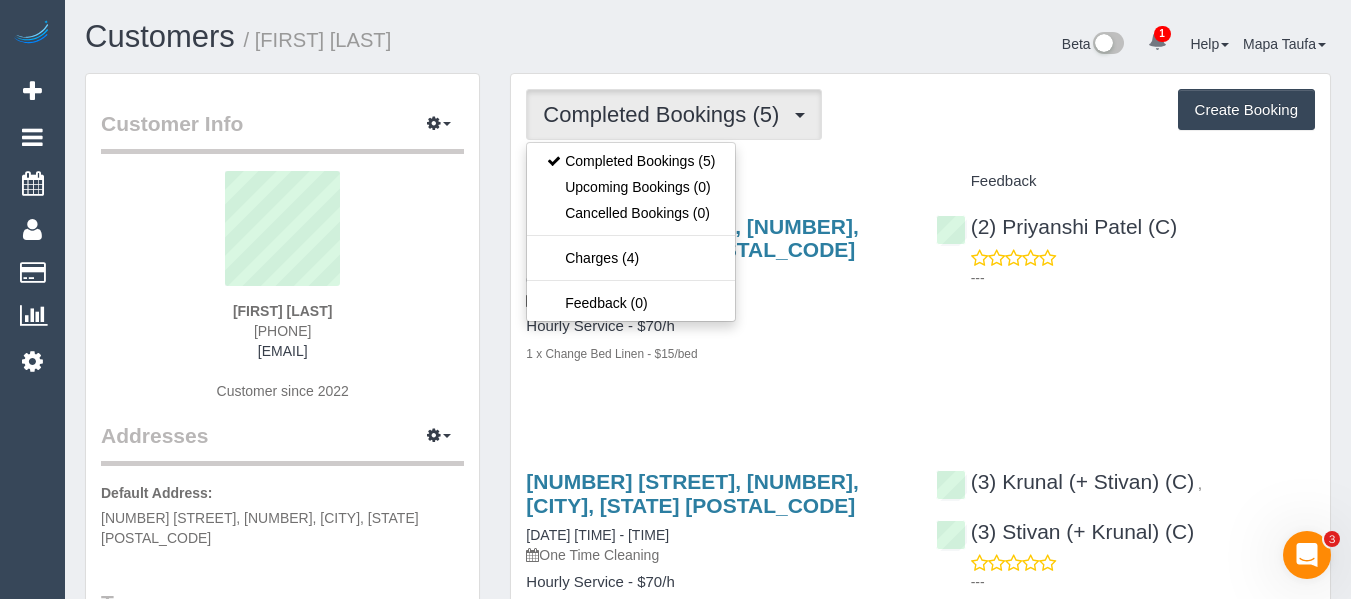 drag, startPoint x: 445, startPoint y: 251, endPoint x: 377, endPoint y: 299, distance: 83.23461 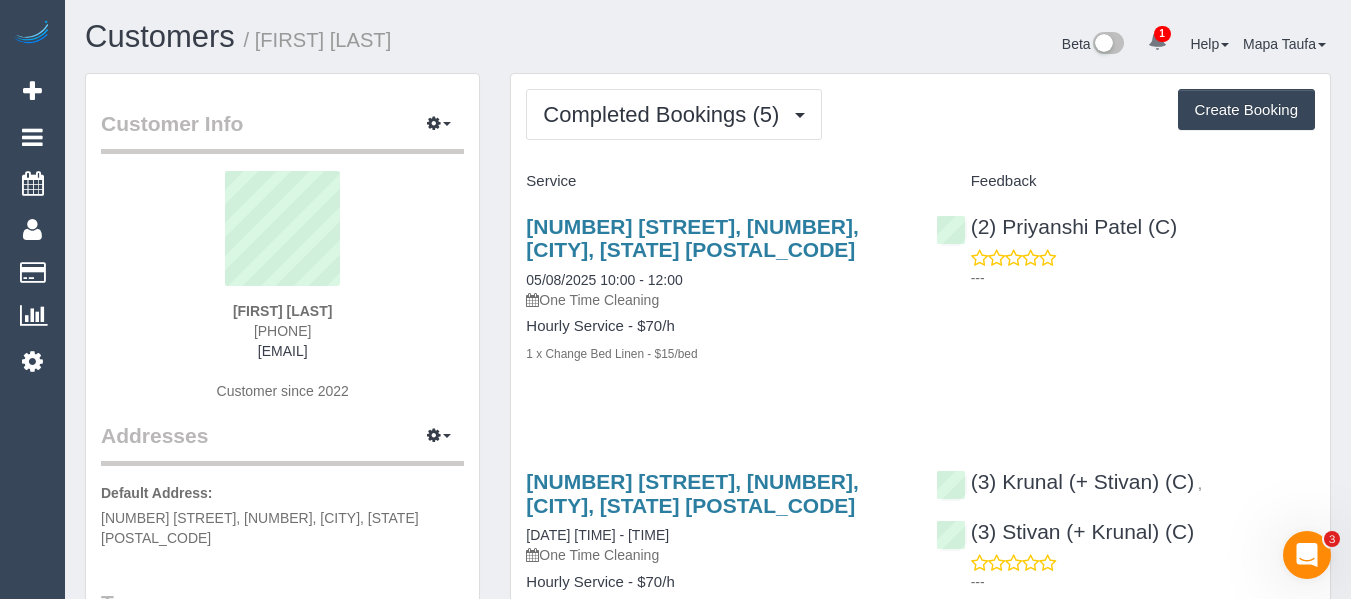drag, startPoint x: 363, startPoint y: 331, endPoint x: 223, endPoint y: 334, distance: 140.03214 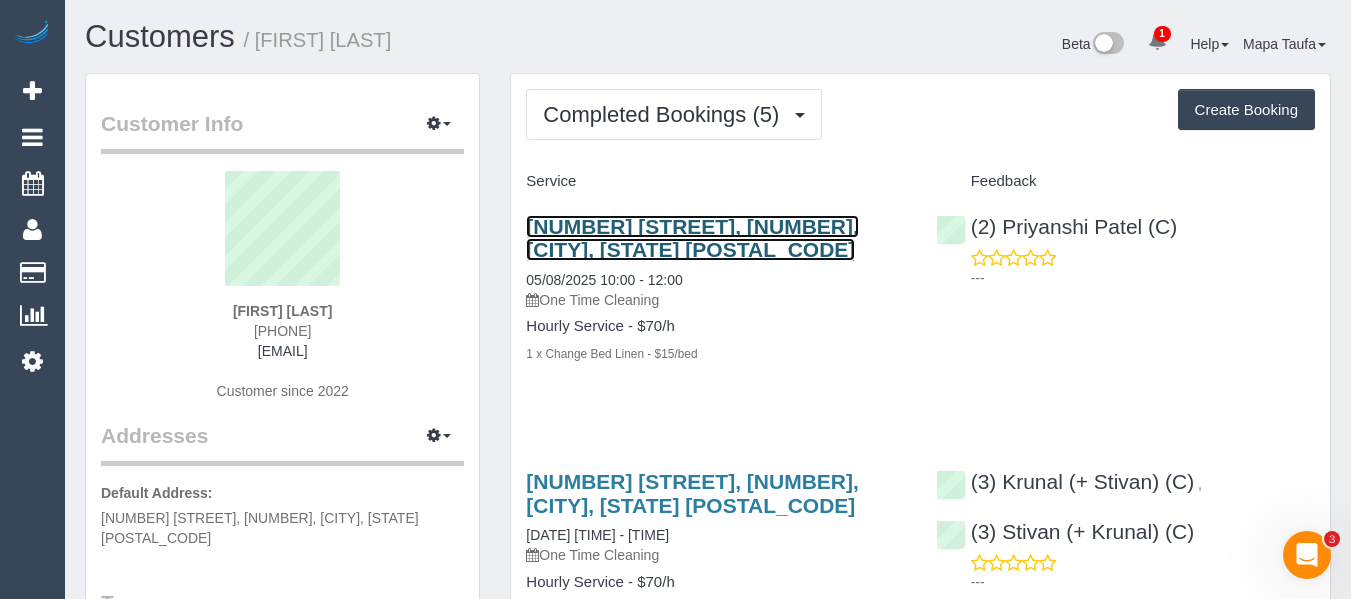 click on "[NUMBER] [STREET], [NUMBER], [CITY], [STATE] [POSTAL_CODE]" at bounding box center [692, 238] 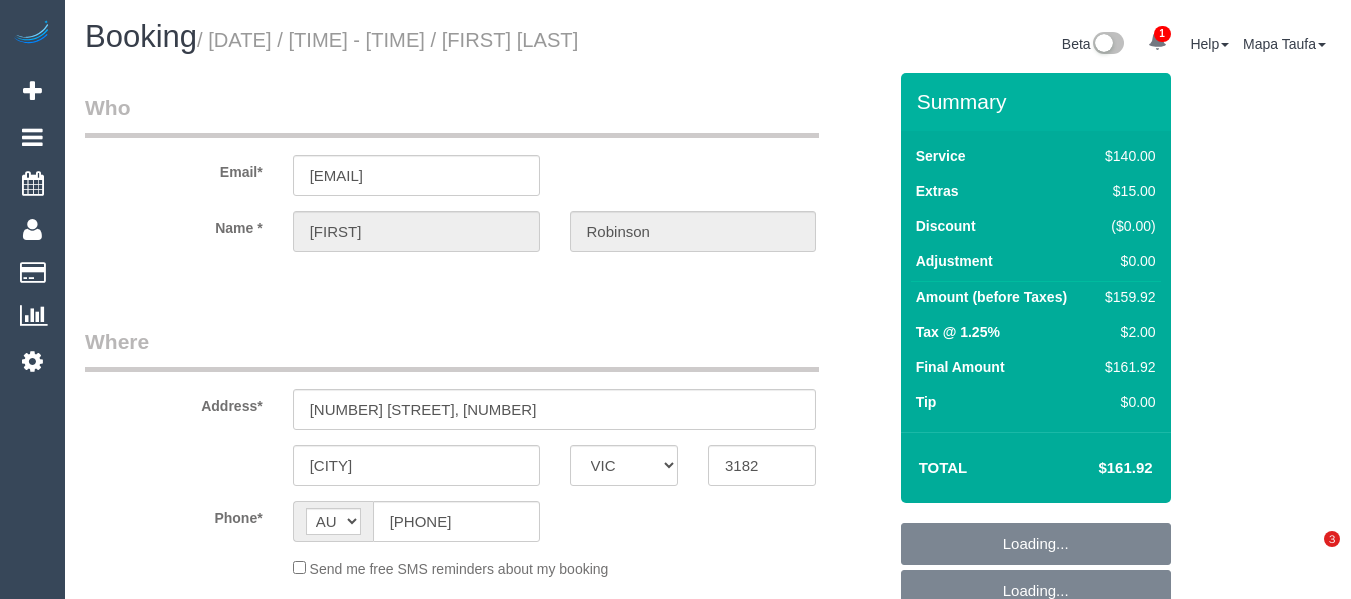 select on "VIC" 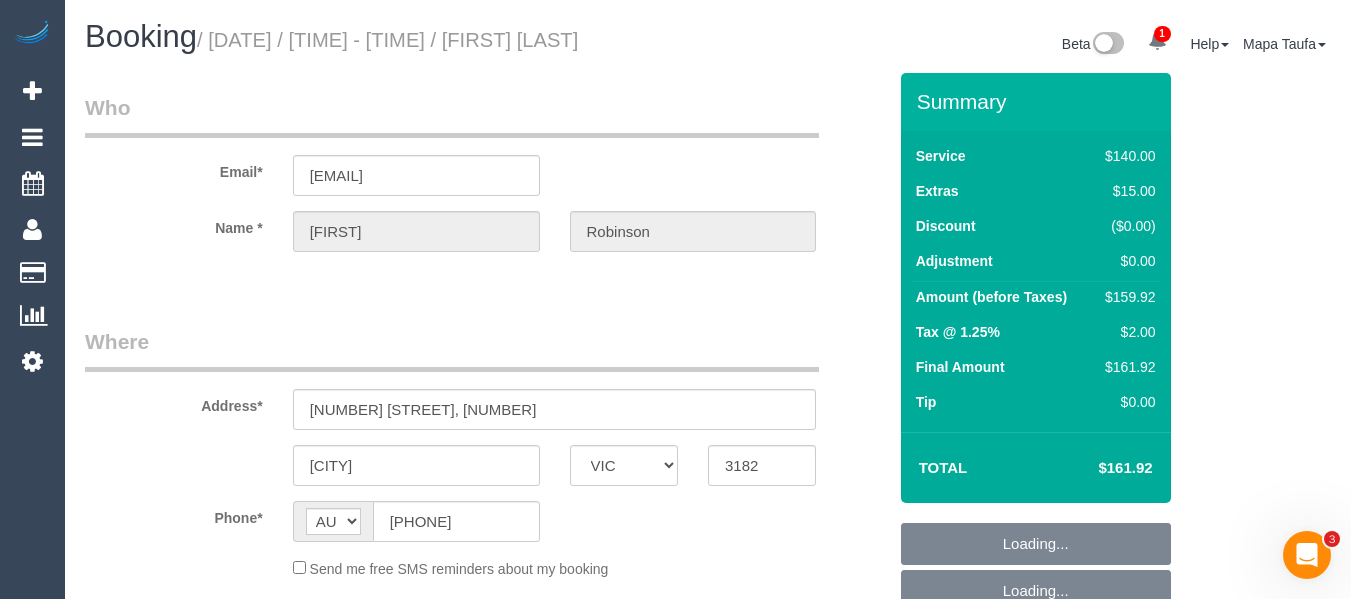 scroll, scrollTop: 0, scrollLeft: 0, axis: both 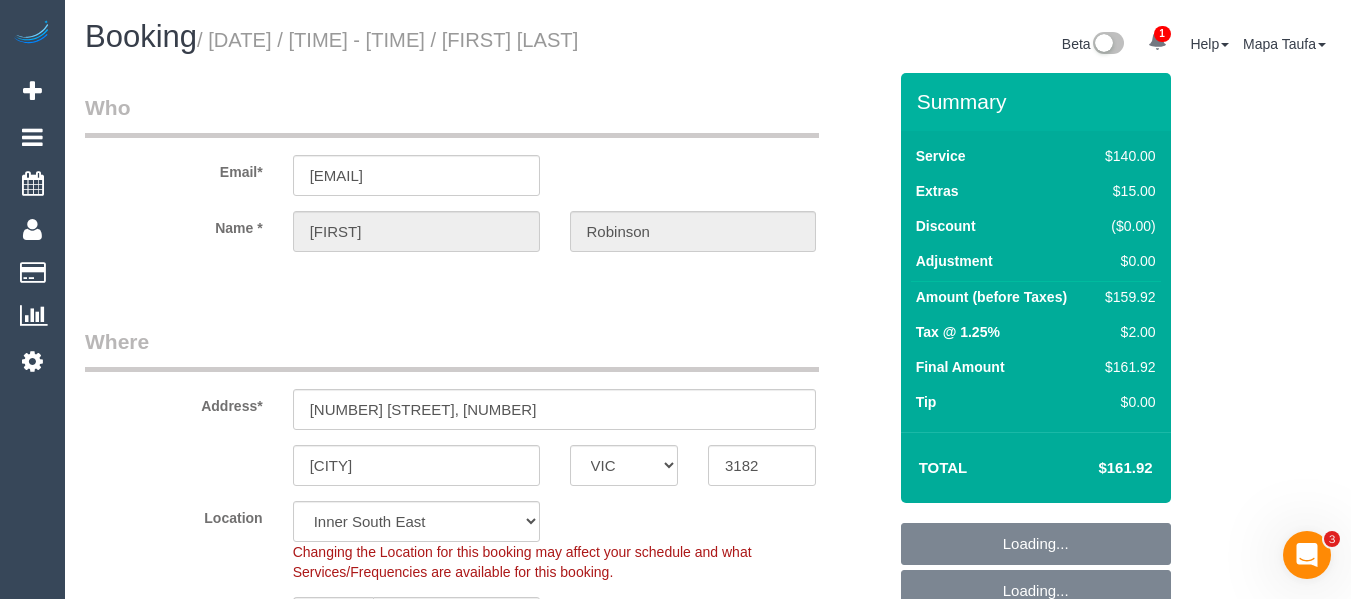 select on "spot1" 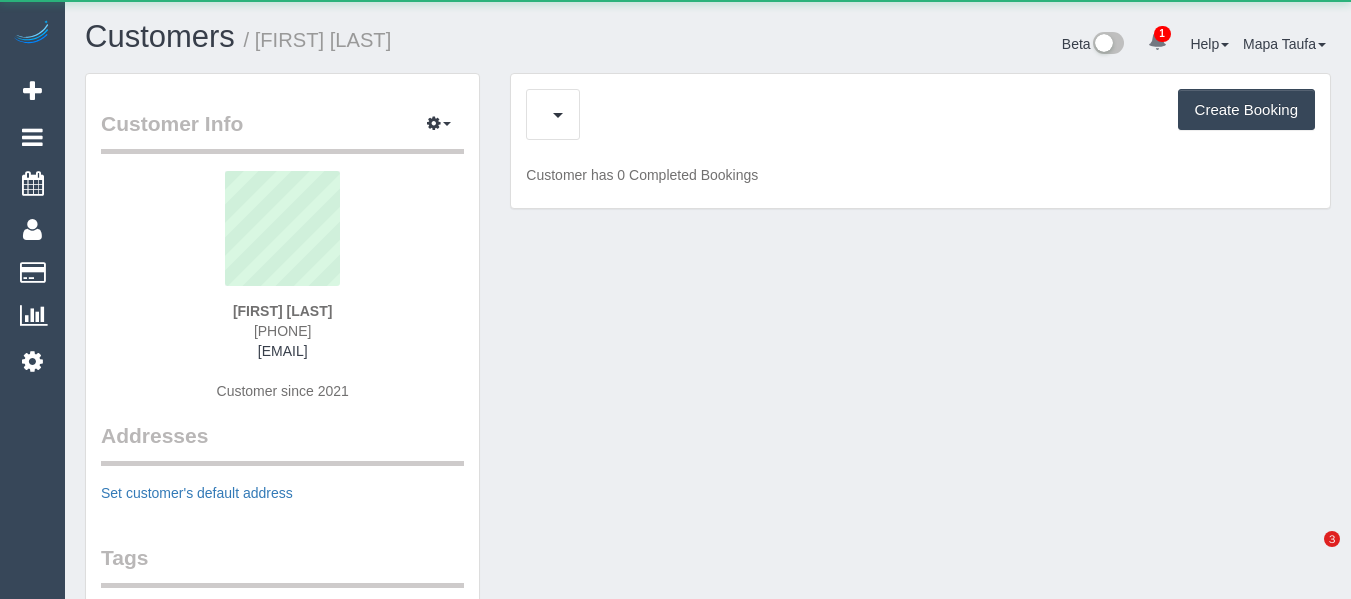 scroll, scrollTop: 0, scrollLeft: 0, axis: both 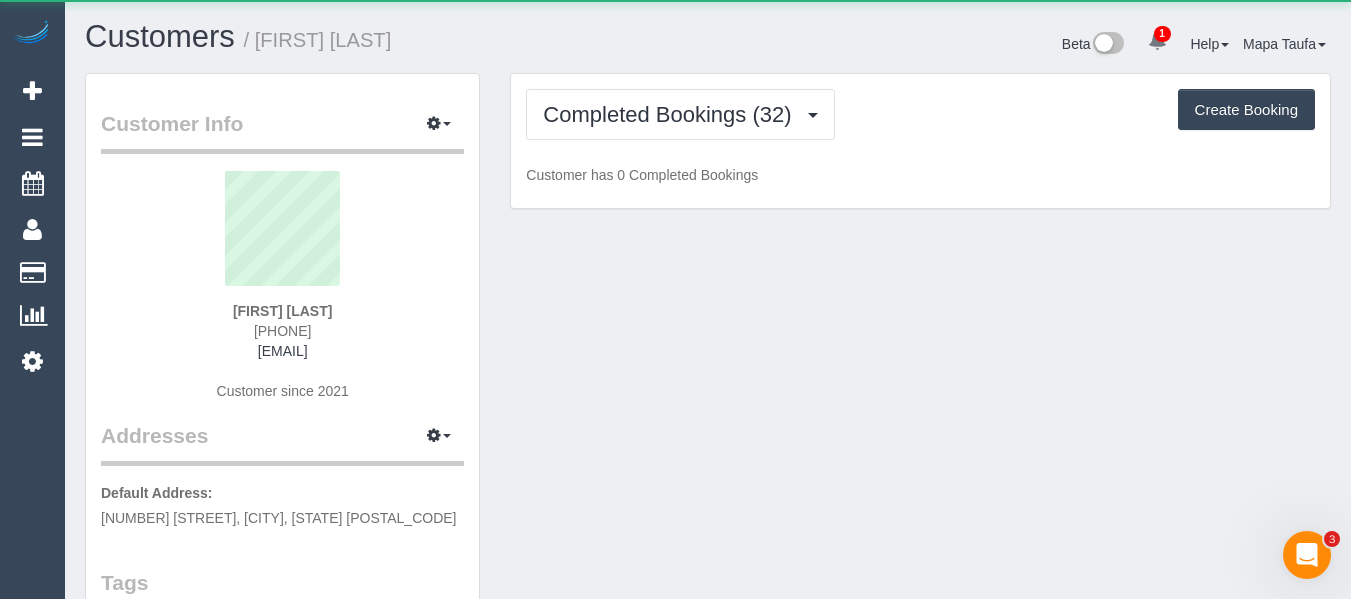 click on "1" at bounding box center [1157, 42] 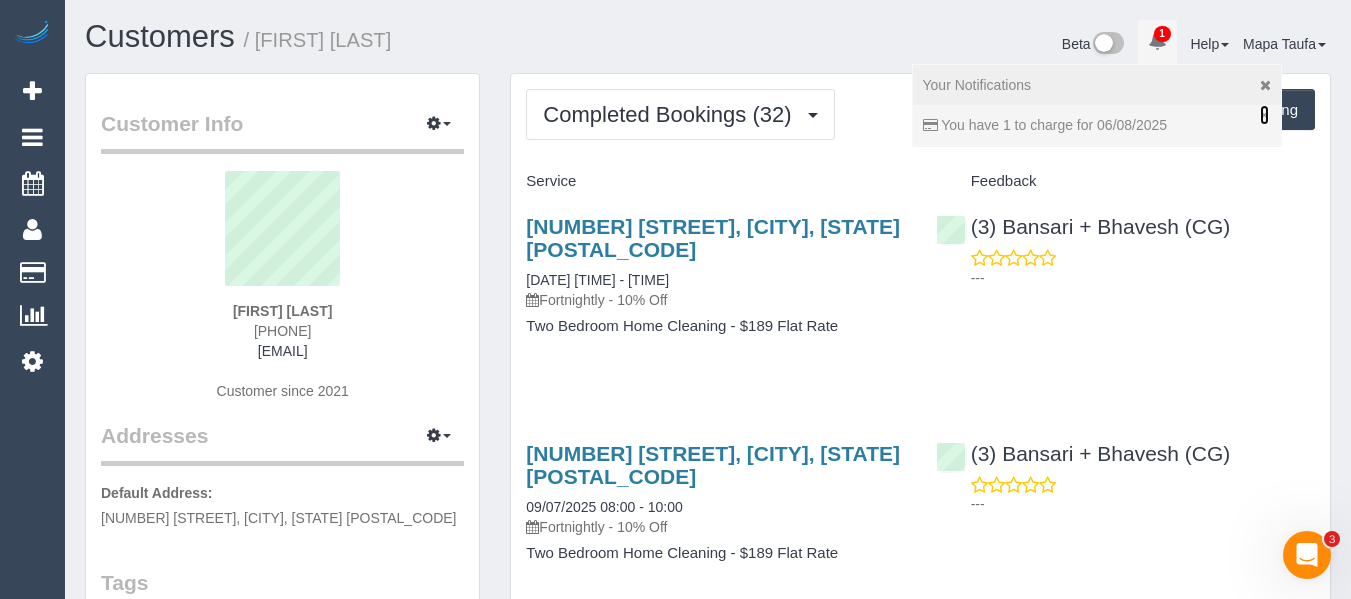 click on "×" at bounding box center [1264, 115] 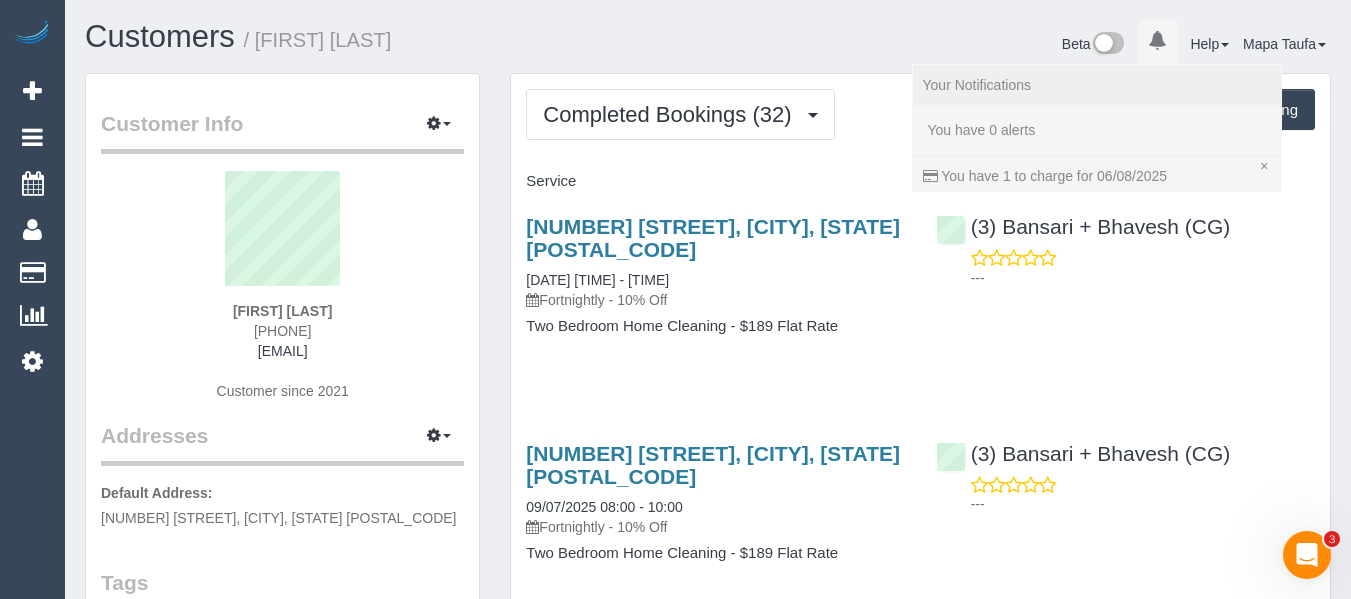 drag, startPoint x: 790, startPoint y: 22, endPoint x: 693, endPoint y: 104, distance: 127.01575 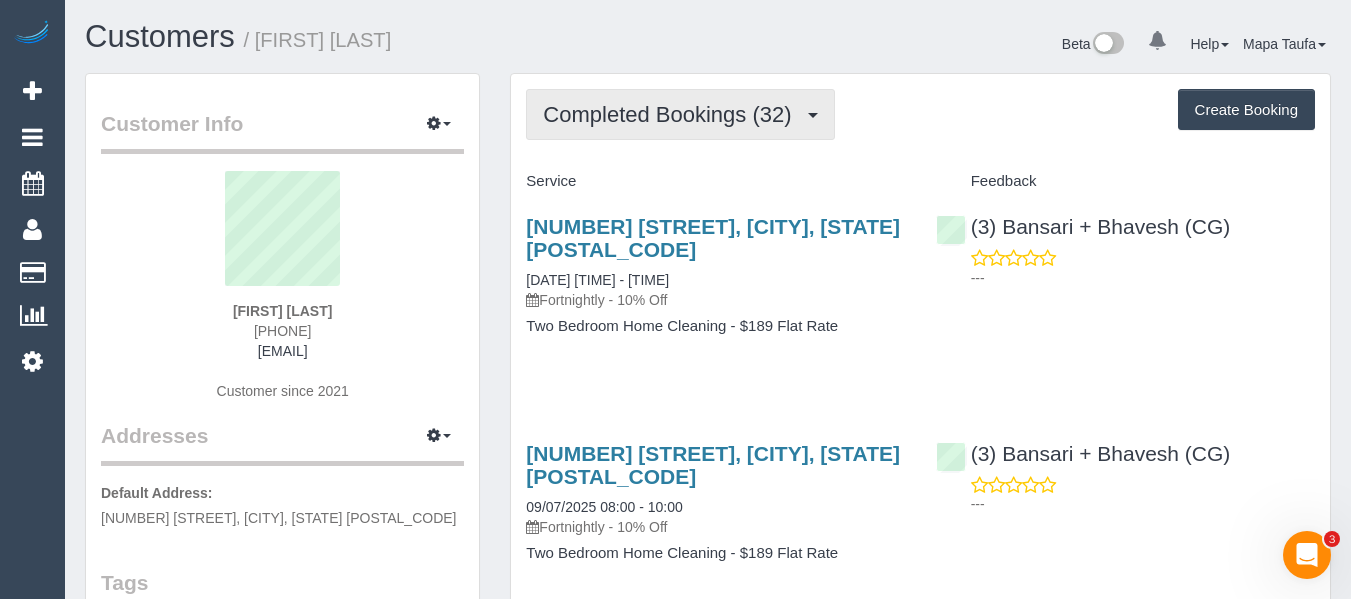 click on "Completed Bookings (32)" at bounding box center (672, 114) 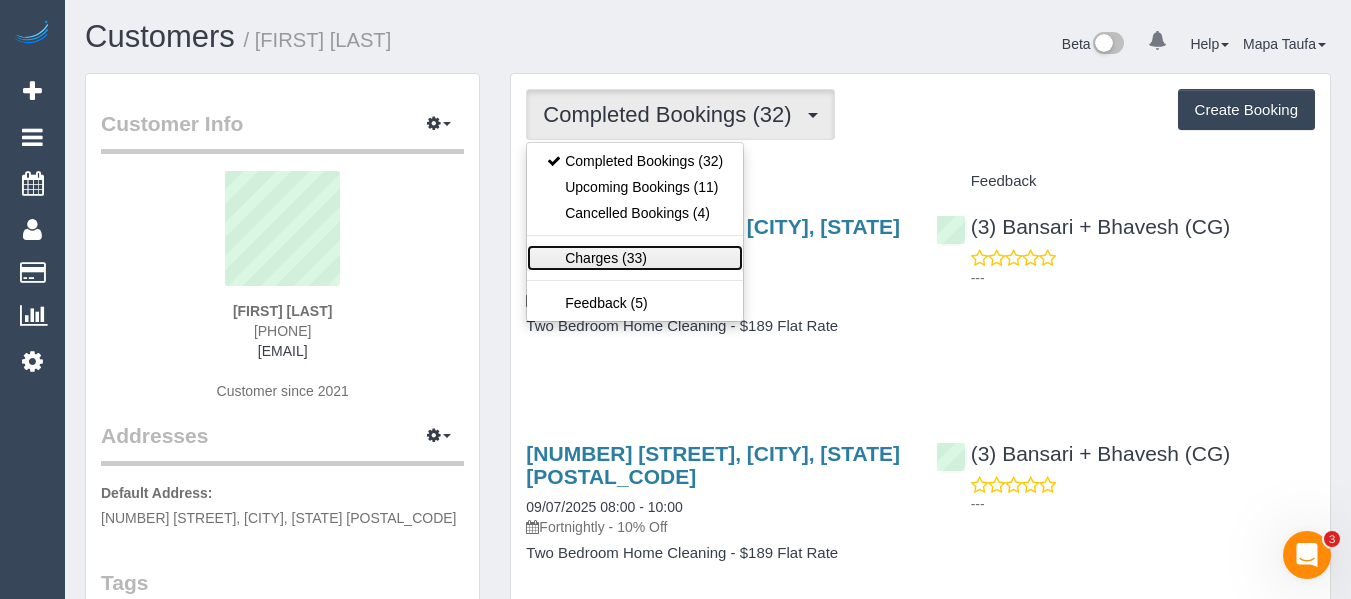 click on "Charges (33)" at bounding box center [635, 258] 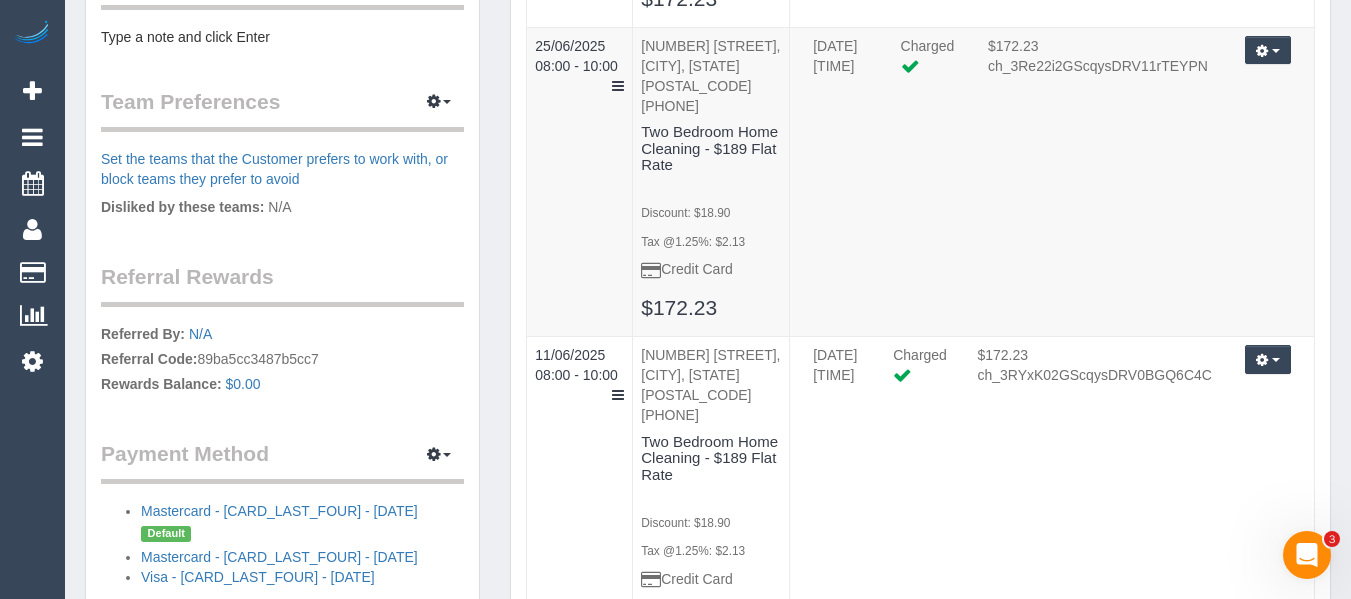scroll, scrollTop: 600, scrollLeft: 0, axis: vertical 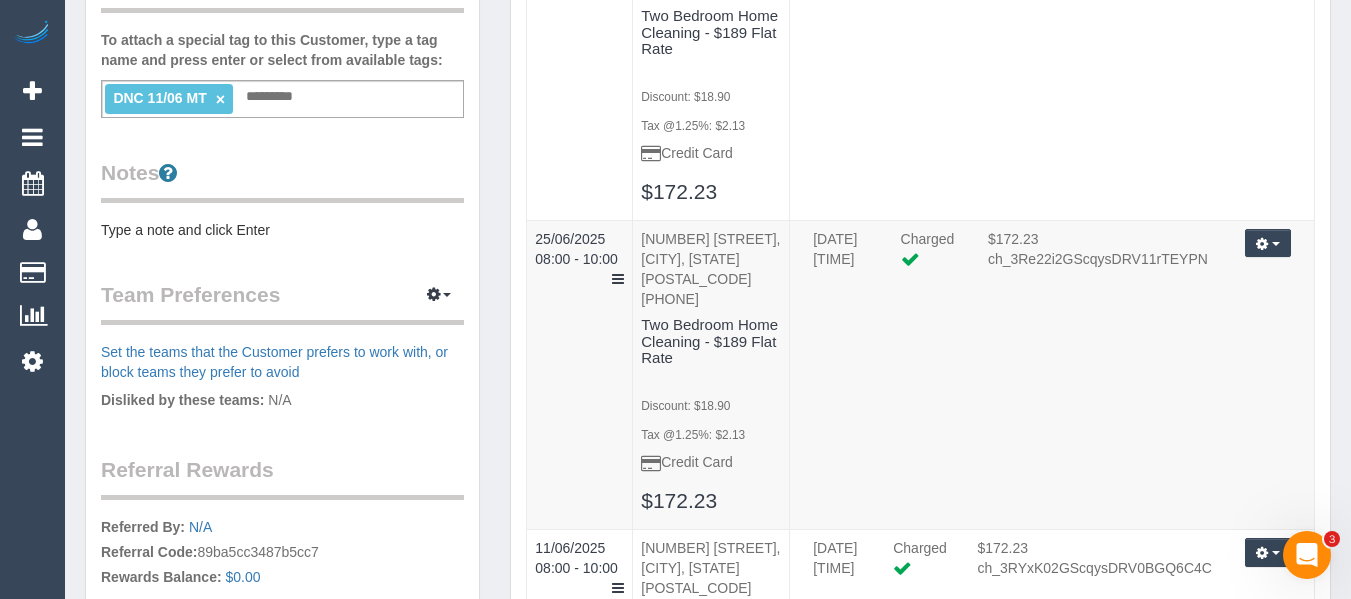 click on "×" at bounding box center (220, 99) 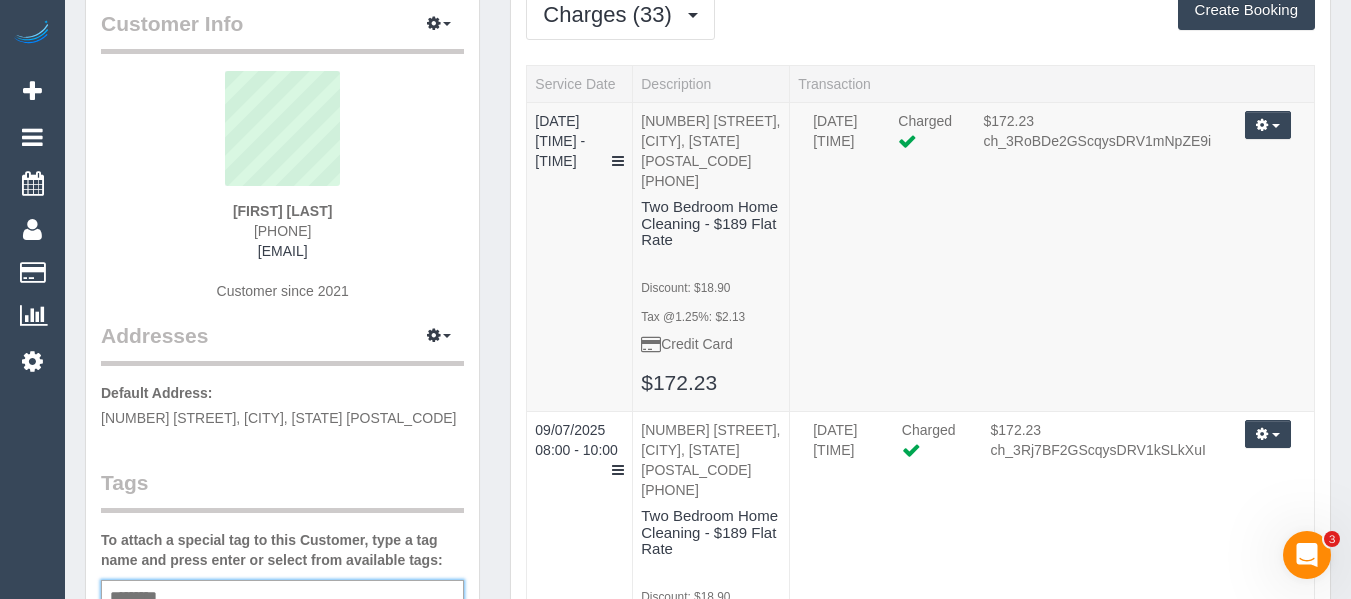 scroll, scrollTop: 0, scrollLeft: 0, axis: both 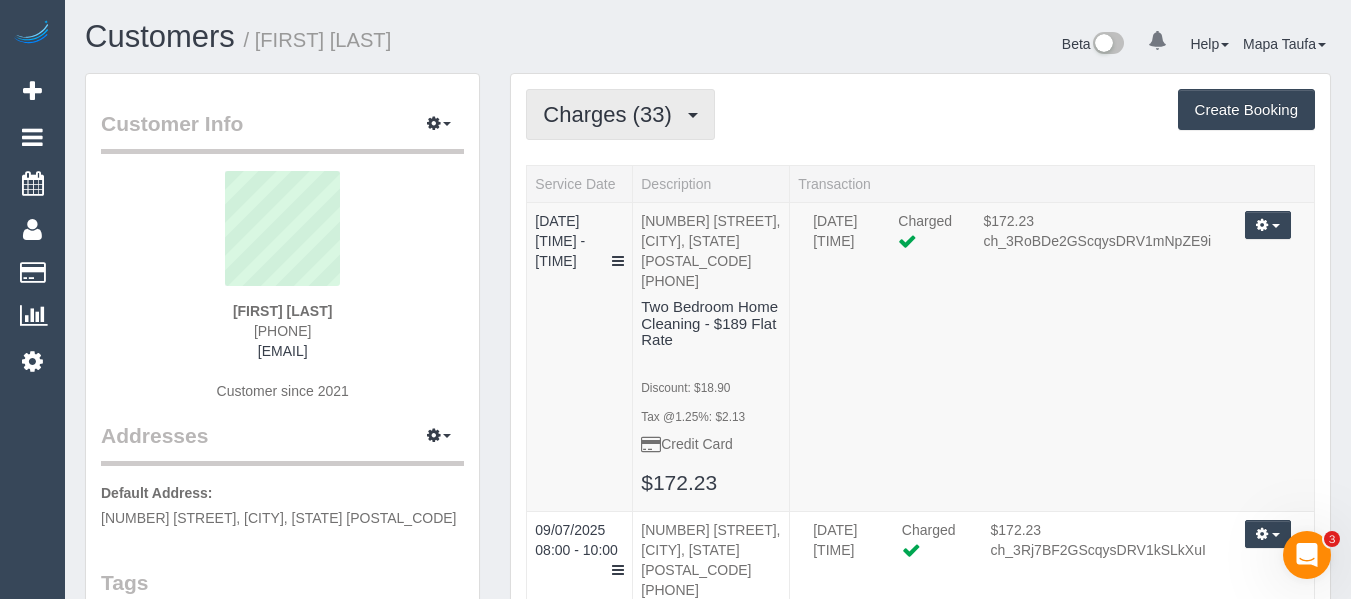 click on "Charges (33)" at bounding box center (620, 114) 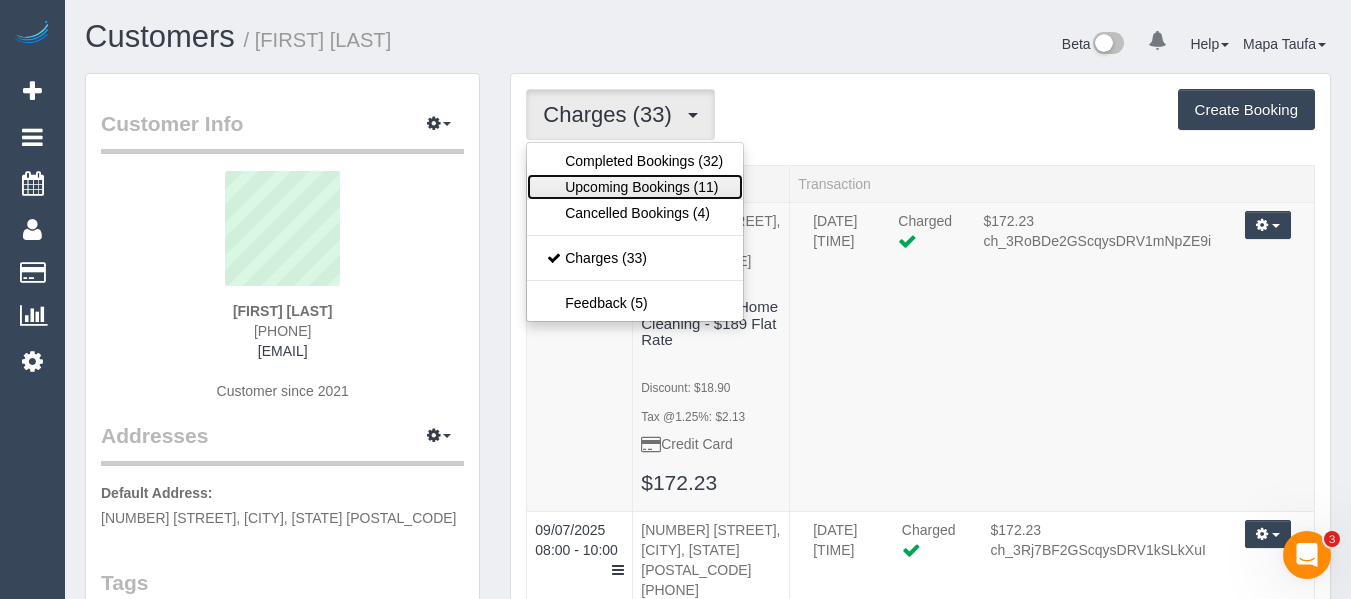 click on "Upcoming Bookings (11)" at bounding box center (635, 187) 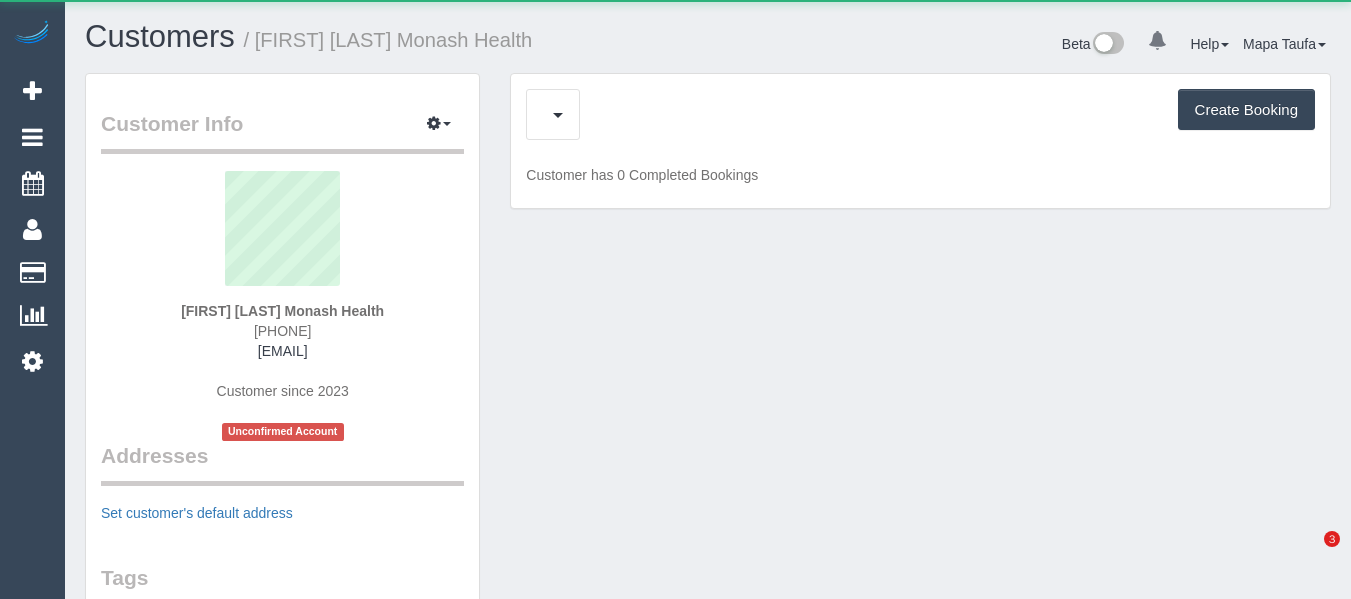scroll, scrollTop: 0, scrollLeft: 0, axis: both 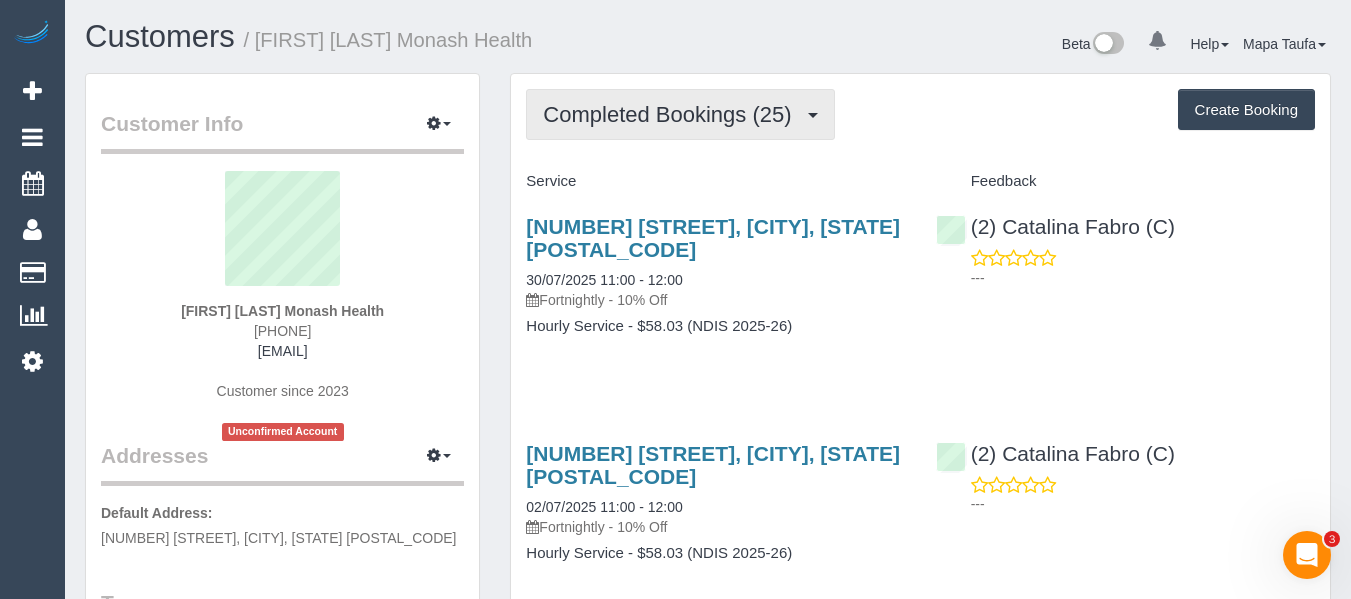 click on "Completed Bookings (25)" at bounding box center [680, 114] 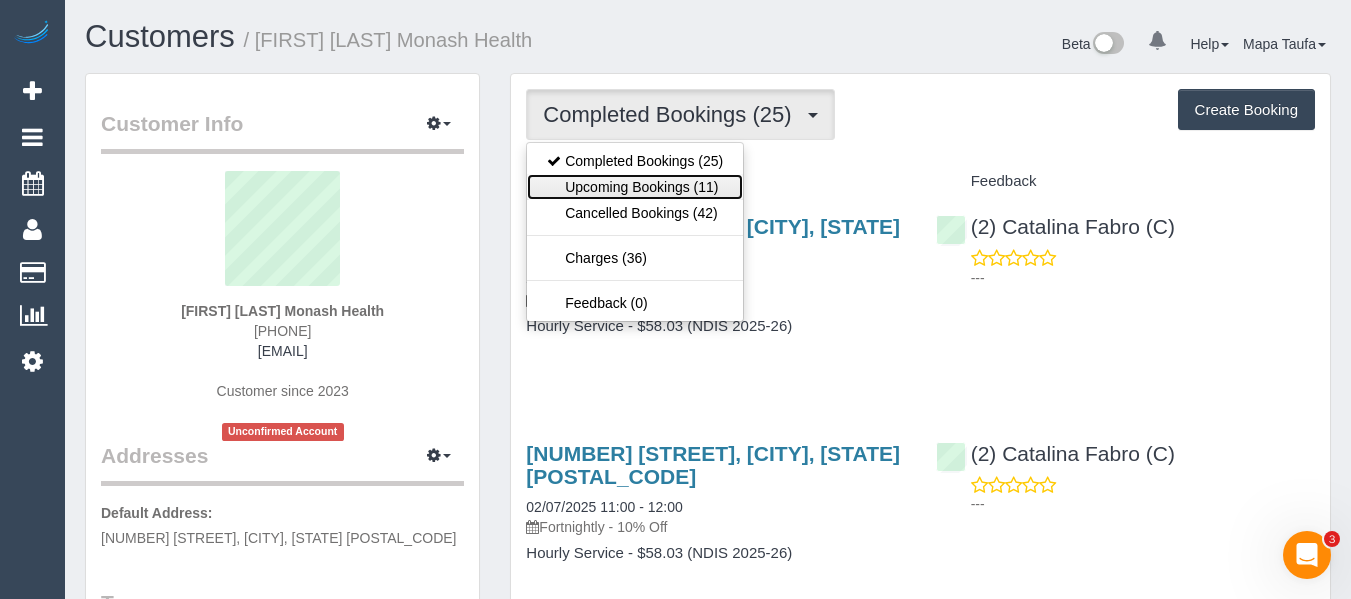 click on "Upcoming Bookings (11)" at bounding box center [635, 187] 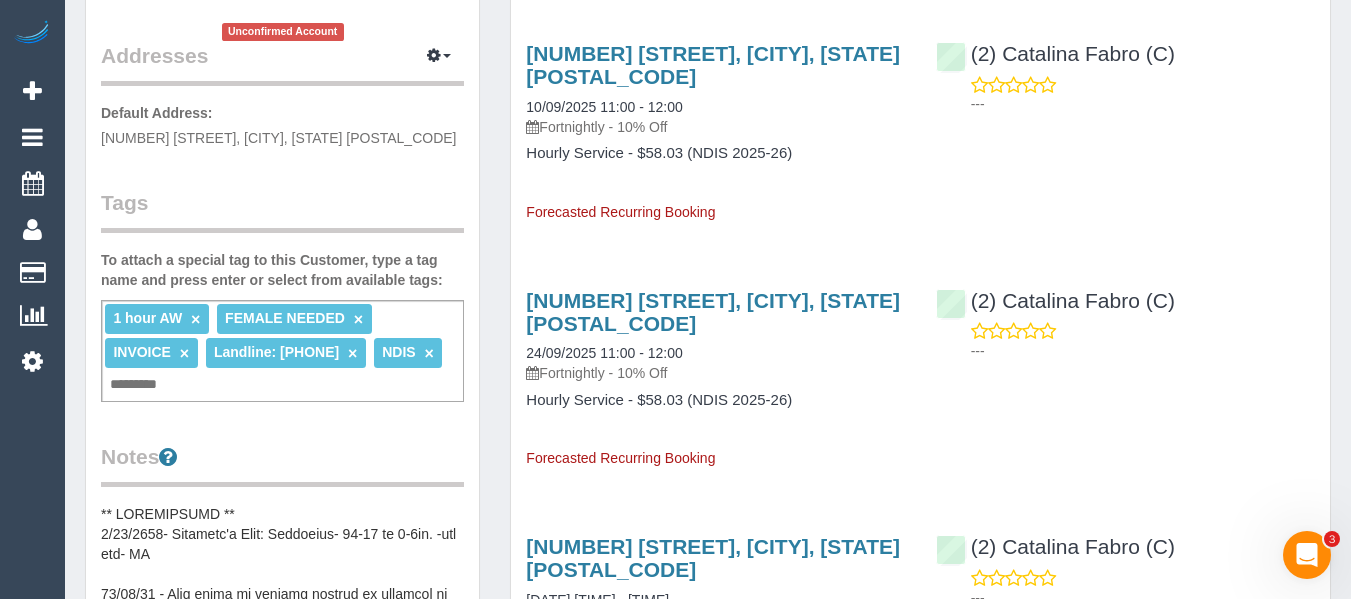 scroll, scrollTop: 800, scrollLeft: 0, axis: vertical 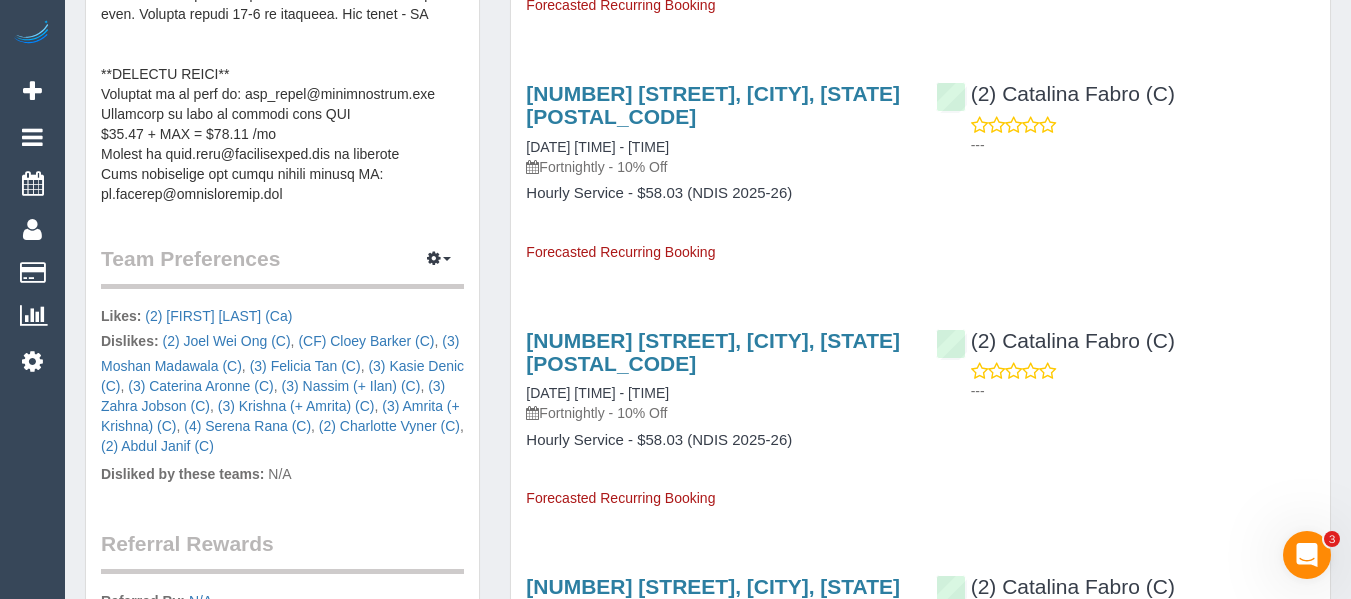 click at bounding box center [282, 4] 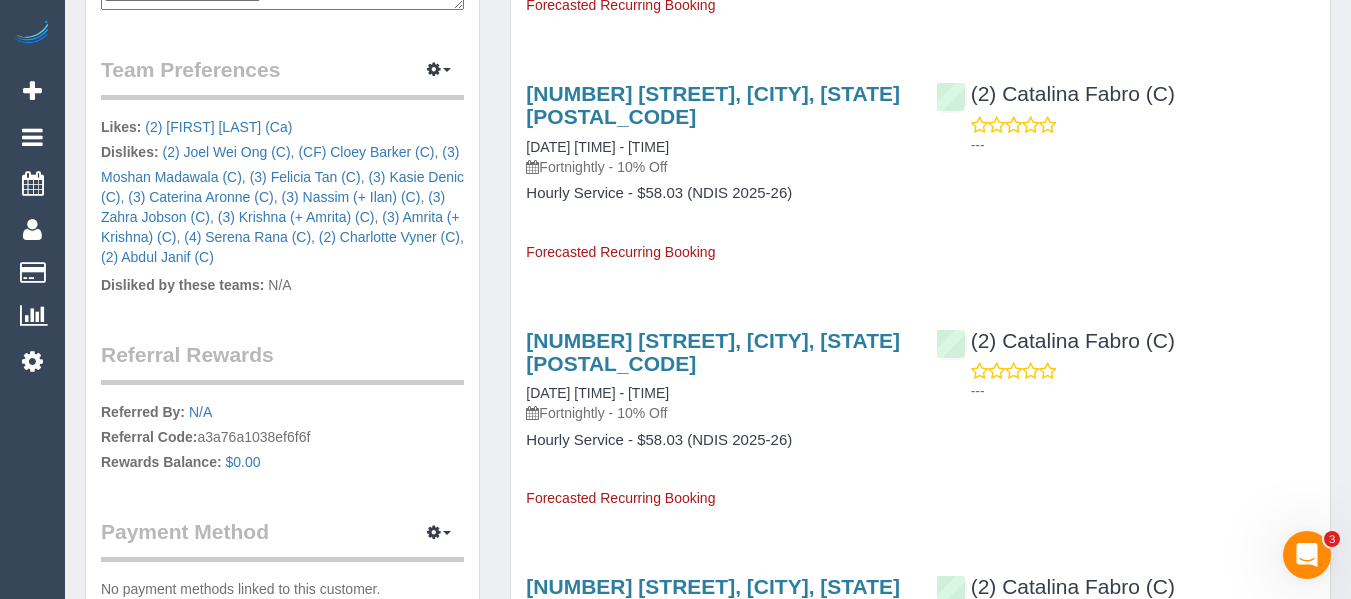 scroll, scrollTop: 1092, scrollLeft: 0, axis: vertical 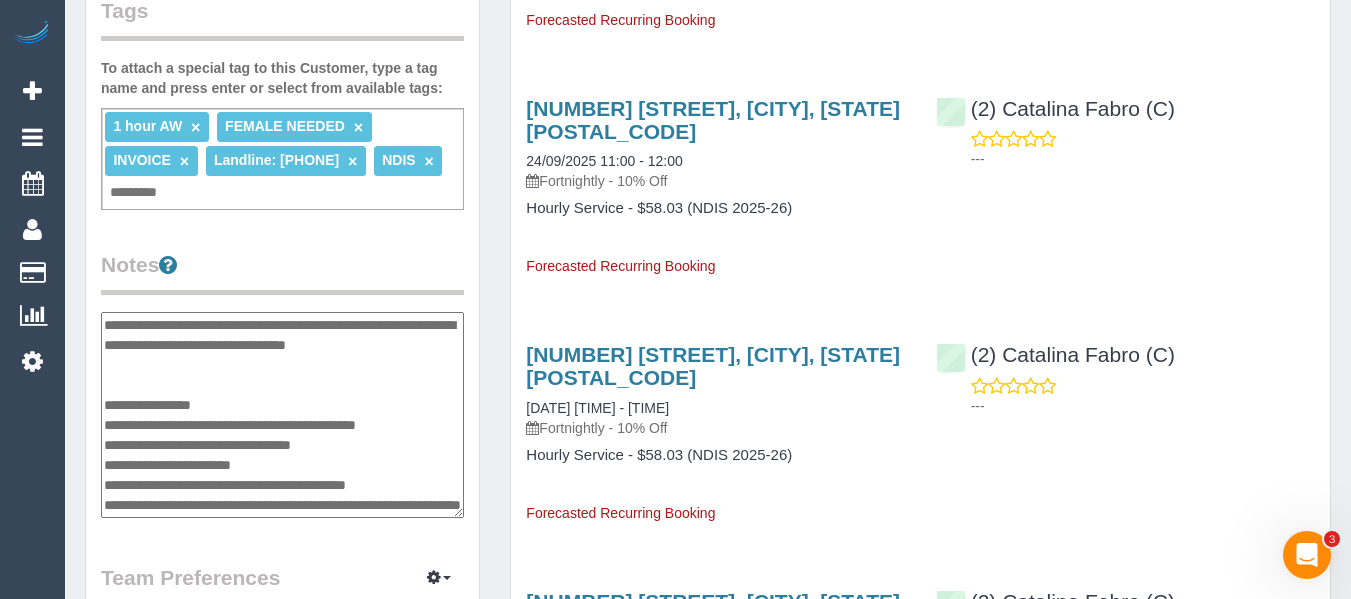 click at bounding box center [282, 415] 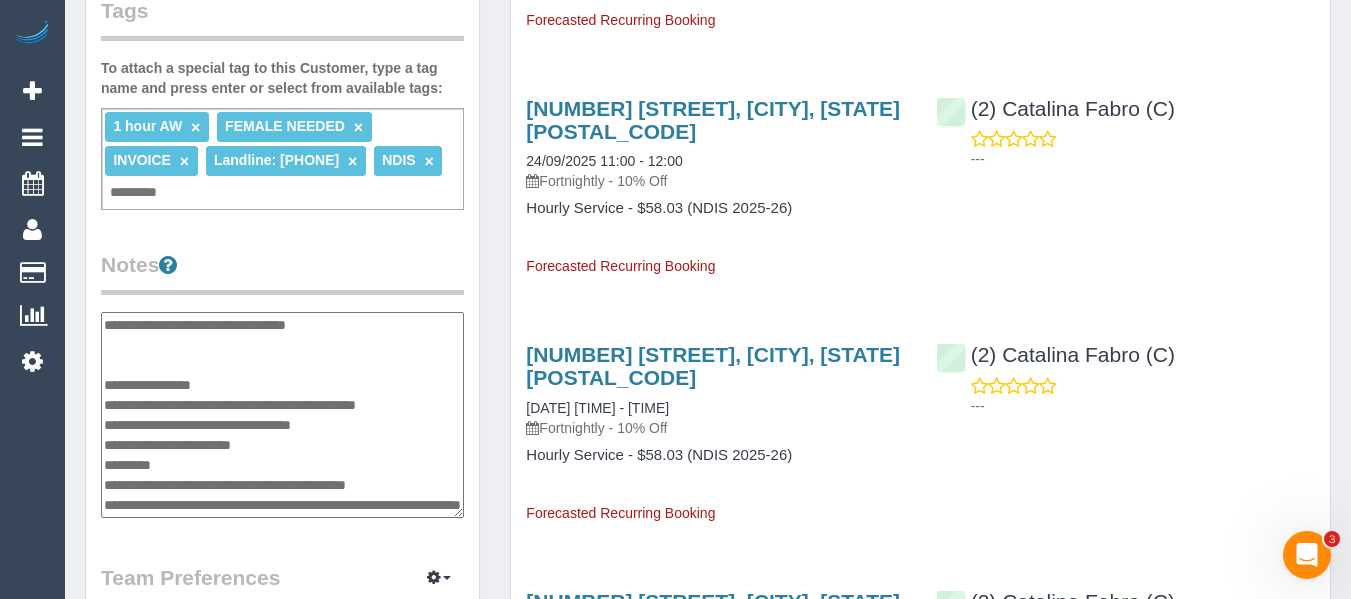 paste on "**********" 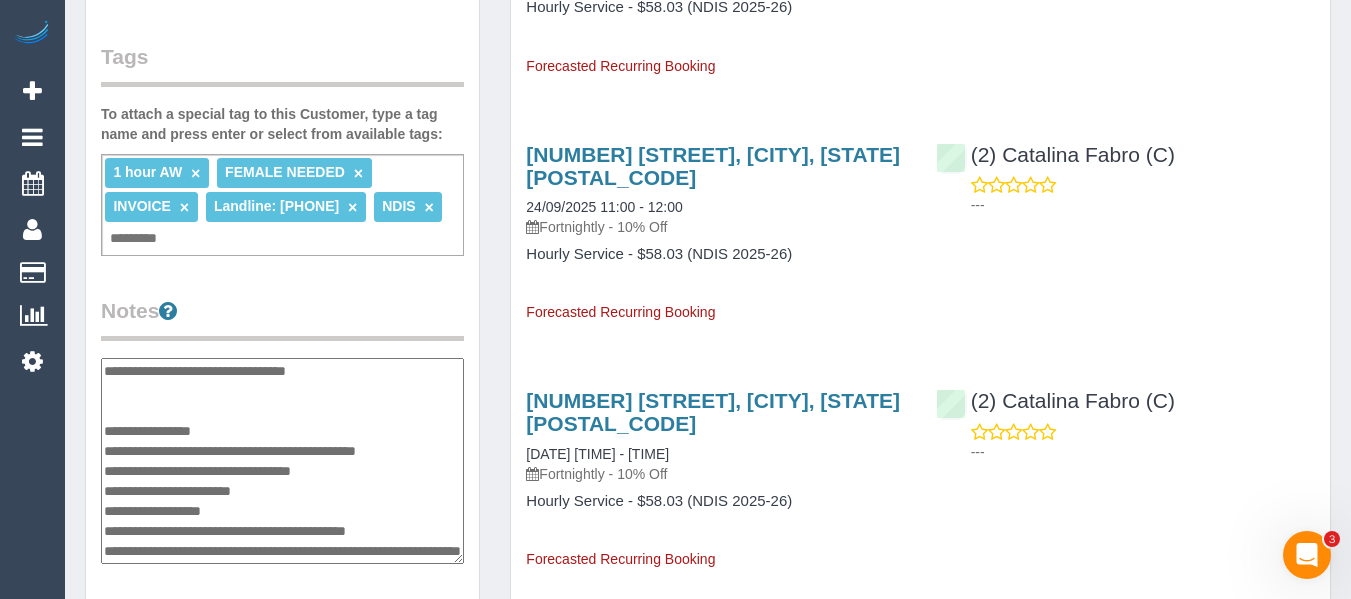 scroll, scrollTop: 800, scrollLeft: 0, axis: vertical 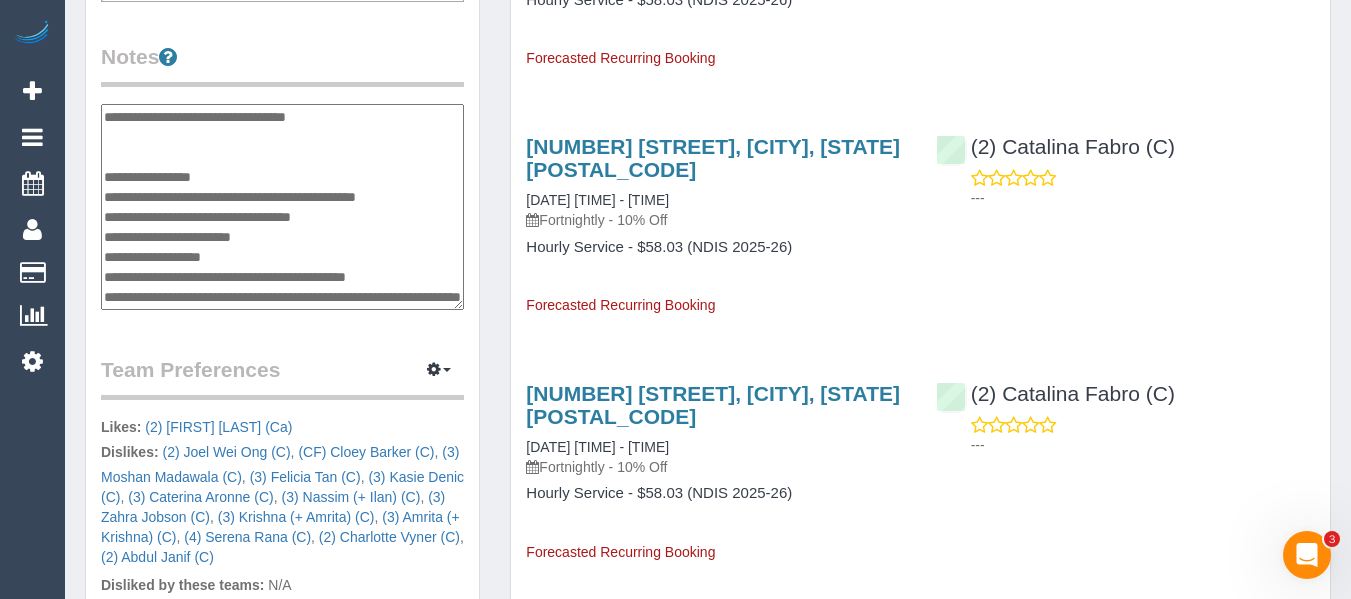 drag, startPoint x: 361, startPoint y: 278, endPoint x: 172, endPoint y: 275, distance: 189.0238 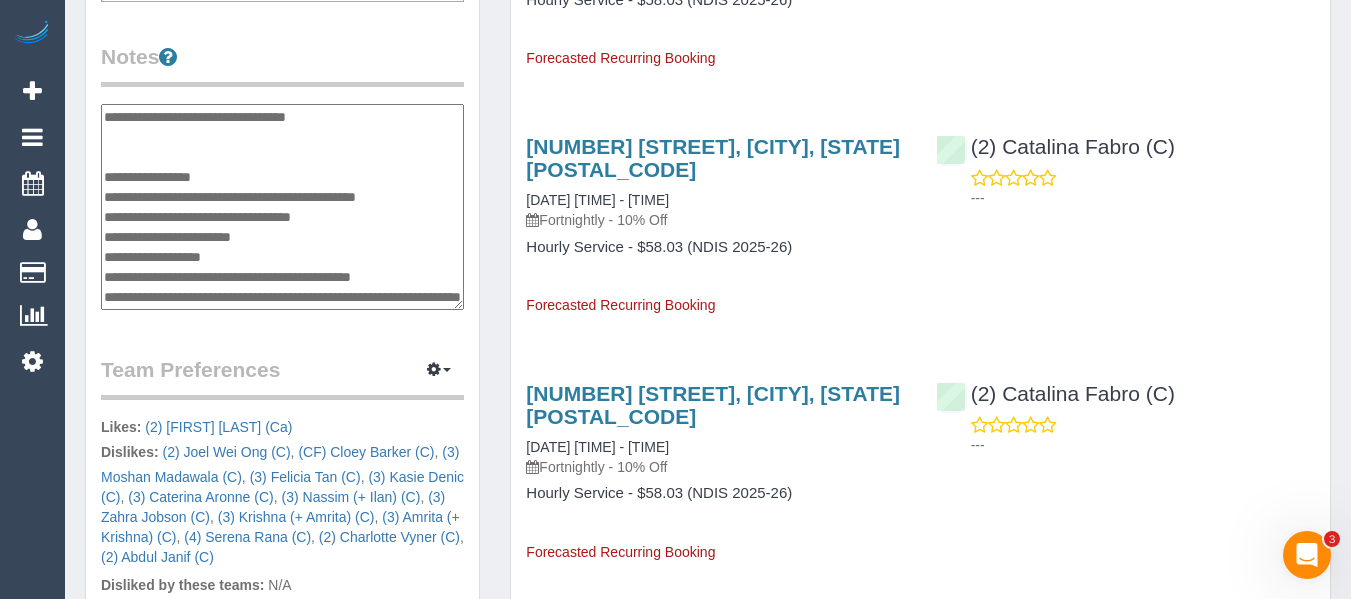 click at bounding box center [282, 207] 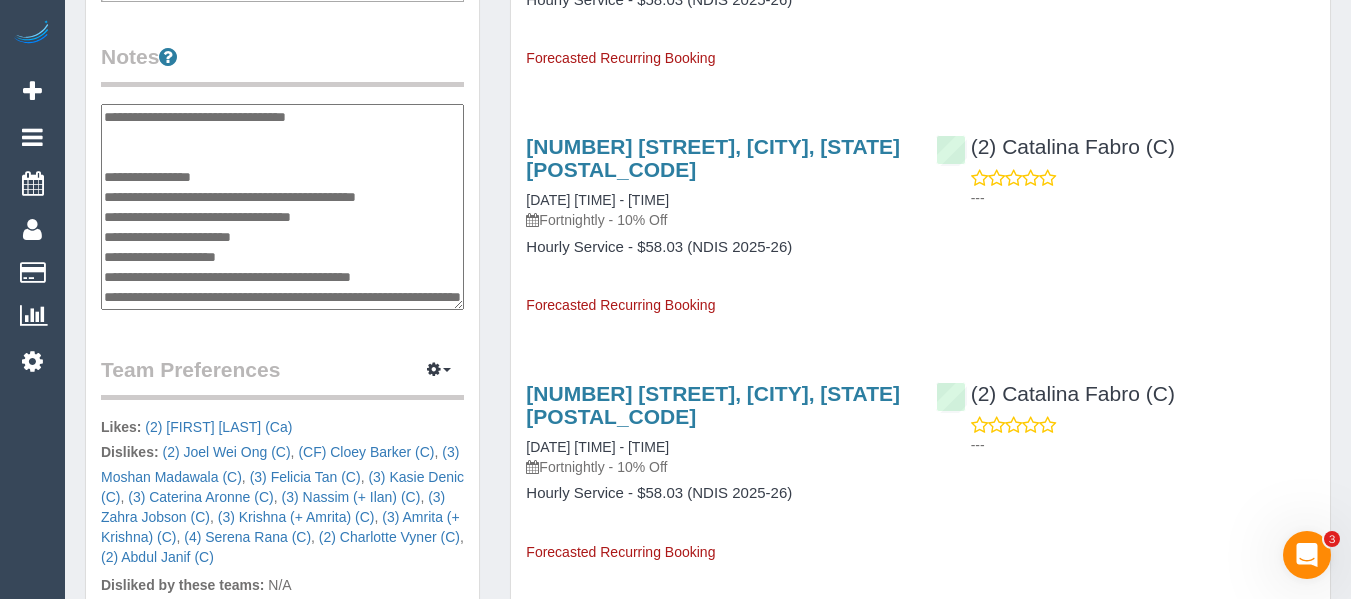paste on "**********" 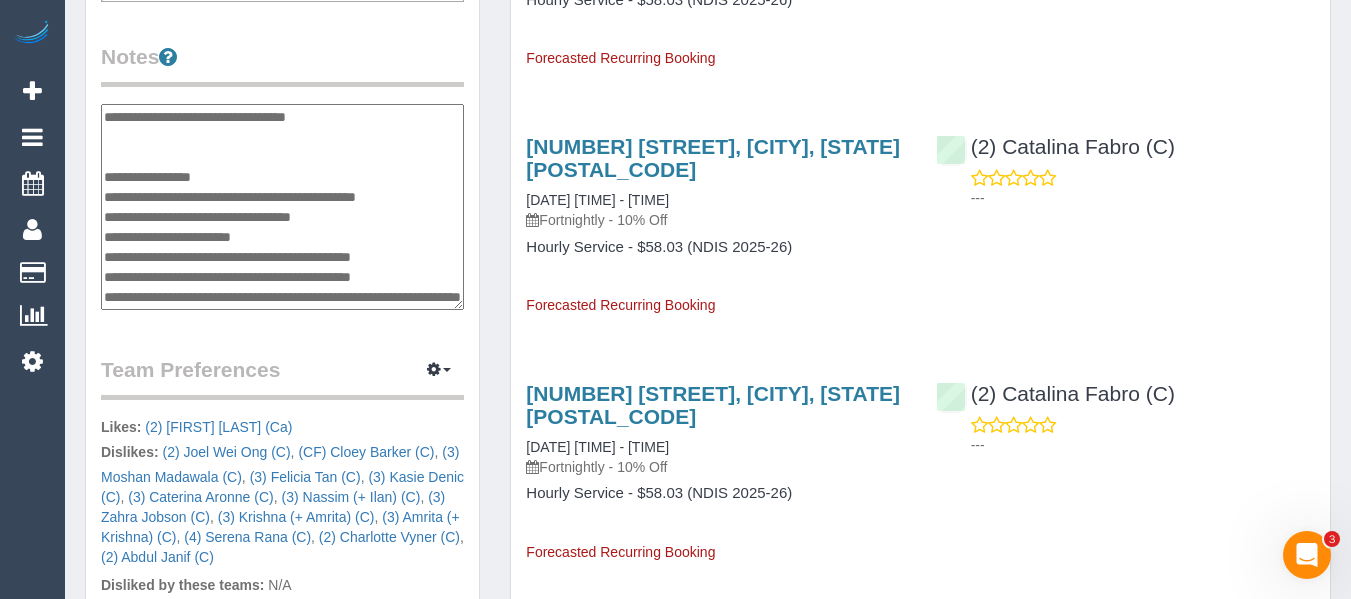 type on "**********" 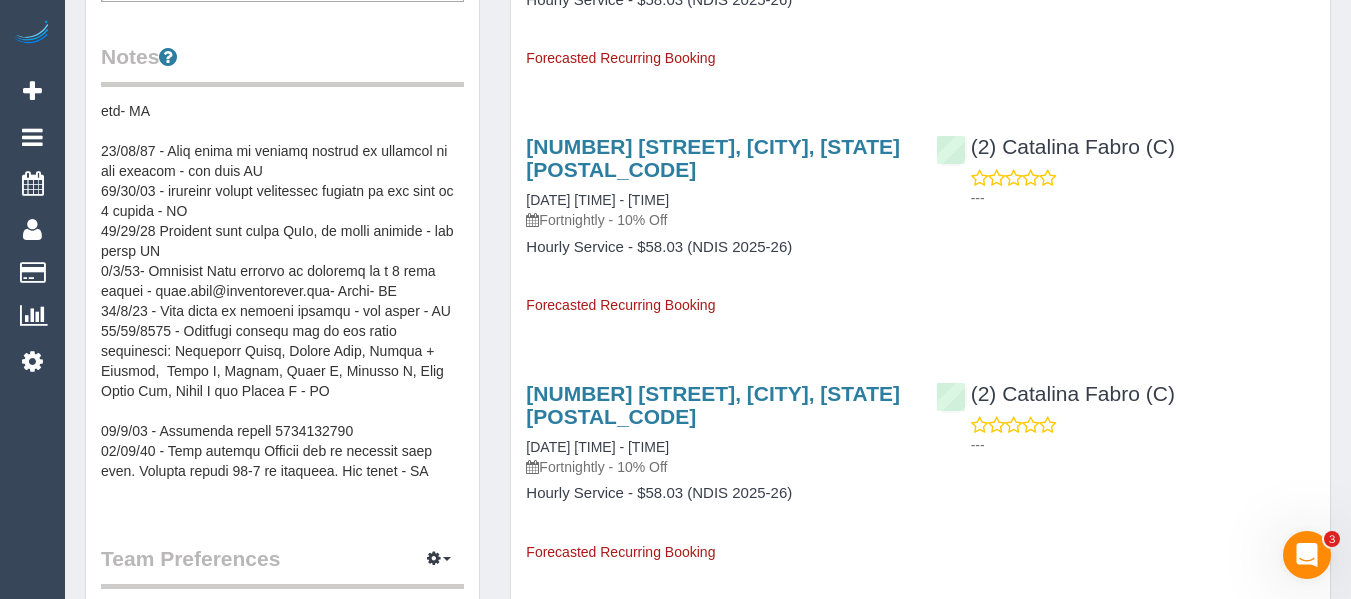 scroll, scrollTop: 0, scrollLeft: 0, axis: both 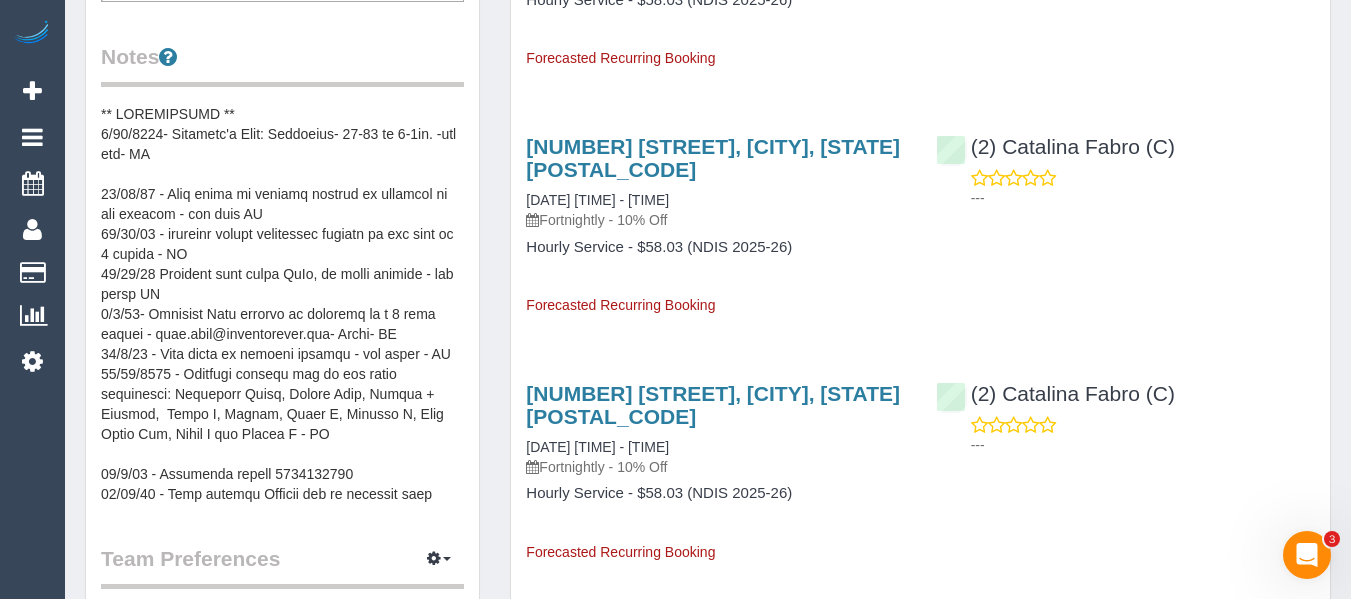click on "Notes" at bounding box center (282, 64) 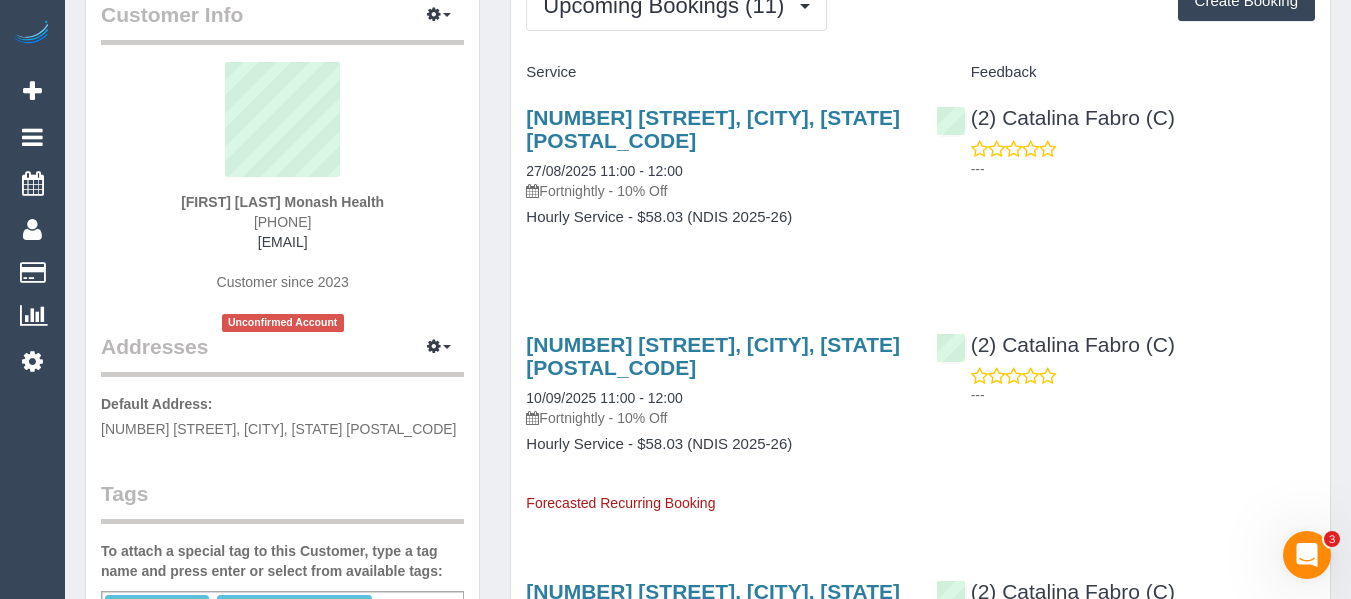 scroll, scrollTop: 100, scrollLeft: 0, axis: vertical 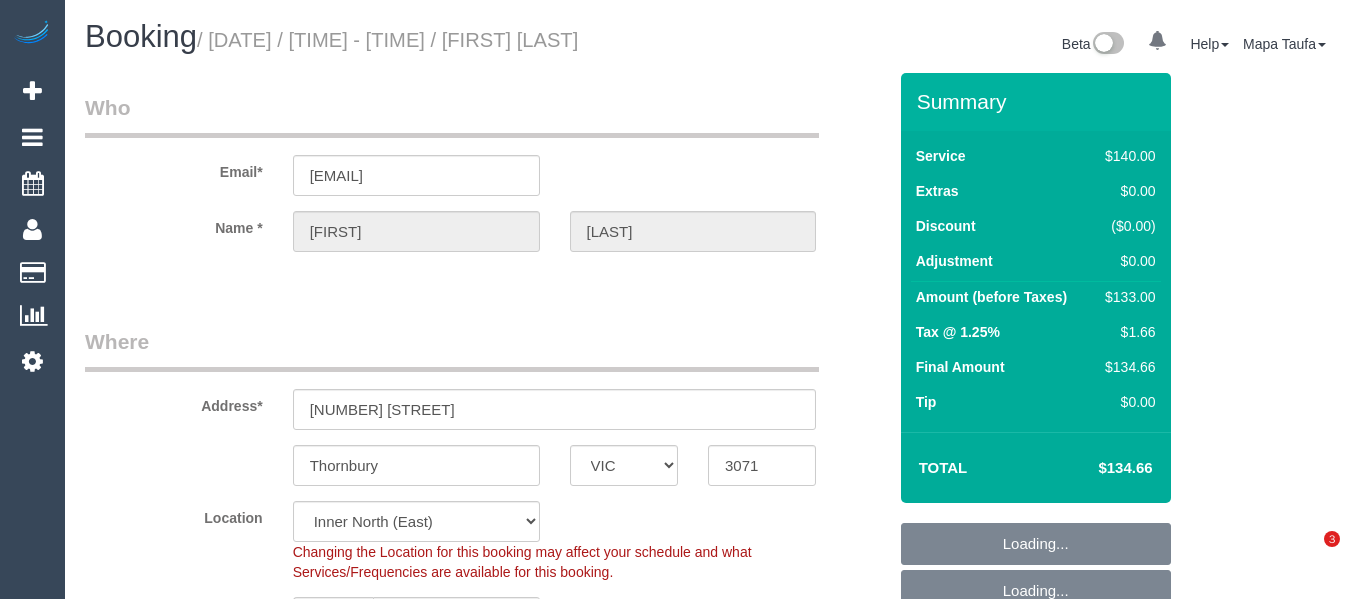select on "VIC" 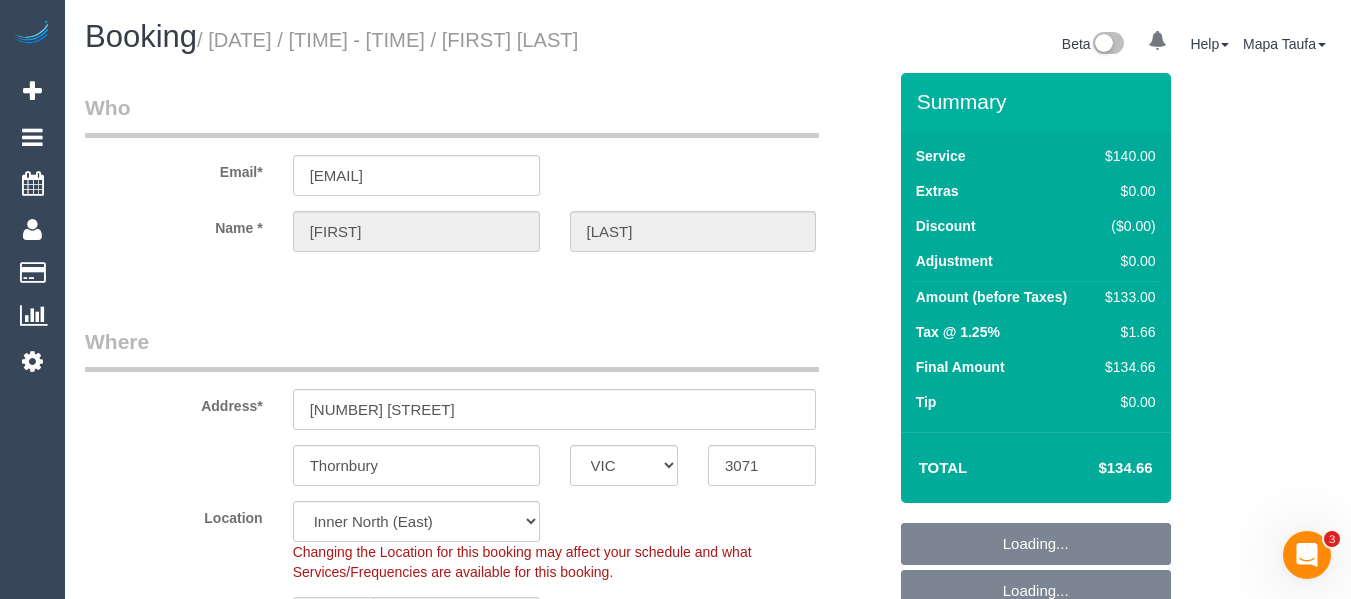 scroll, scrollTop: 0, scrollLeft: 0, axis: both 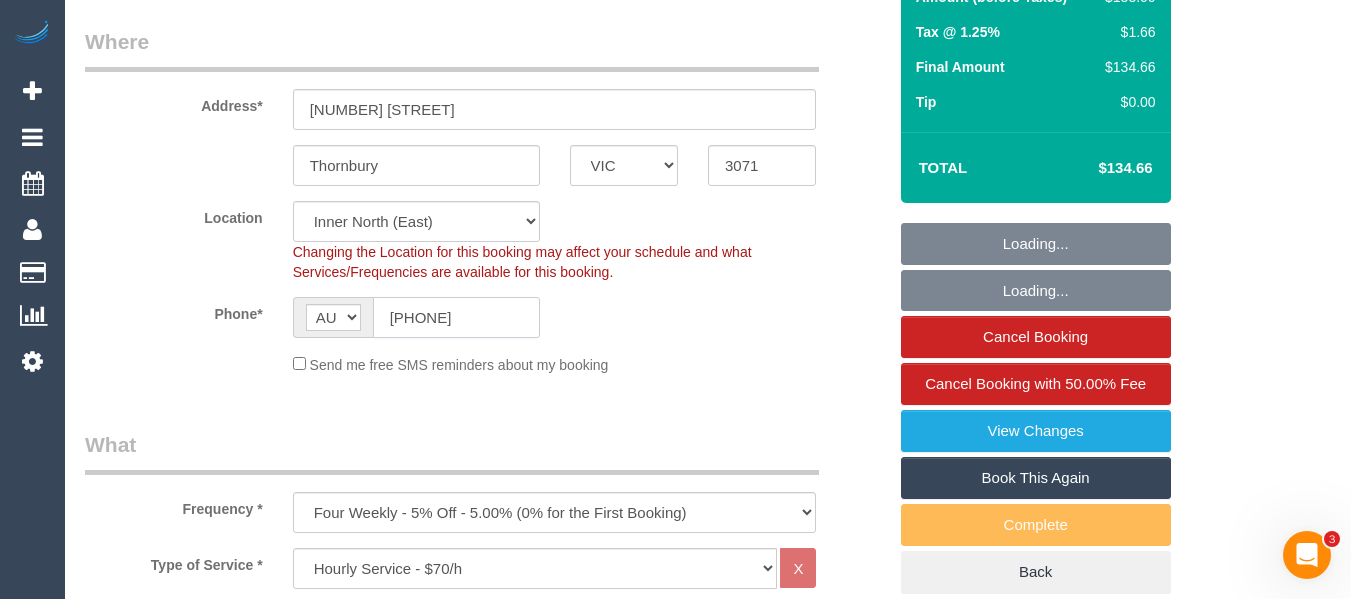 select on "object:1608" 